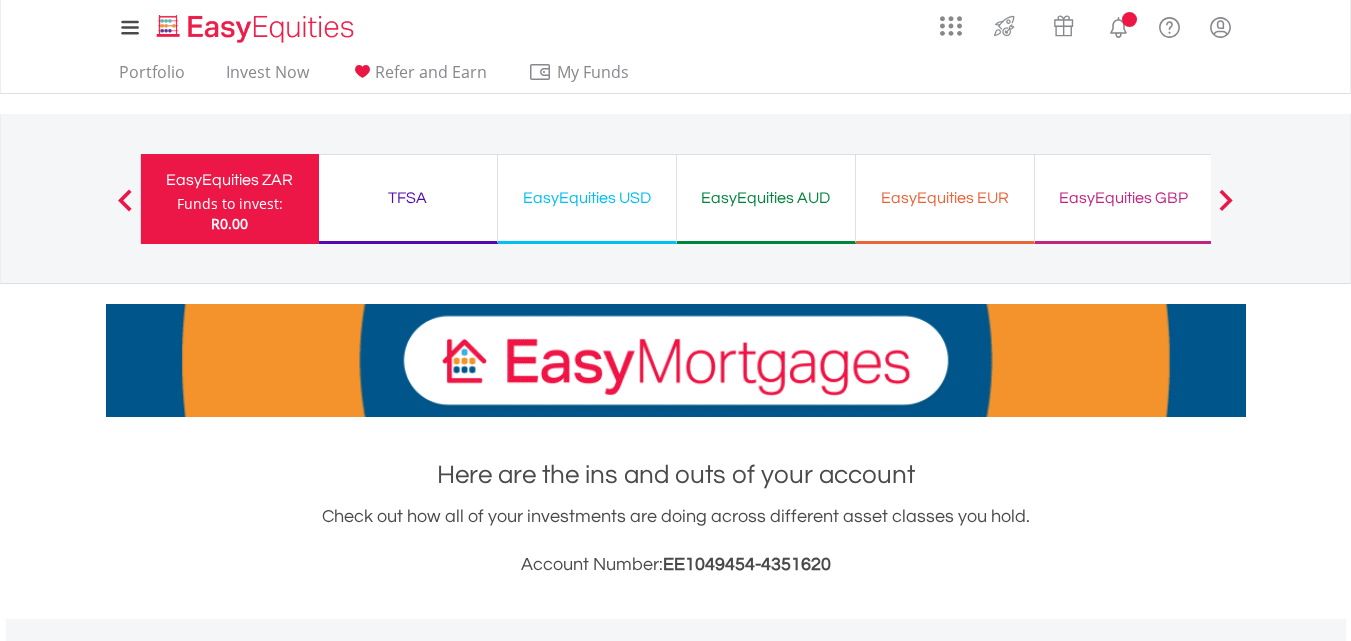 scroll, scrollTop: 0, scrollLeft: 0, axis: both 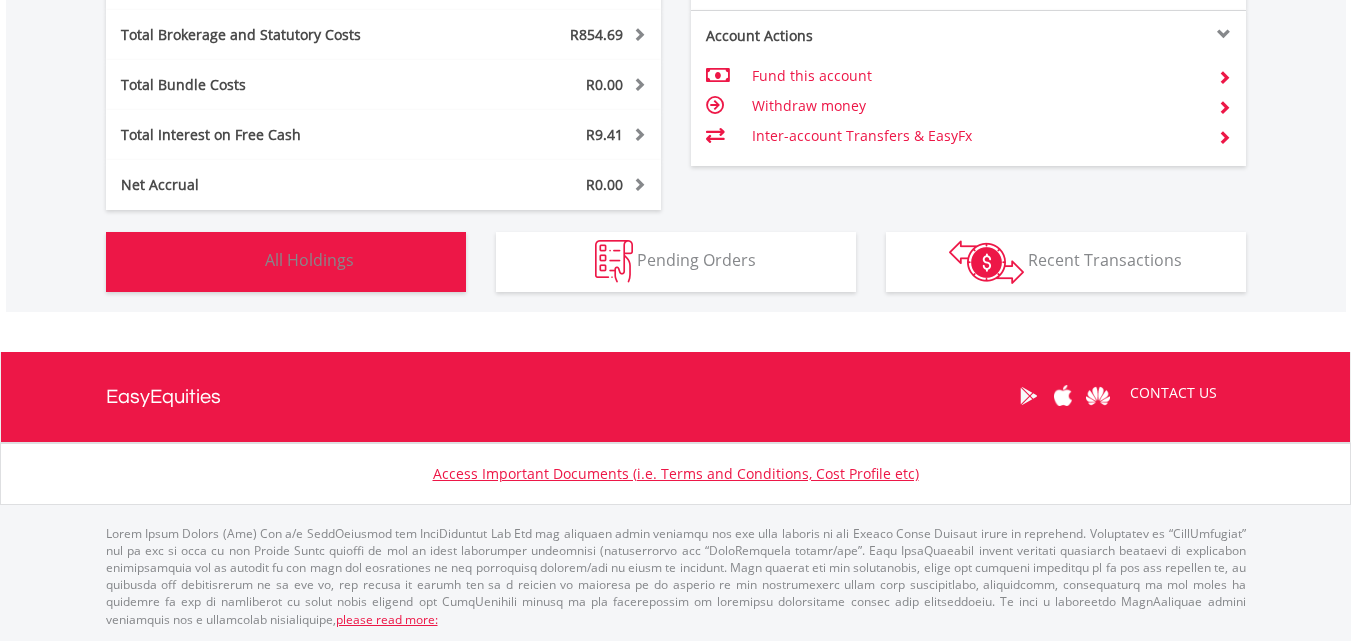 click on "Holdings
All Holdings" at bounding box center [286, 262] 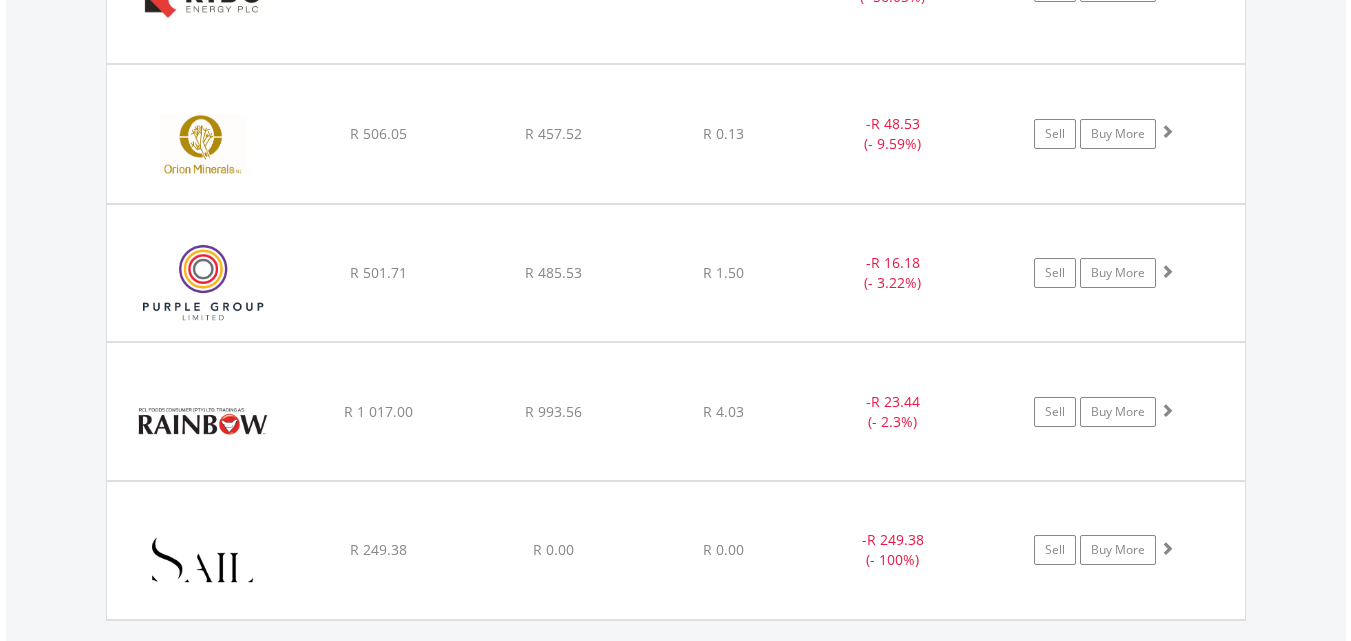 scroll, scrollTop: 2243, scrollLeft: 0, axis: vertical 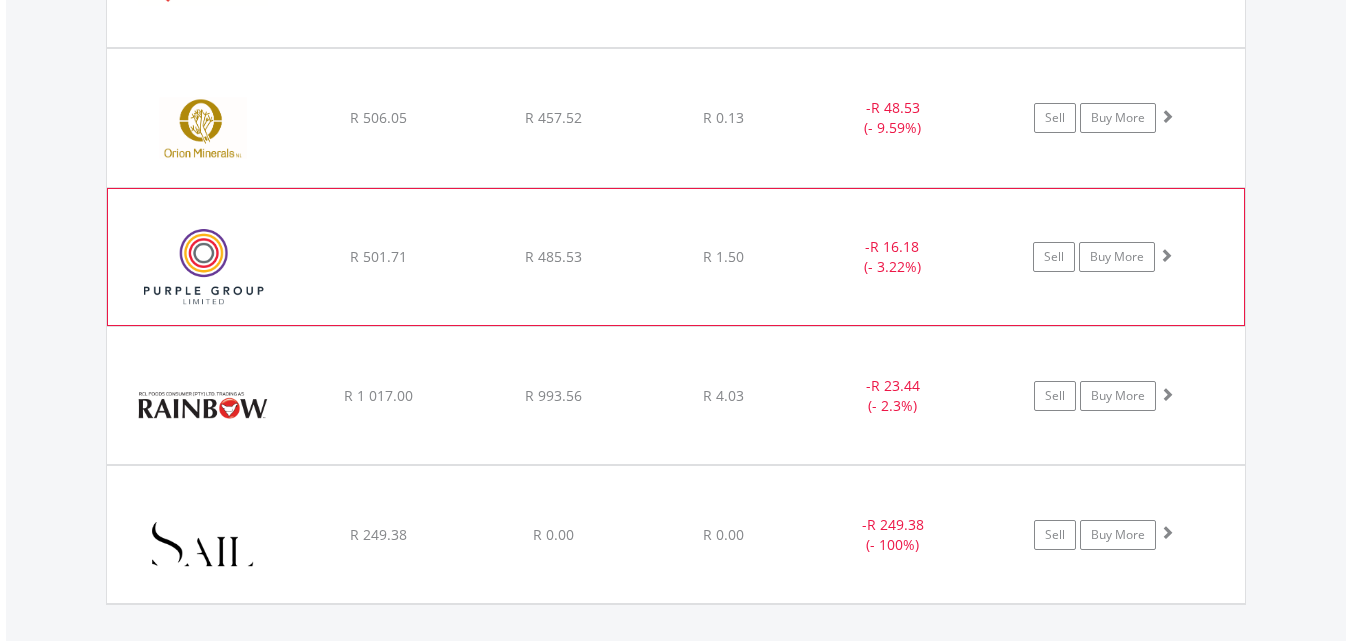 click on "﻿
Purple Group Limited
R 501.71
R 485.53
R 1.50
-  R 16.18 (- 3.22%)
Sell
Buy More" at bounding box center (676, -626) 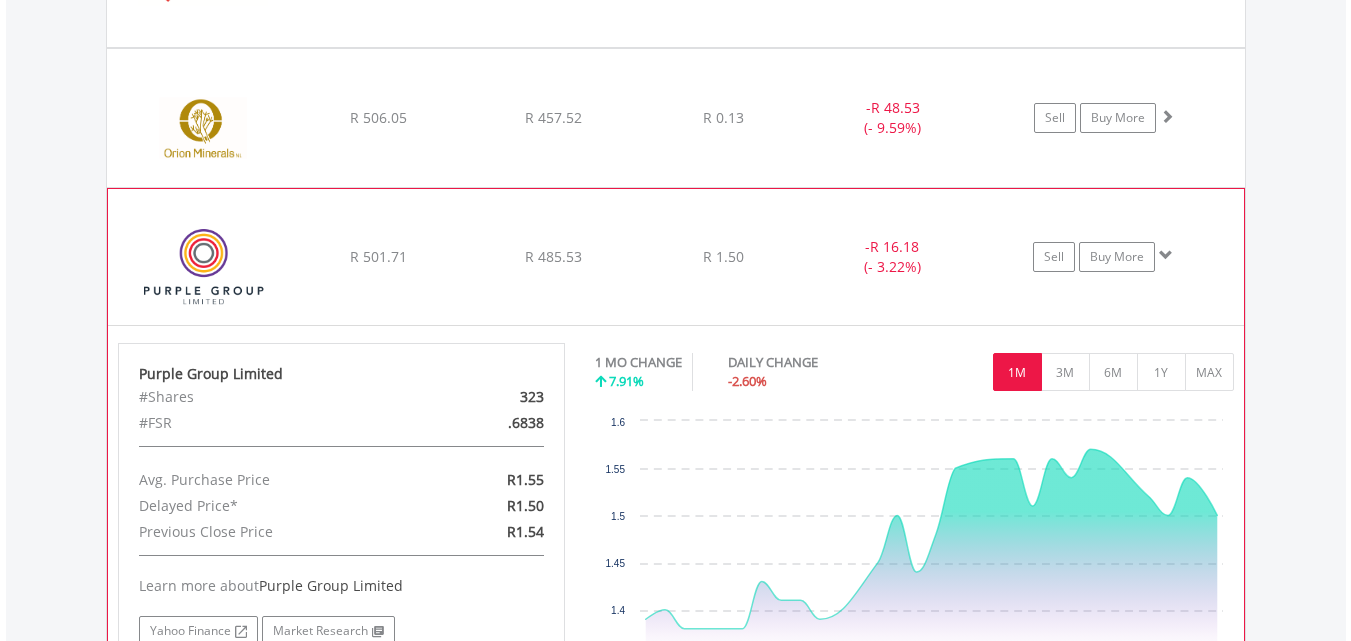 click on "﻿
Purple Group Limited
R 501.71
R 485.53
R 1.50
-  R 16.18 (- 3.22%)
Sell
Buy More" at bounding box center (676, -626) 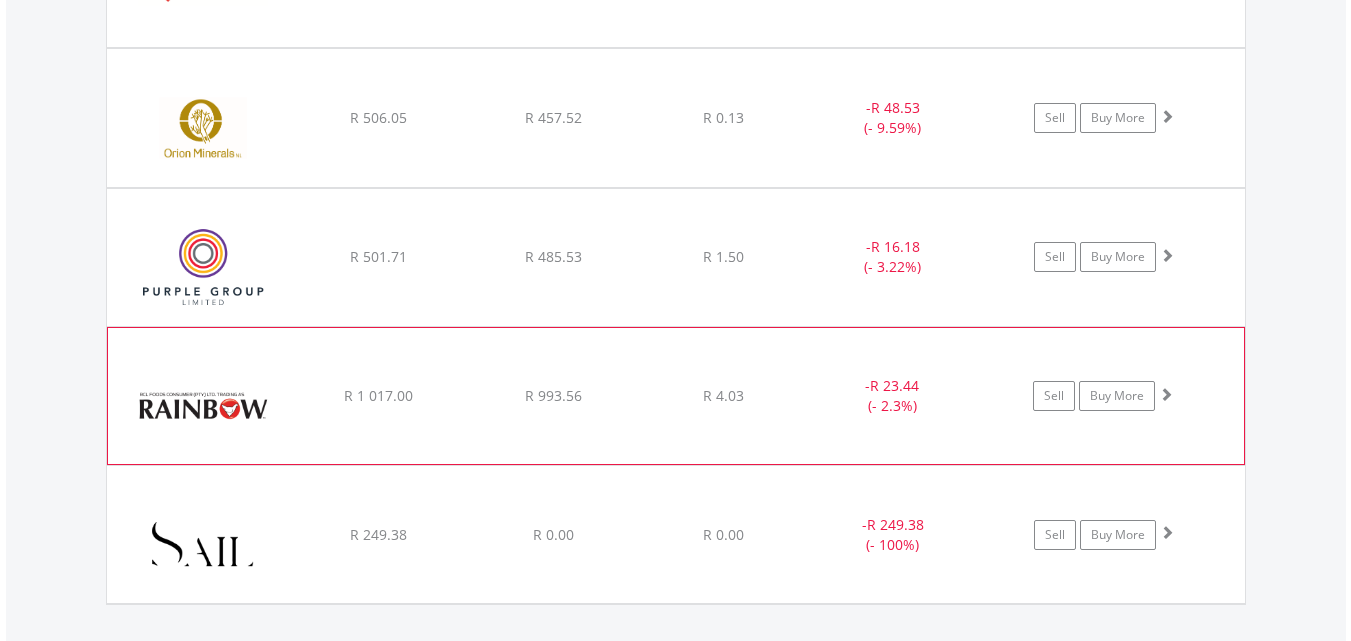 click on "﻿
Rainbow Chicken Ltd
R 1 017.00
R 993.56
R 4.03
-  R 23.44 (- 2.3%)
Sell
Buy More" at bounding box center (676, -626) 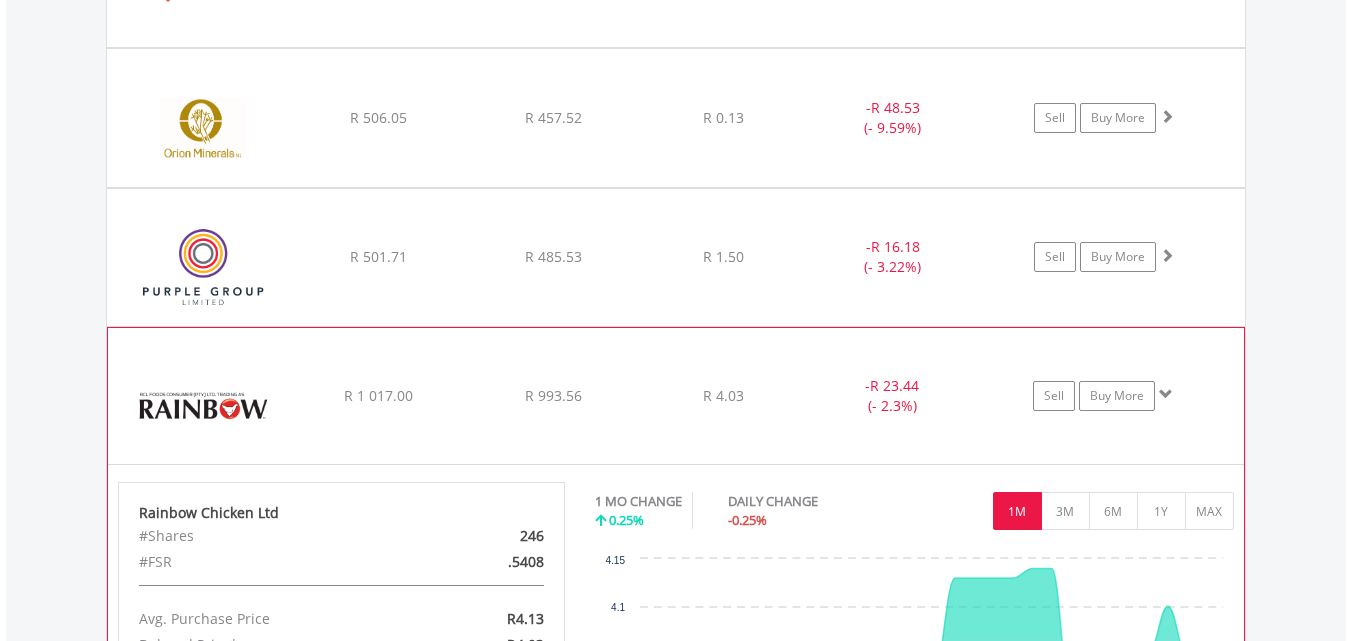 click on "﻿
Rainbow Chicken Ltd
R 1 017.00
R 993.56
R 4.03
-  R 23.44 (- 2.3%)
Sell
Buy More" at bounding box center (676, -626) 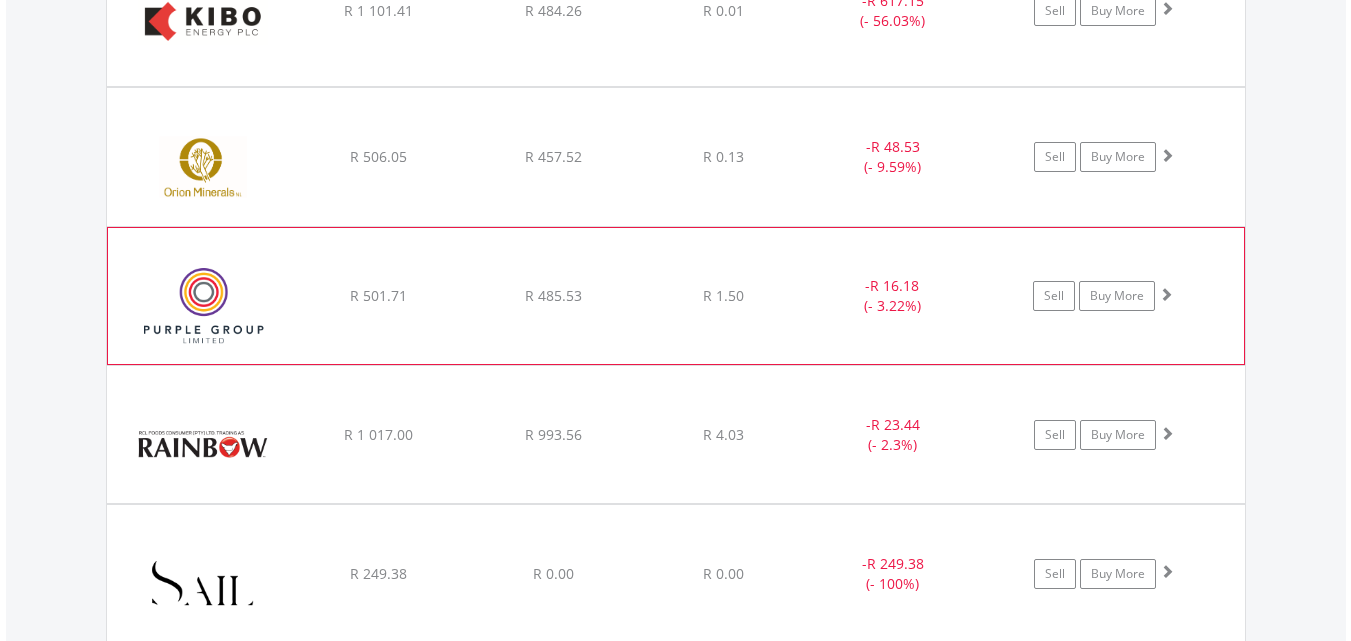 scroll, scrollTop: 2143, scrollLeft: 0, axis: vertical 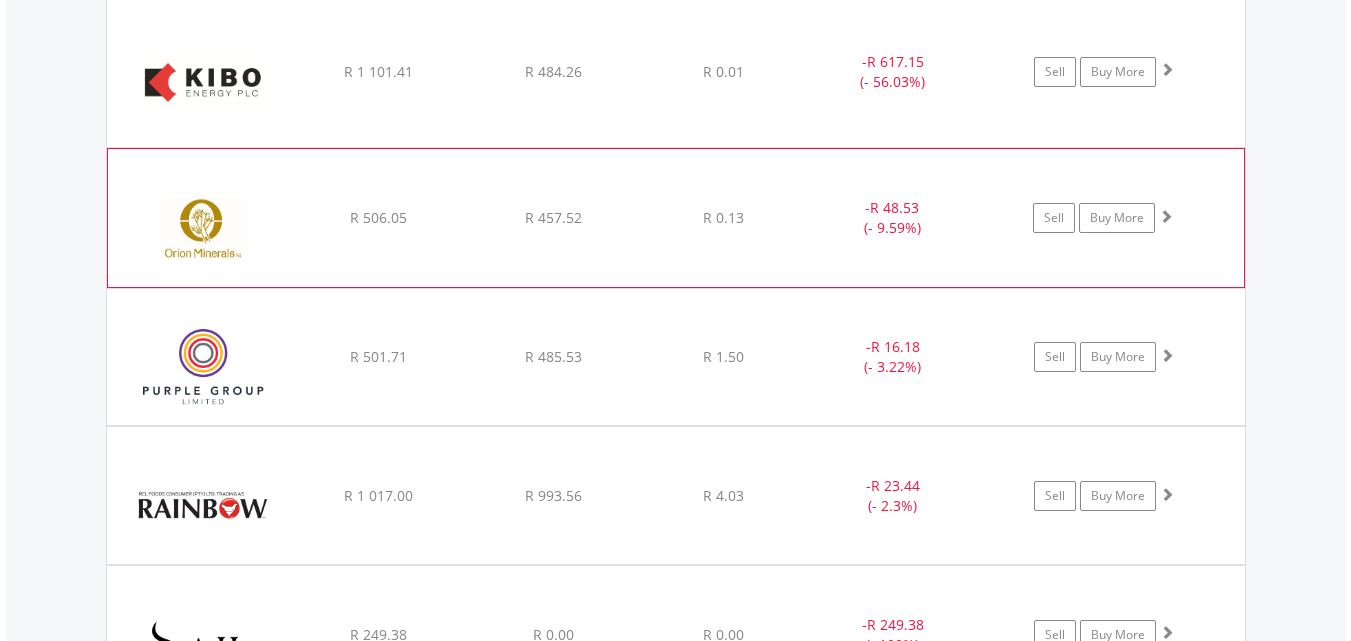 click on "﻿
Orion Minerals
R 506.05
R 457.52
R 0.13
-  R 48.53 (- 9.59%)
Sell
Buy More" at bounding box center (676, -526) 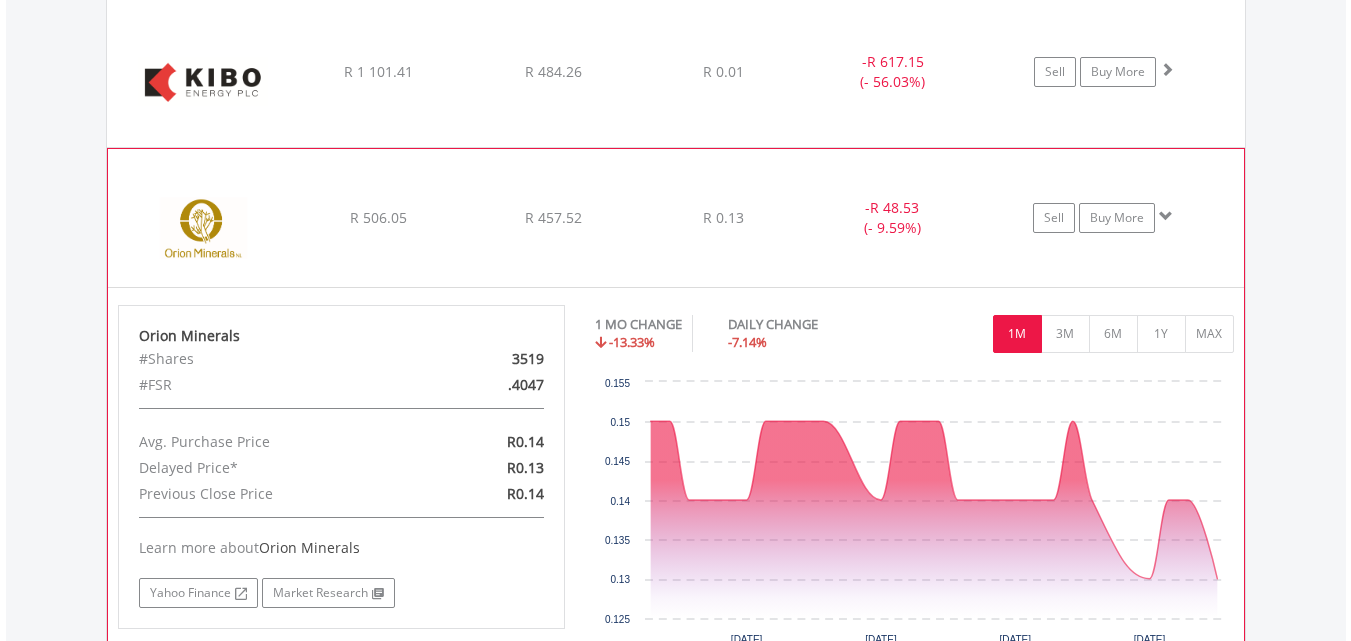 click on "﻿
Orion Minerals
R 506.05
R 457.52
R 0.13
-  R 48.53 (- 9.59%)
Sell
Buy More" at bounding box center (676, -526) 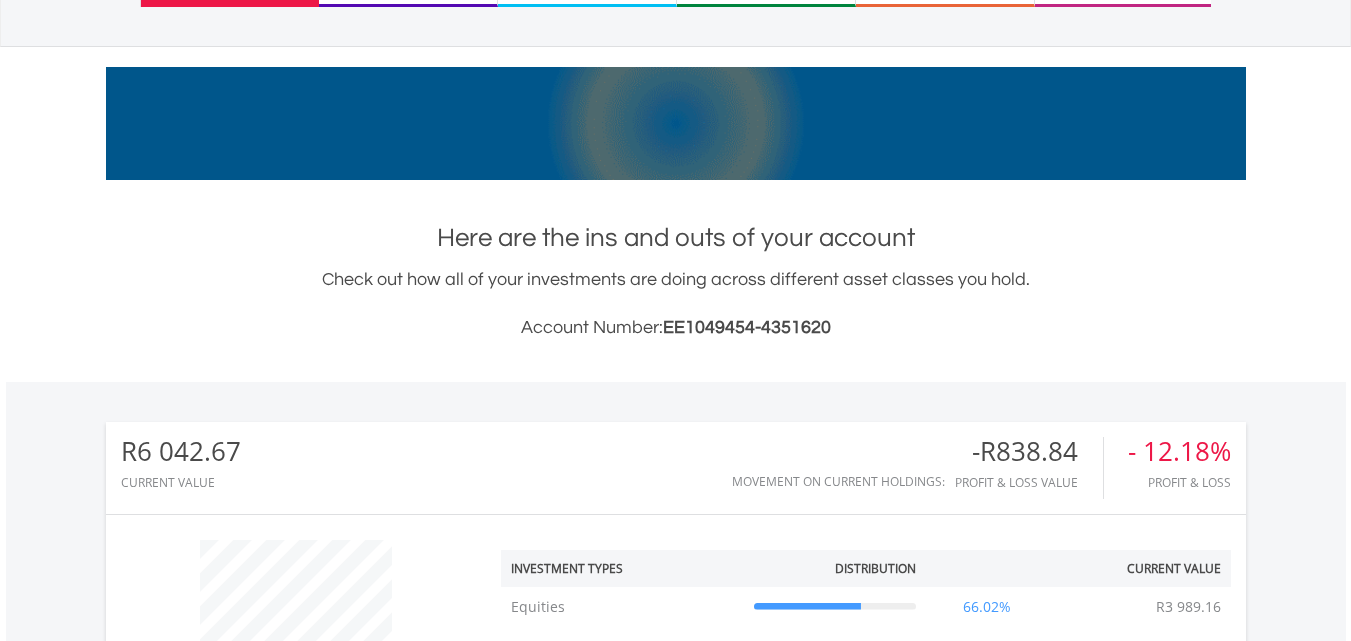 scroll, scrollTop: 43, scrollLeft: 0, axis: vertical 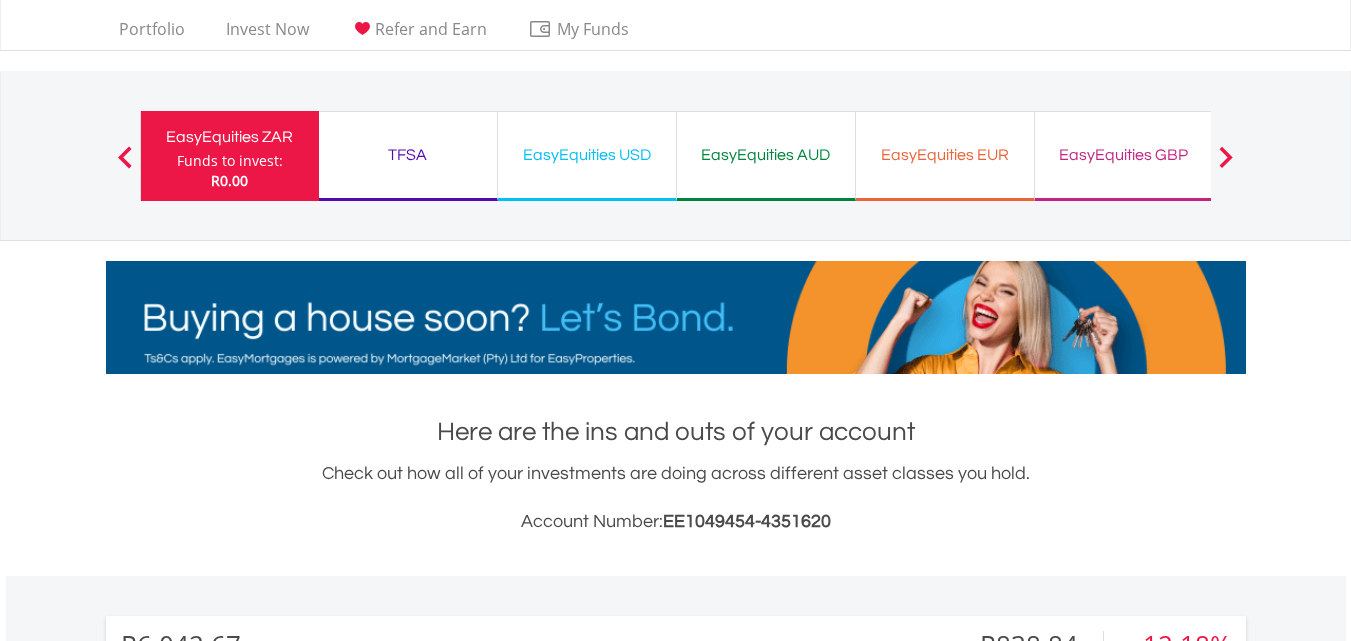 click on "TFSA" at bounding box center [408, 155] 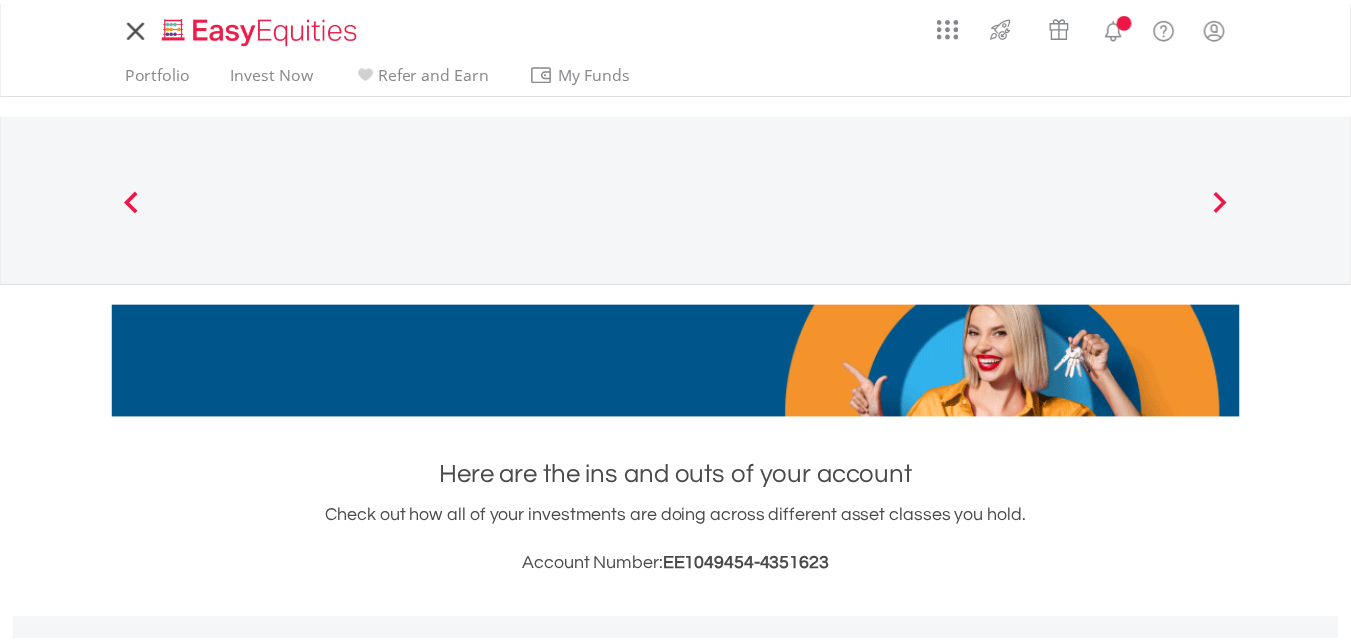 scroll, scrollTop: 0, scrollLeft: 0, axis: both 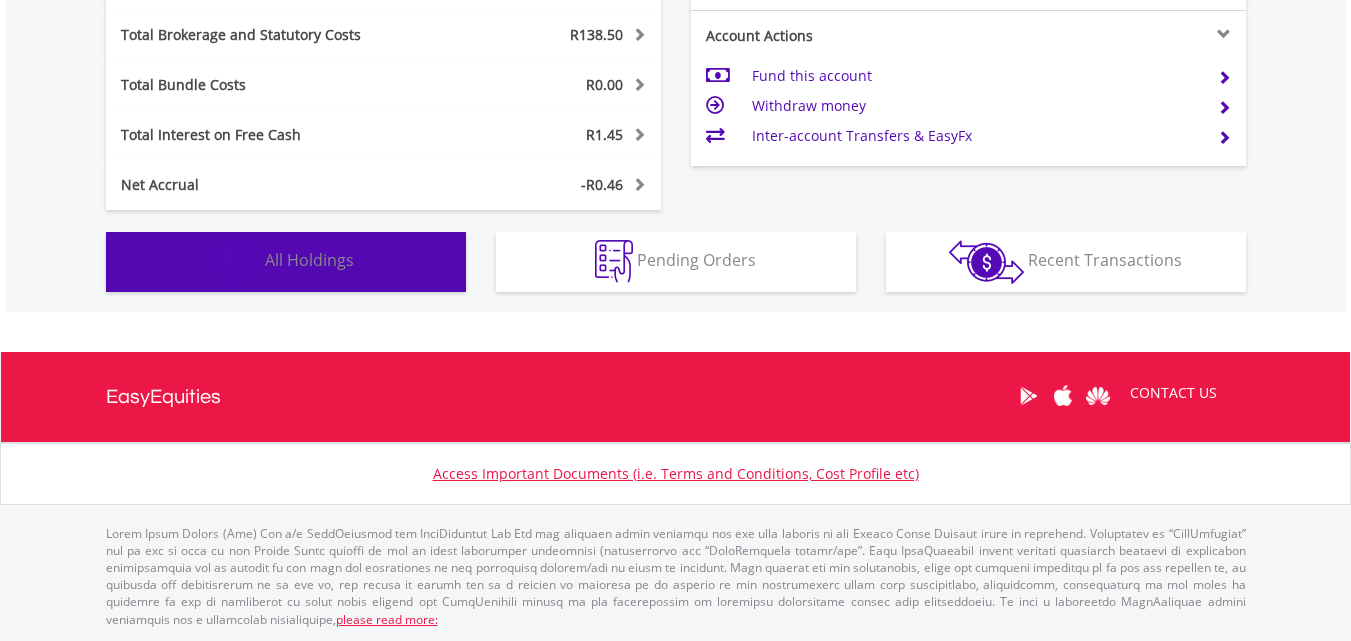 click on "All Holdings" at bounding box center [309, 260] 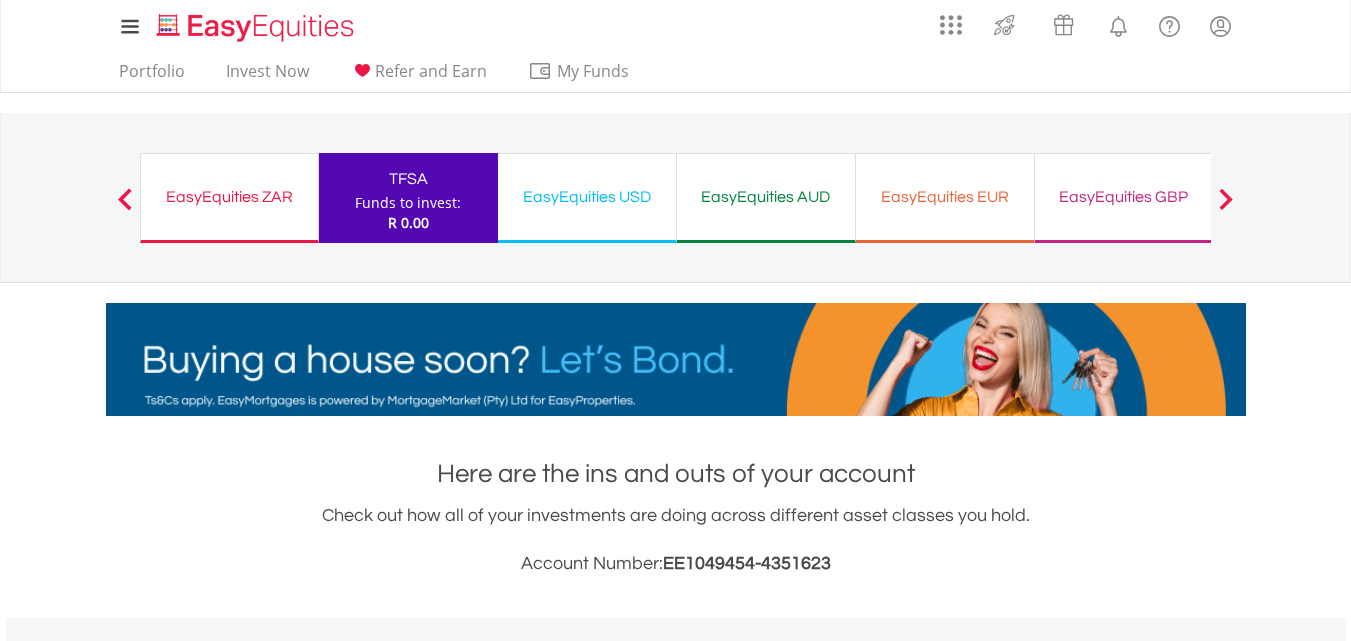 scroll, scrollTop: 0, scrollLeft: 0, axis: both 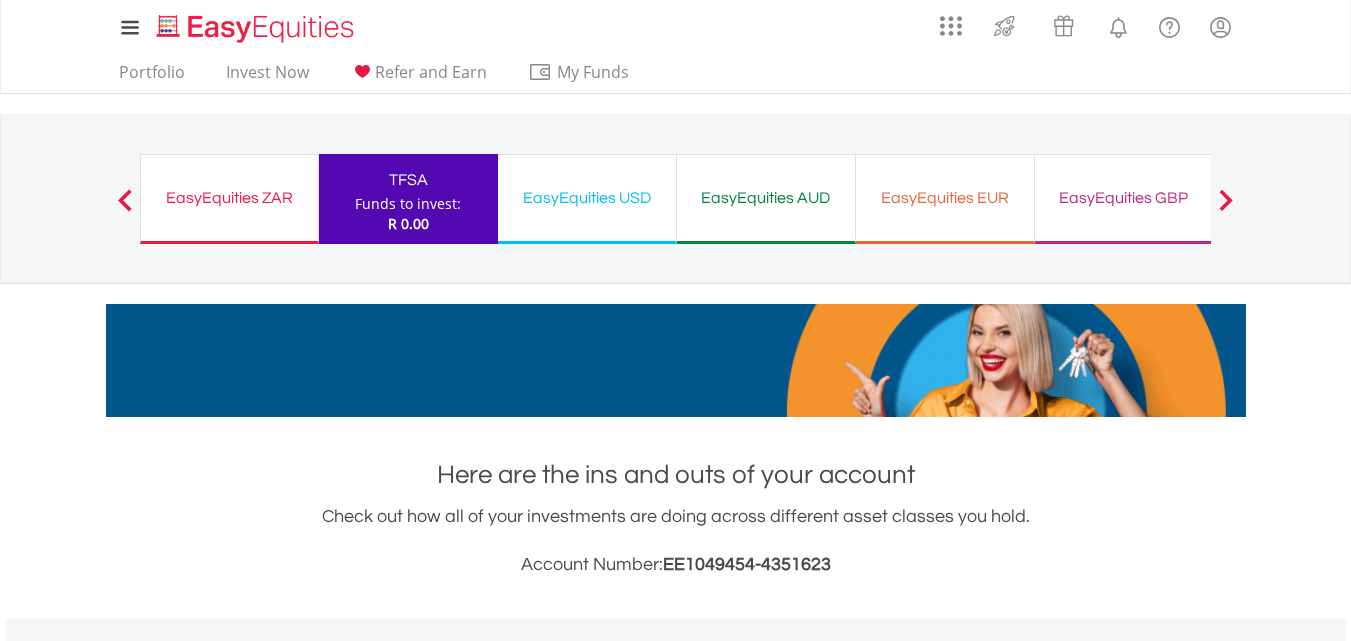 click on "EasyEquities USD" at bounding box center (587, 198) 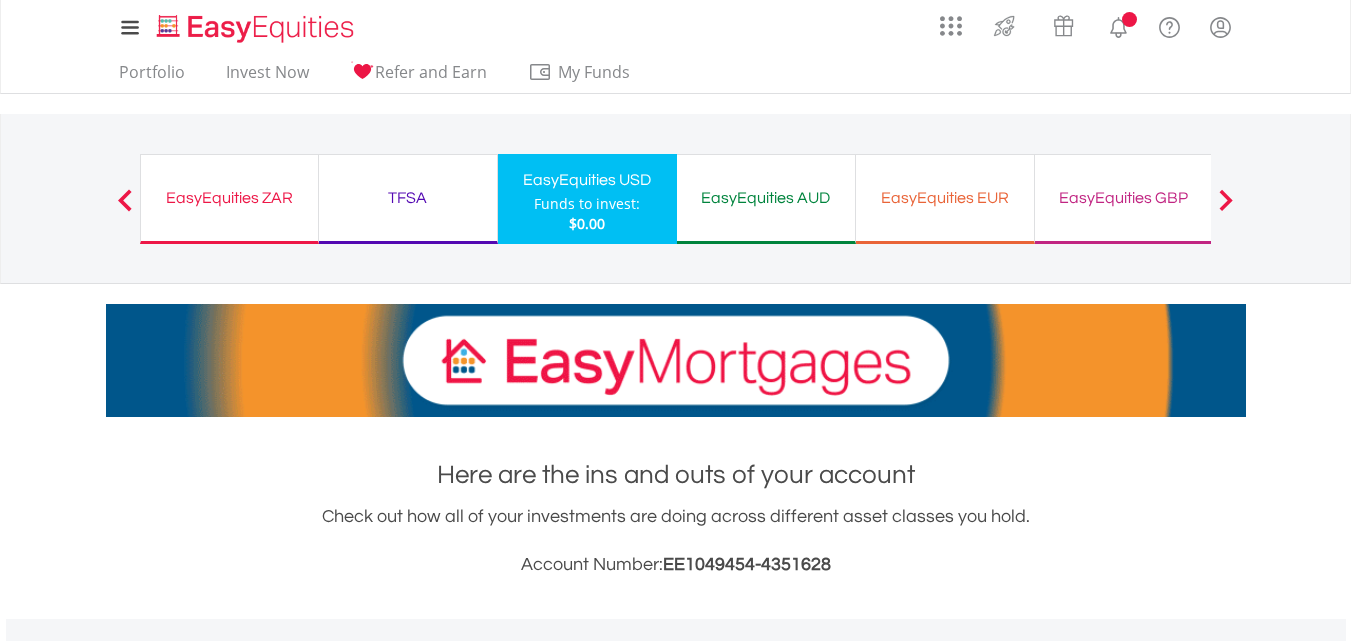 scroll, scrollTop: 300, scrollLeft: 0, axis: vertical 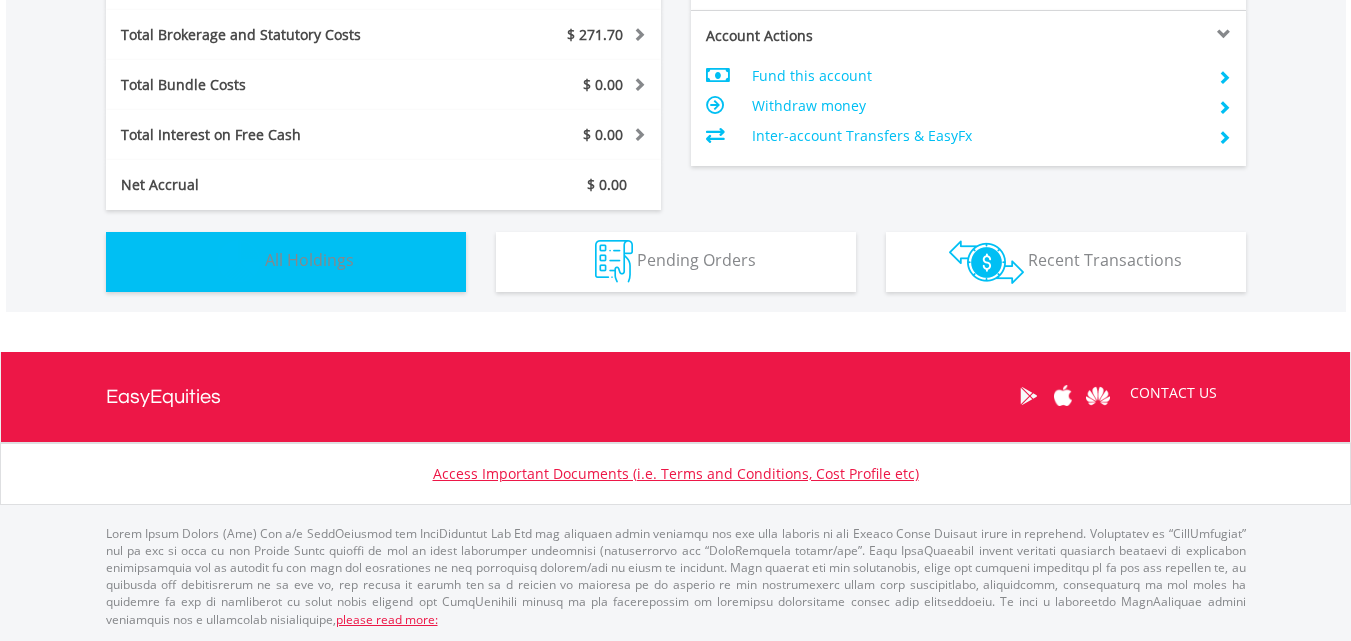 click on "All Holdings" at bounding box center [309, 260] 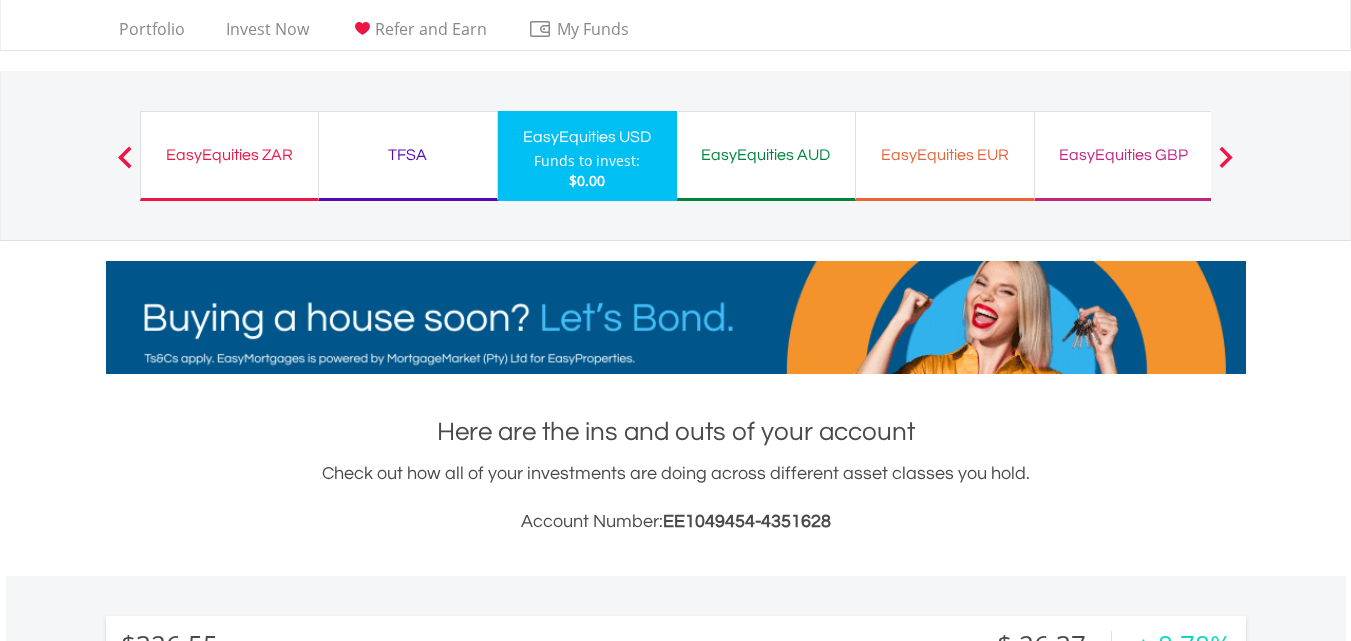 scroll, scrollTop: 0, scrollLeft: 0, axis: both 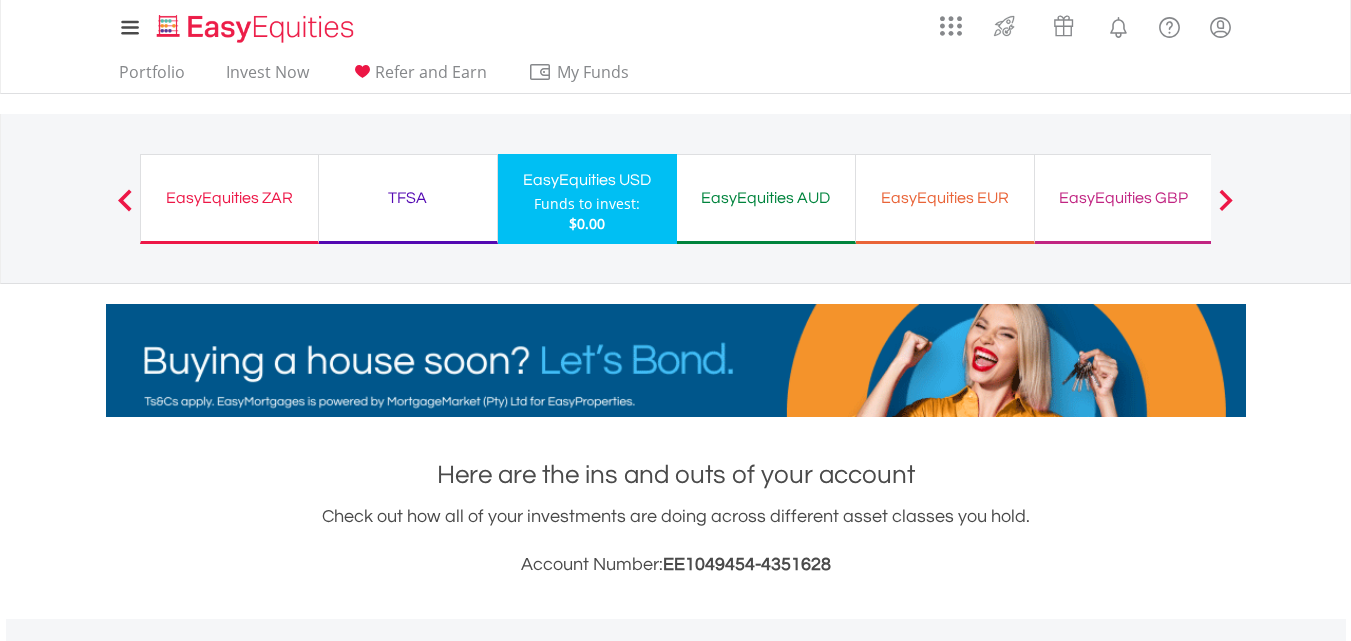 click on "EasyEquities AUD" at bounding box center [766, 198] 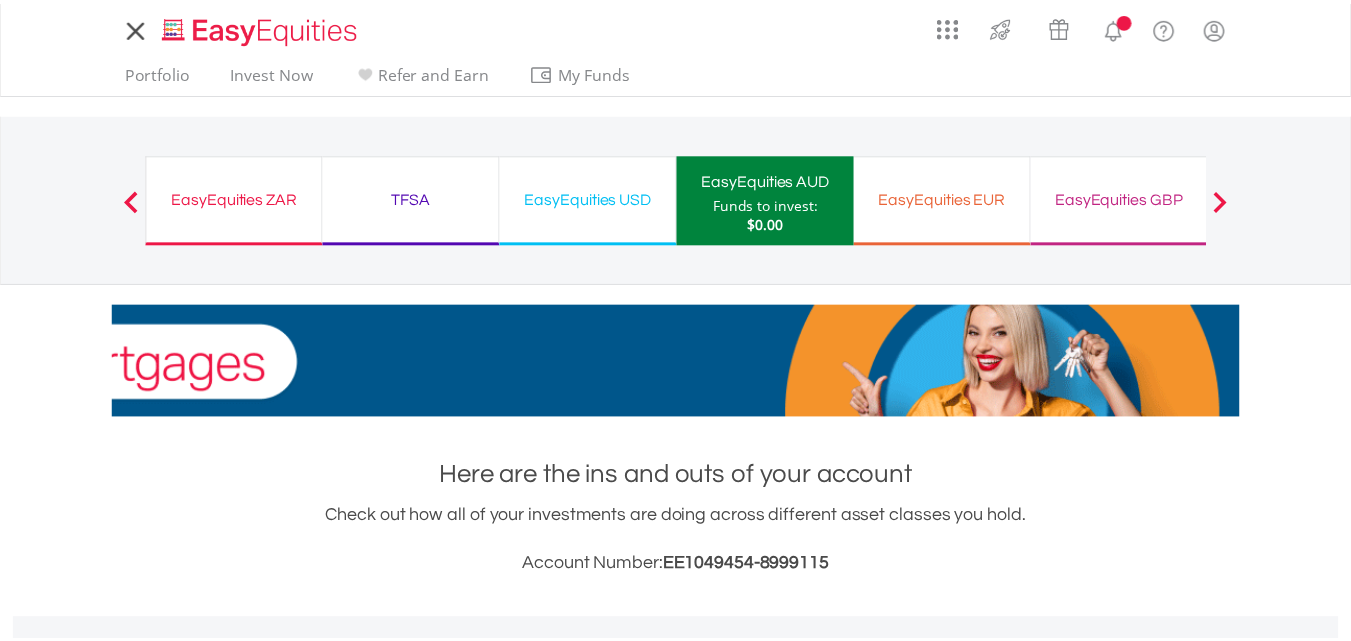 scroll, scrollTop: 0, scrollLeft: 0, axis: both 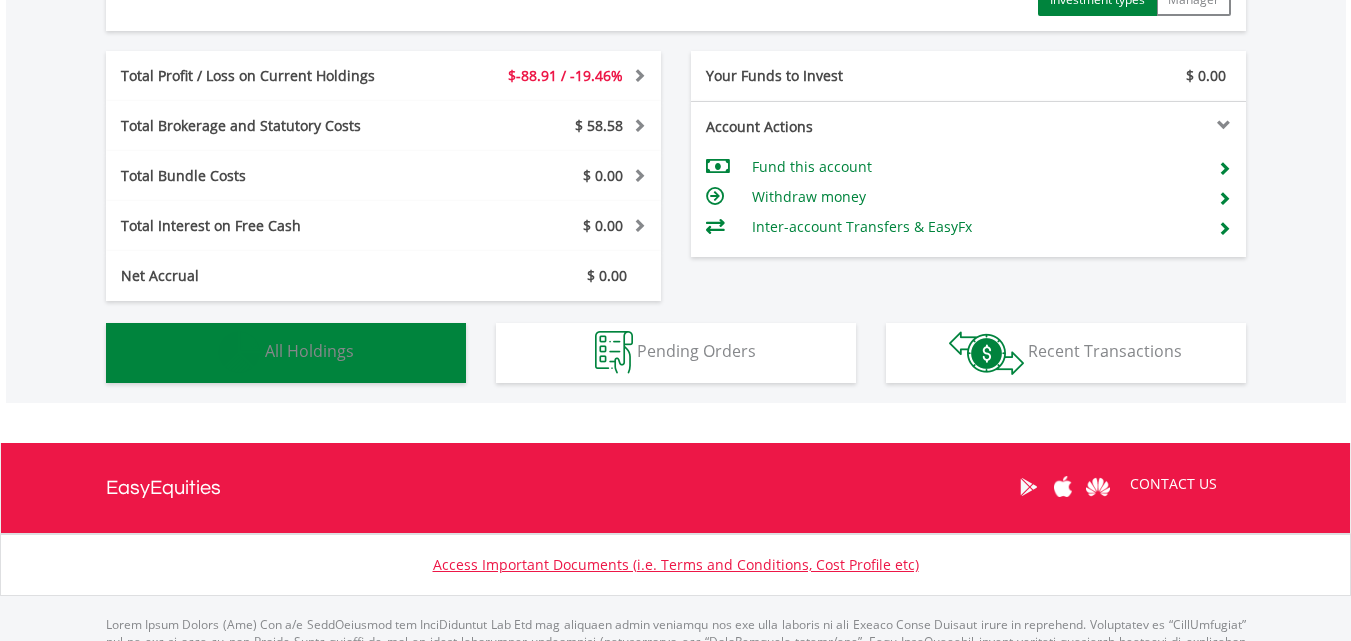 click on "All Holdings" at bounding box center (309, 351) 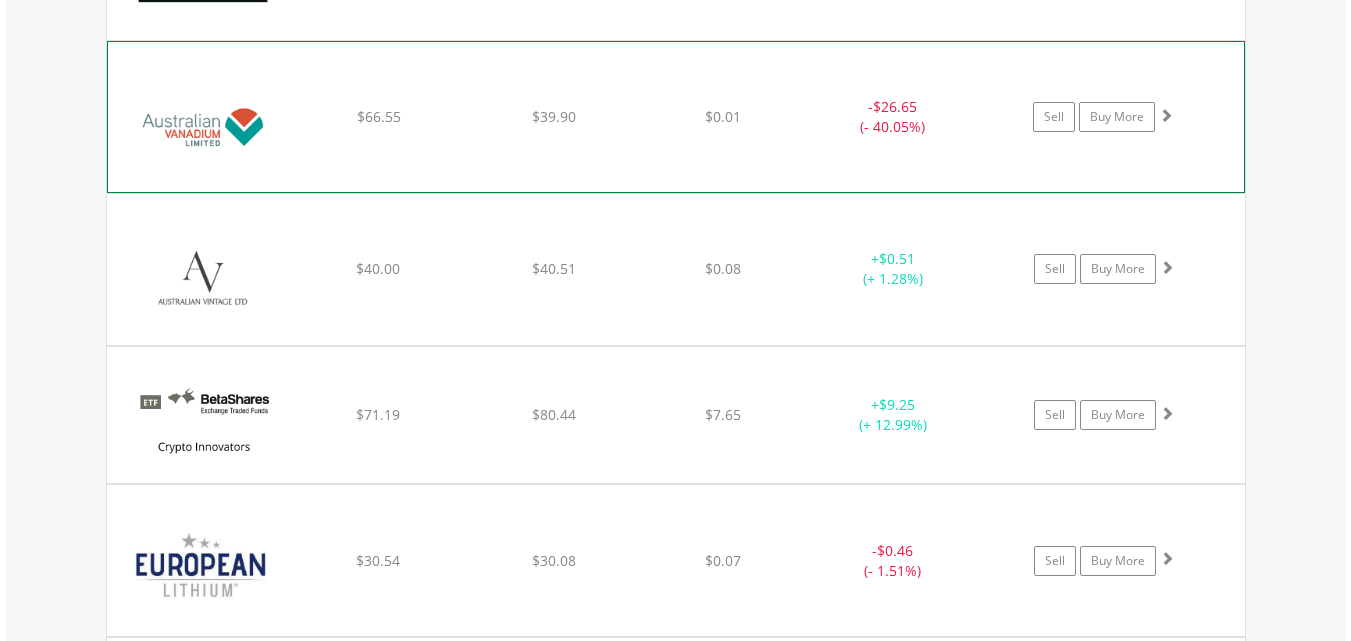 scroll, scrollTop: 1843, scrollLeft: 0, axis: vertical 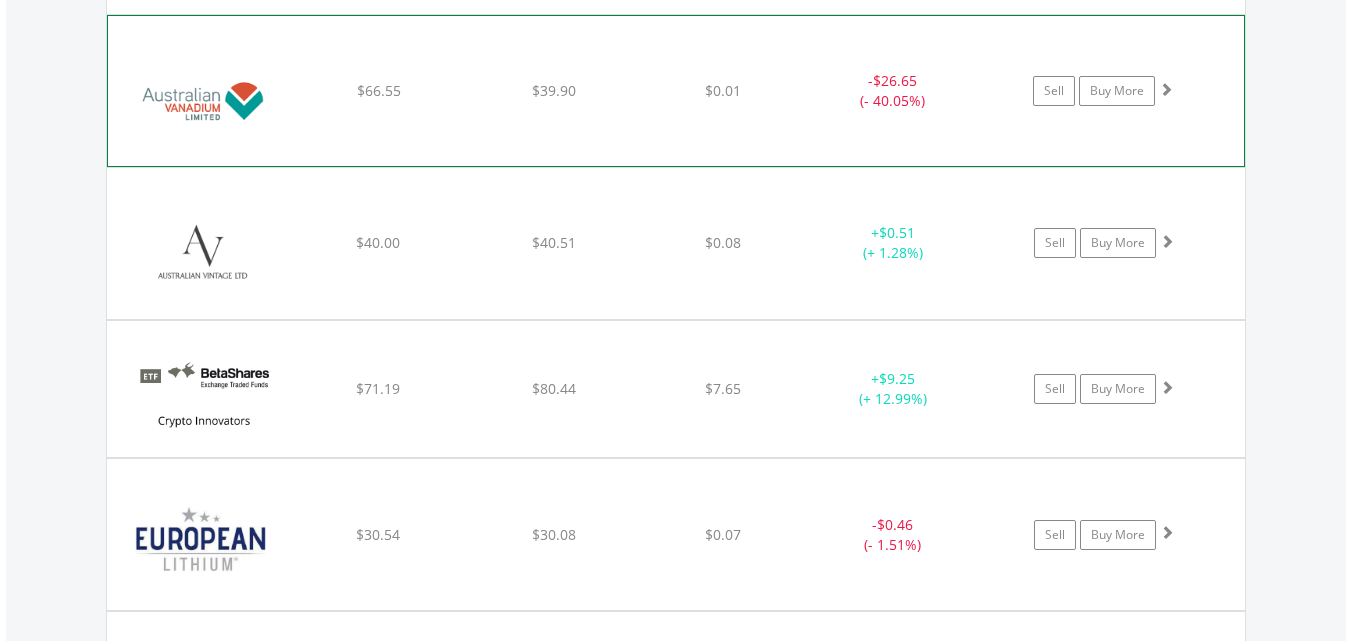 click on "﻿
Australian Vanadium Ltd
$66.55
$39.90
$0.01
-  $26.65 (- 40.05%)
Sell
Buy More" at bounding box center (676, -226) 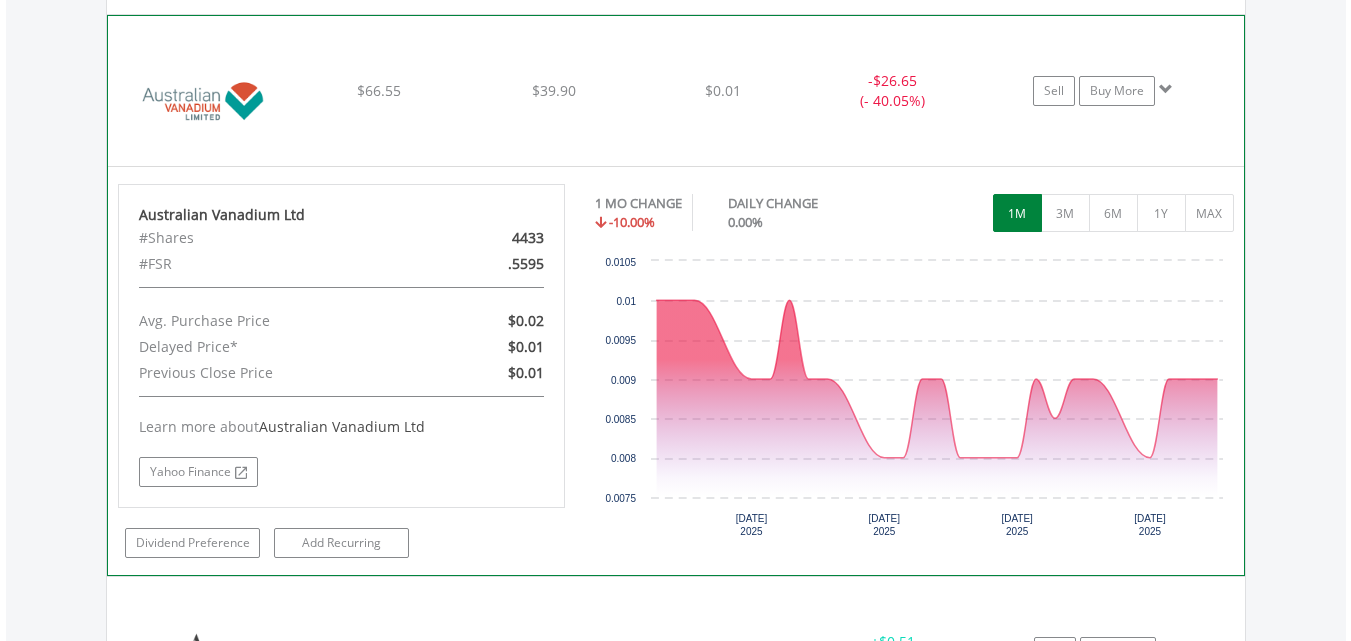click on "﻿
Australian Vanadium Ltd
$66.55
$39.90
$0.01
-  $26.65 (- 40.05%)
Sell
Buy More" at bounding box center (676, -226) 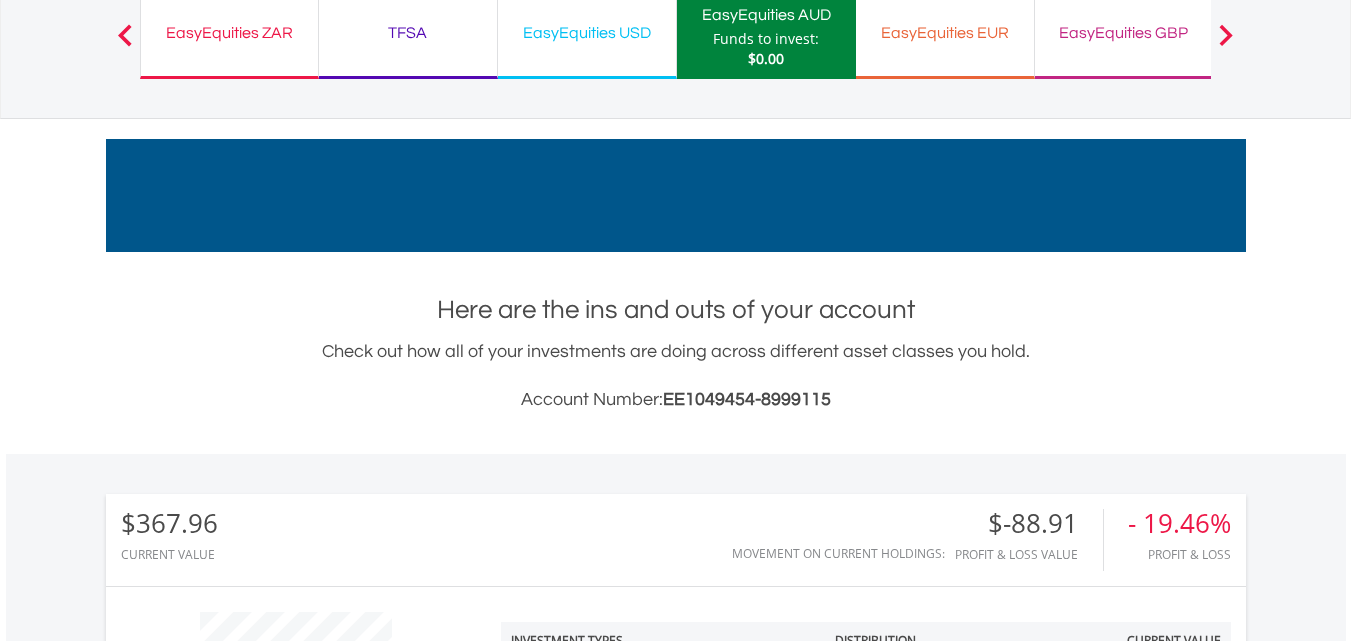 scroll, scrollTop: 0, scrollLeft: 0, axis: both 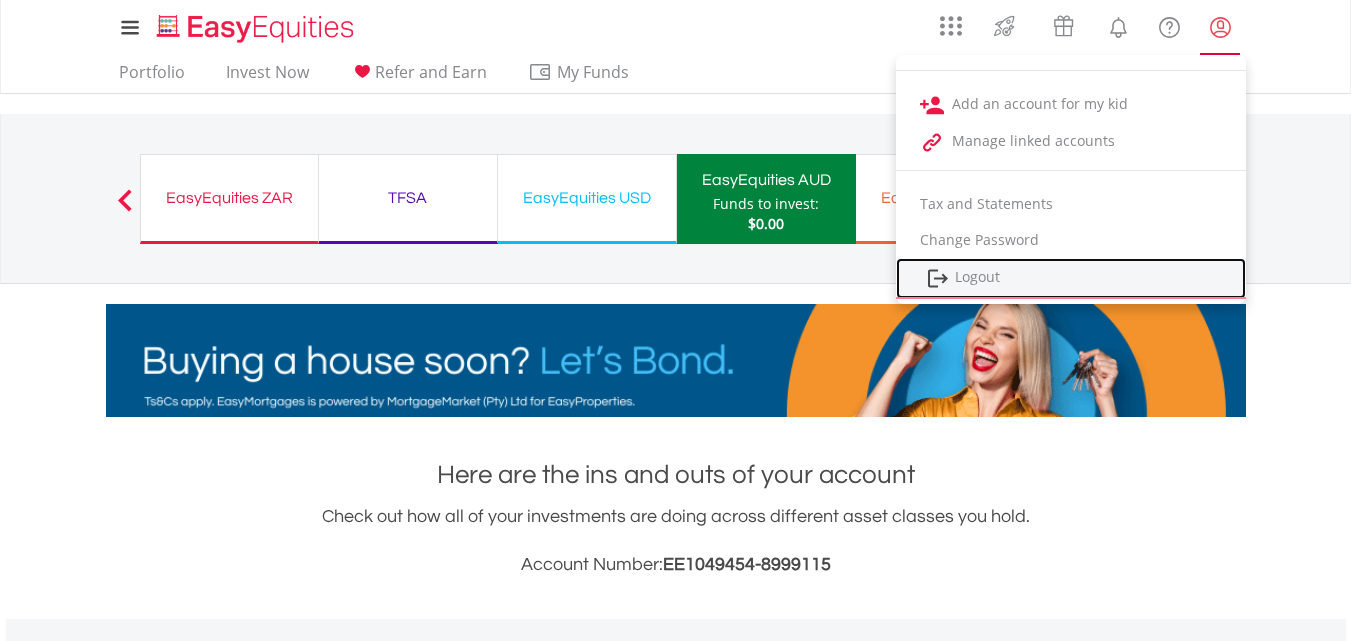 click on "Logout" at bounding box center (1071, 278) 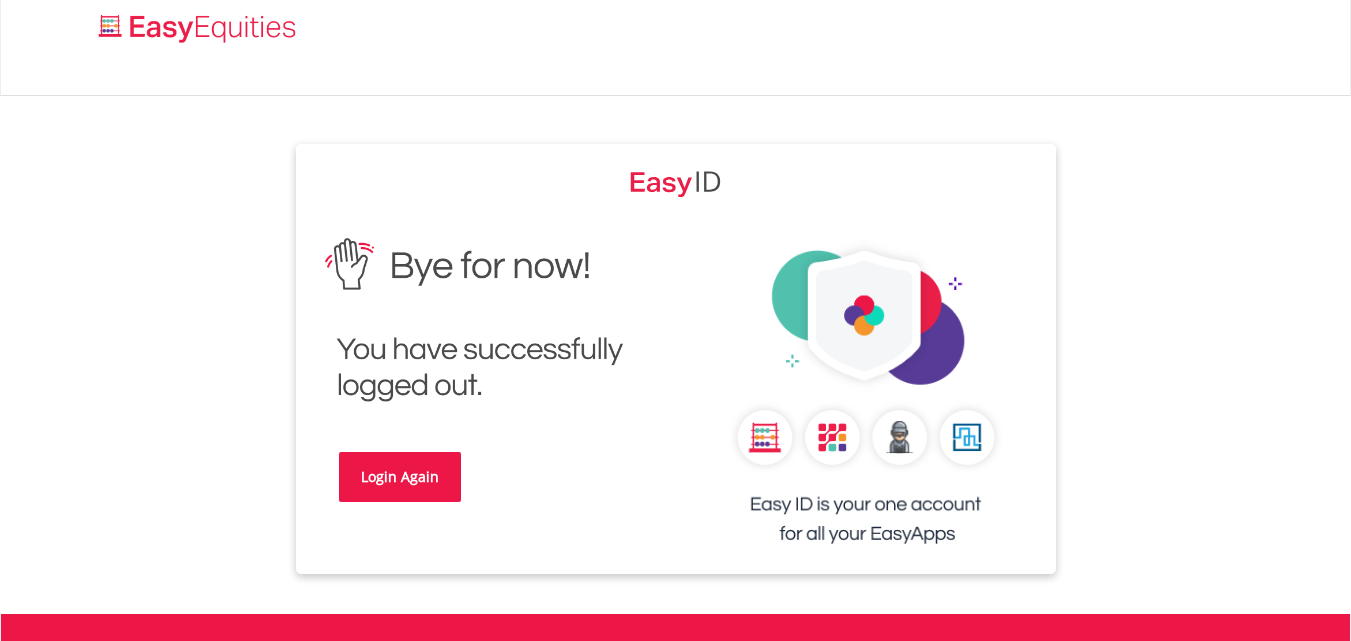 scroll, scrollTop: 0, scrollLeft: 0, axis: both 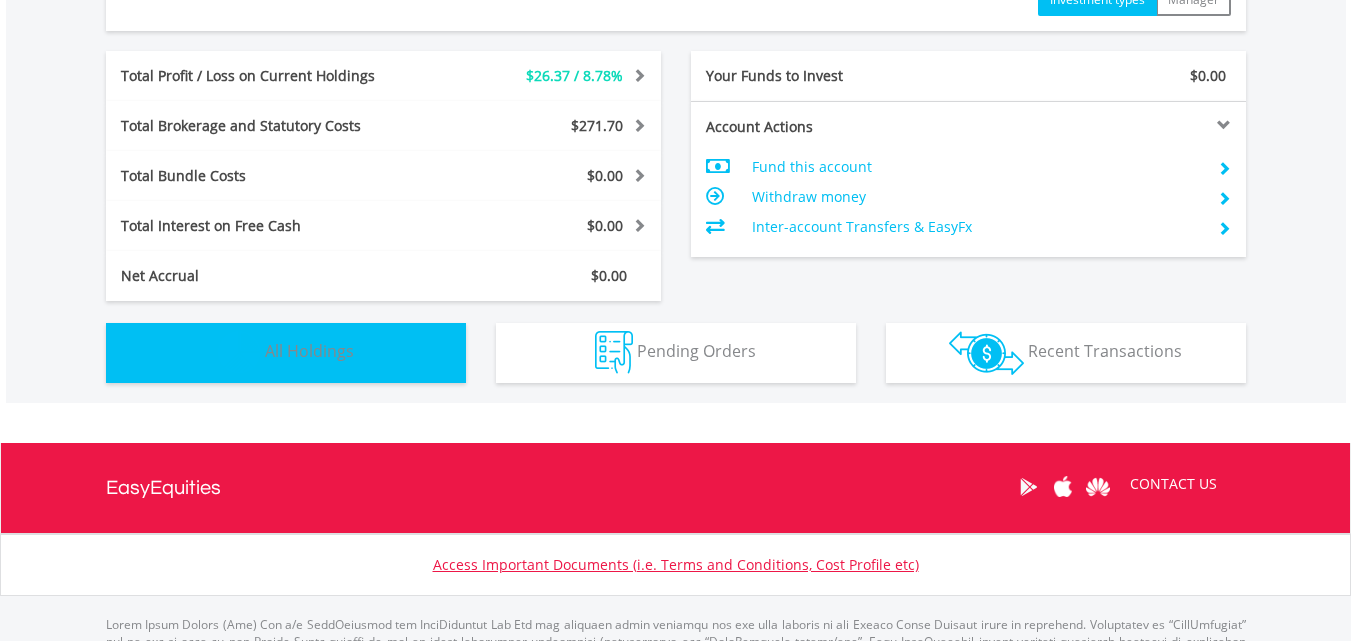 click on "All Holdings" at bounding box center (309, 351) 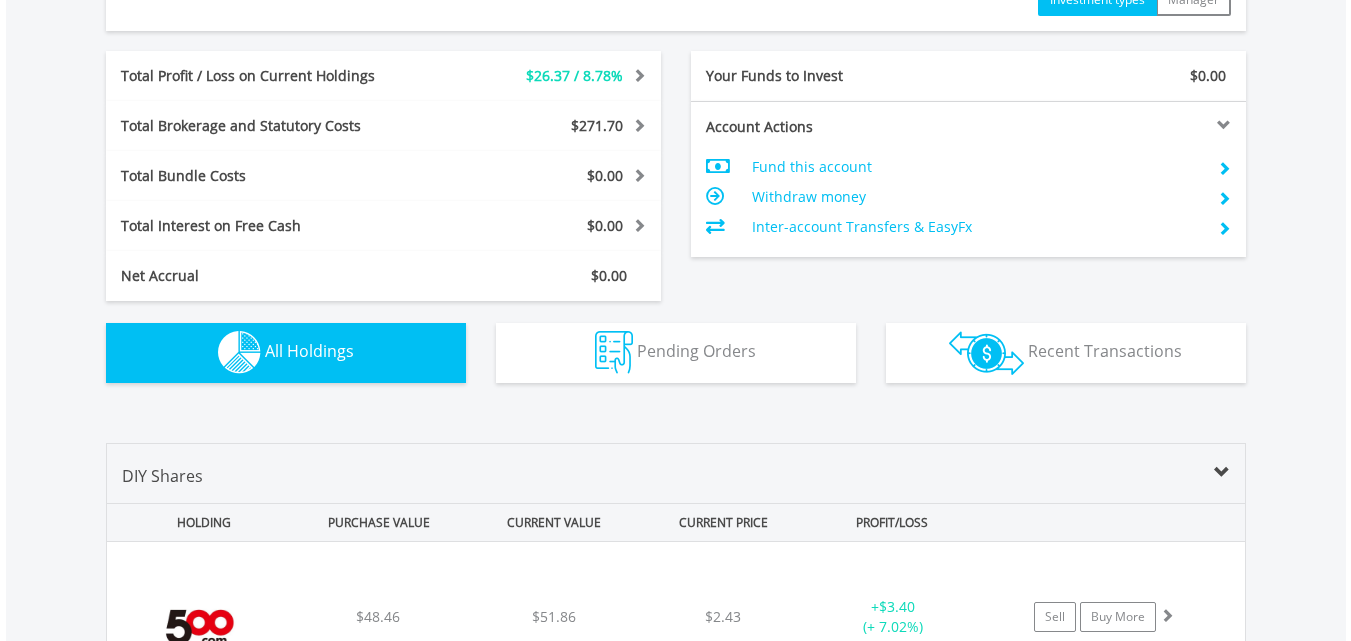 scroll, scrollTop: 1443, scrollLeft: 0, axis: vertical 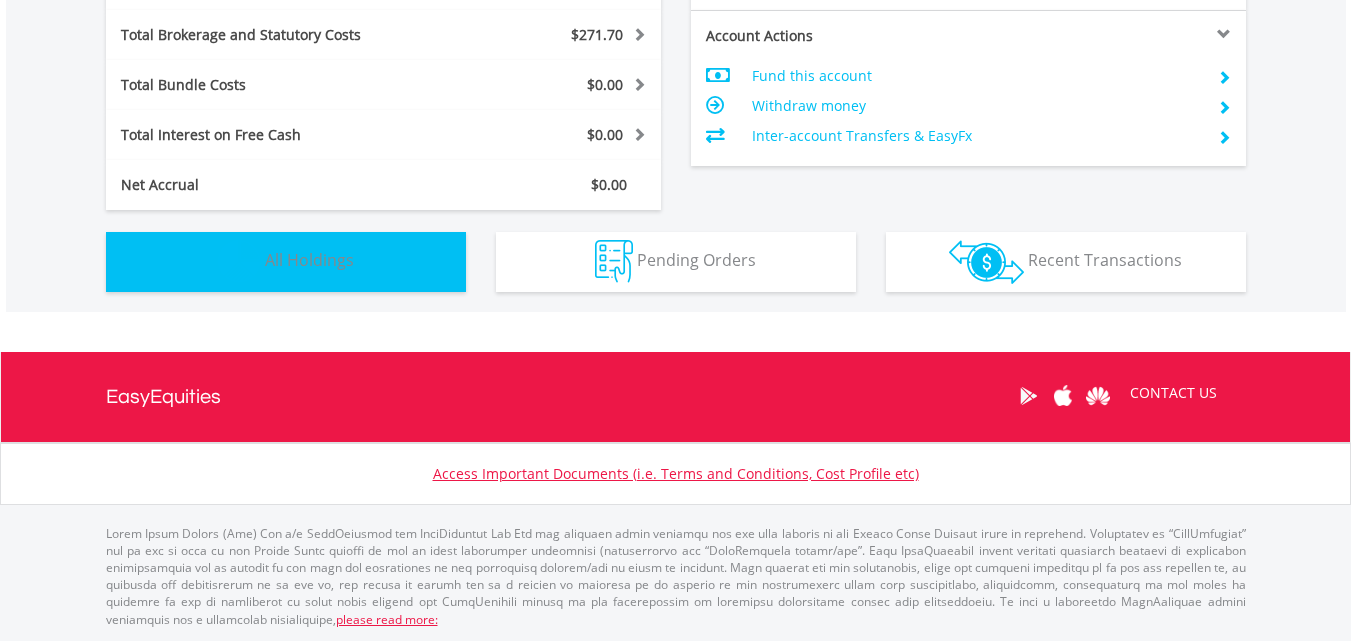 click on "All Holdings" at bounding box center (309, 260) 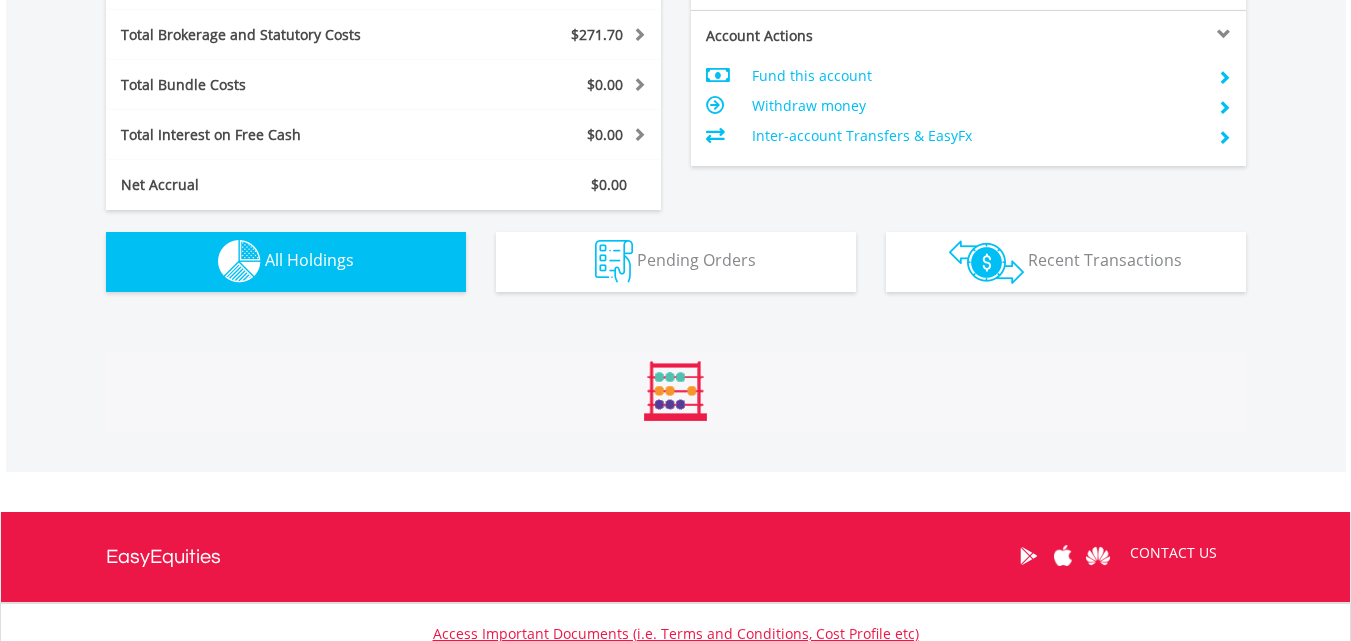scroll, scrollTop: 1443, scrollLeft: 0, axis: vertical 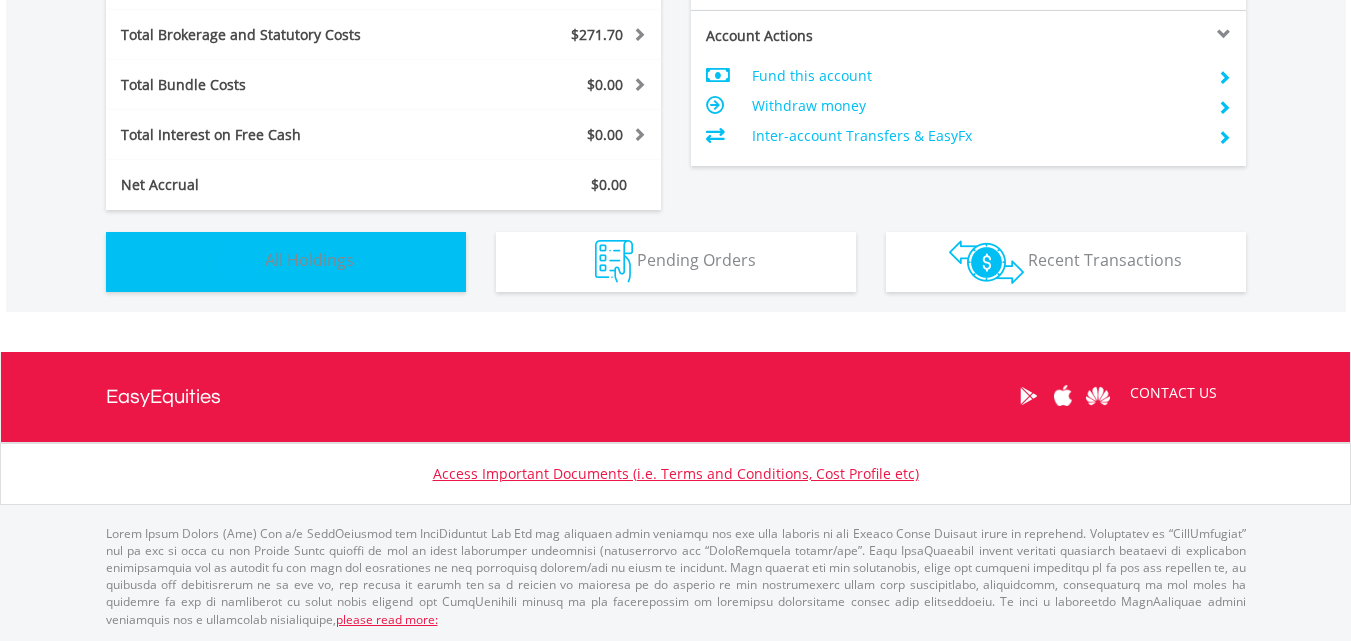 click on "All Holdings" at bounding box center (309, 260) 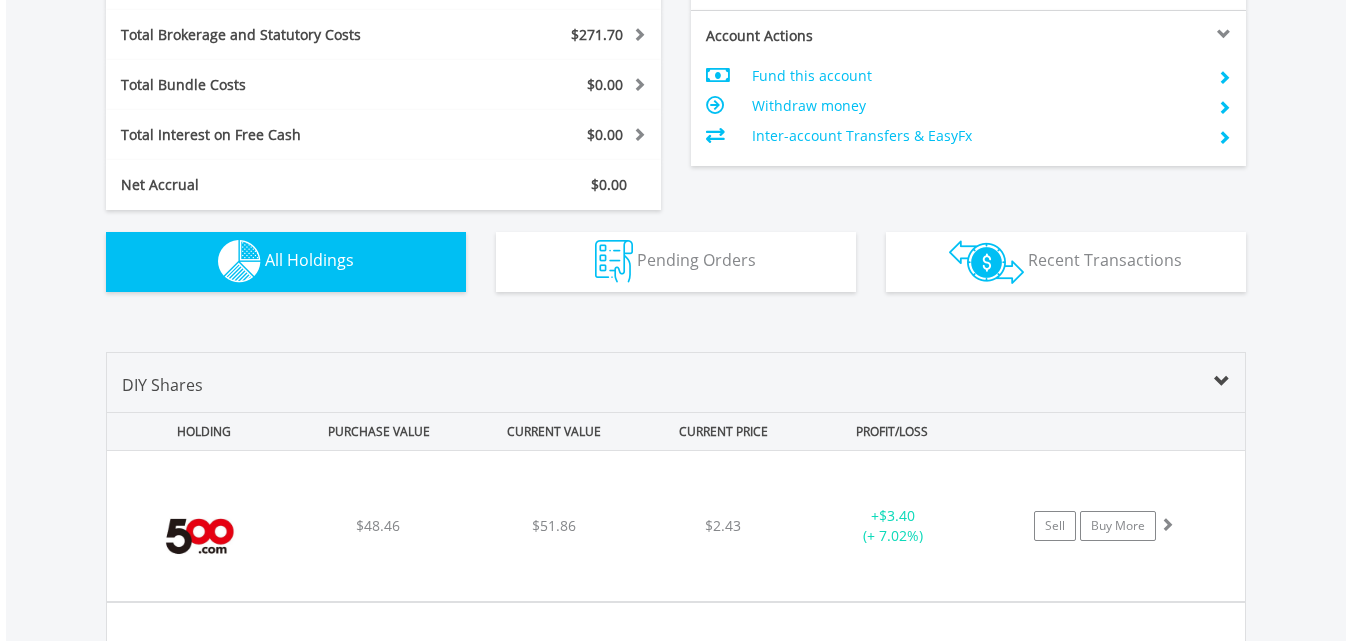 scroll, scrollTop: 1443, scrollLeft: 0, axis: vertical 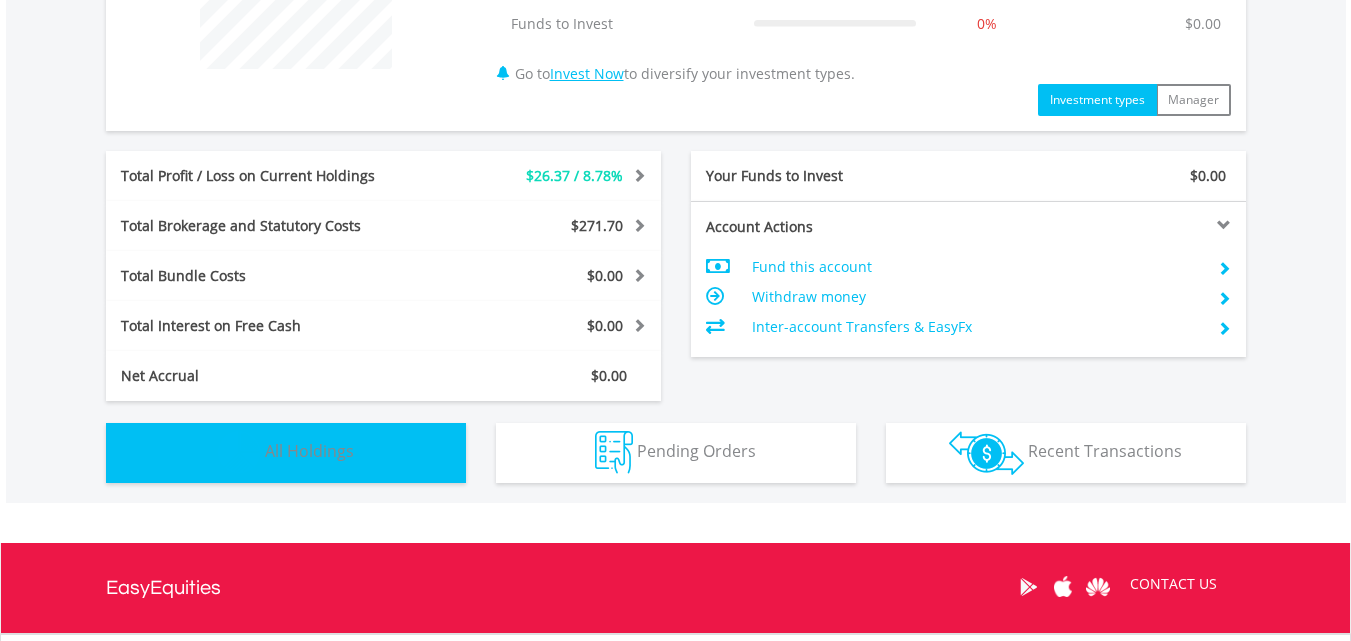 click on "Holdings
All Holdings" at bounding box center (286, 453) 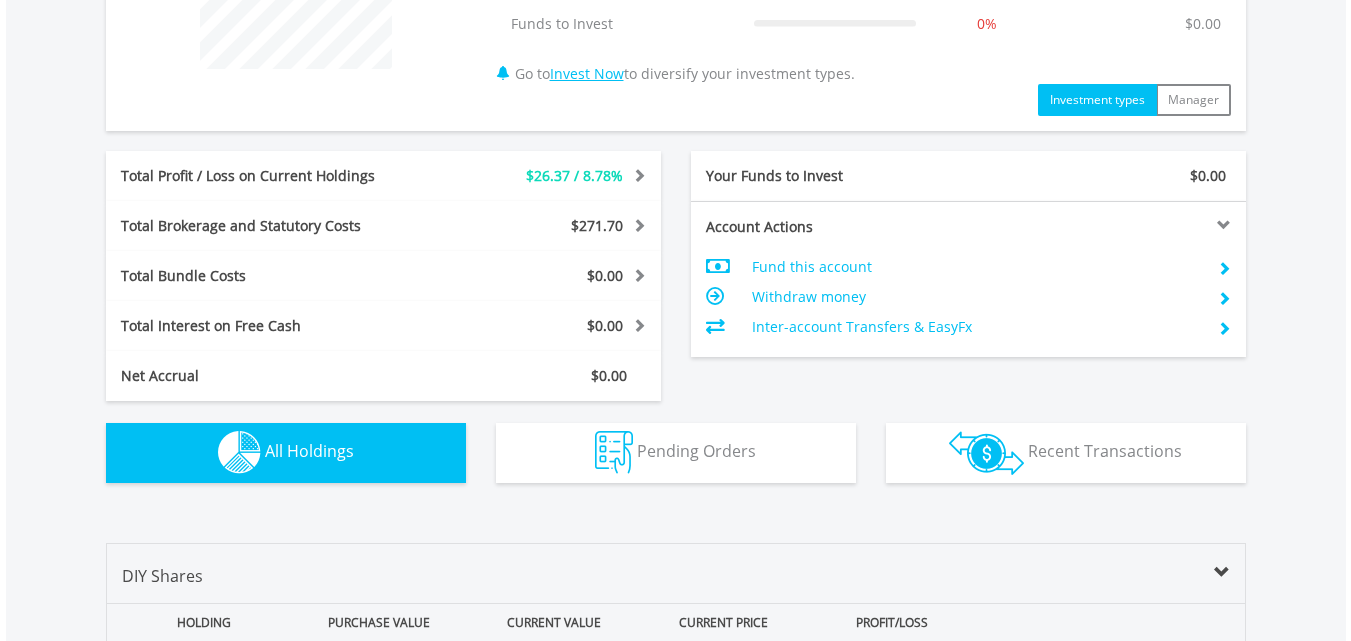 scroll, scrollTop: 1443, scrollLeft: 0, axis: vertical 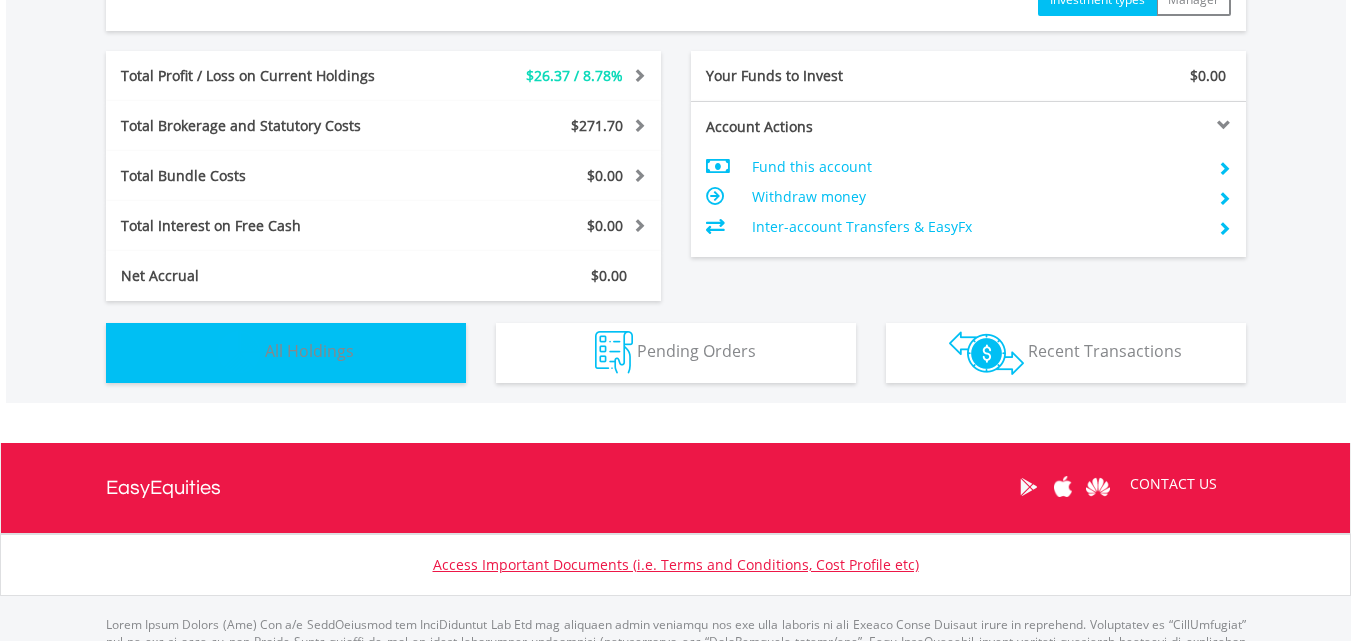 click on "All Holdings" at bounding box center (309, 351) 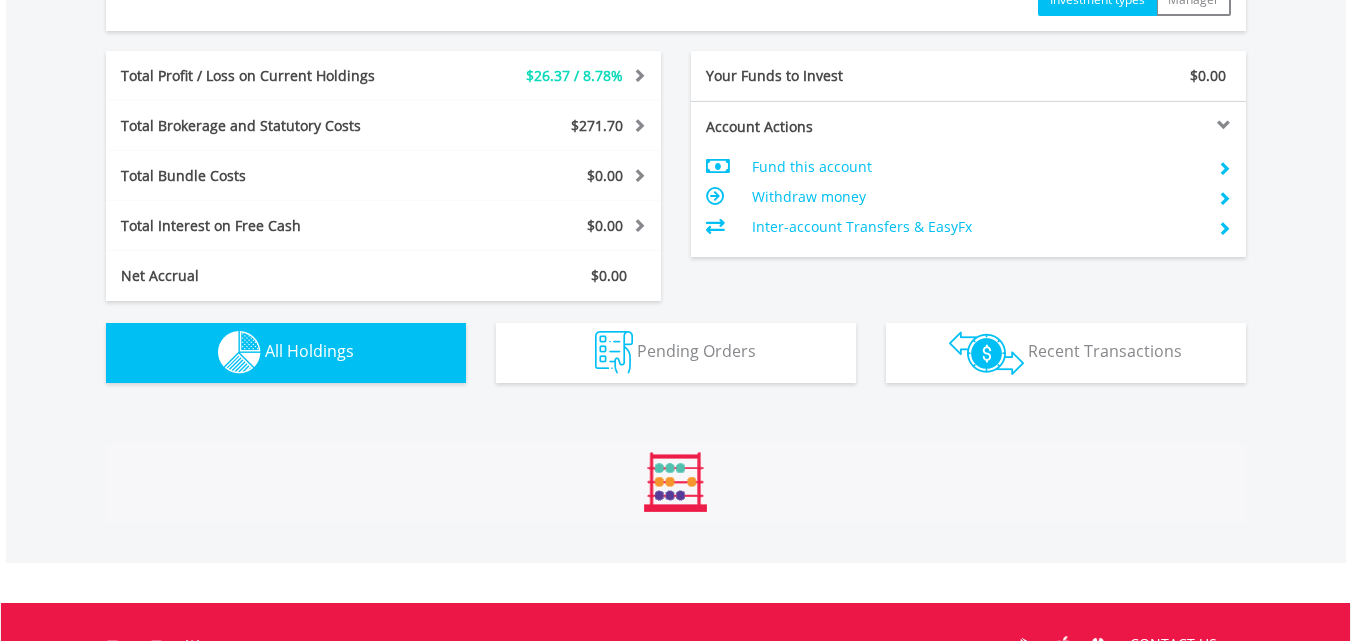 scroll, scrollTop: 1443, scrollLeft: 0, axis: vertical 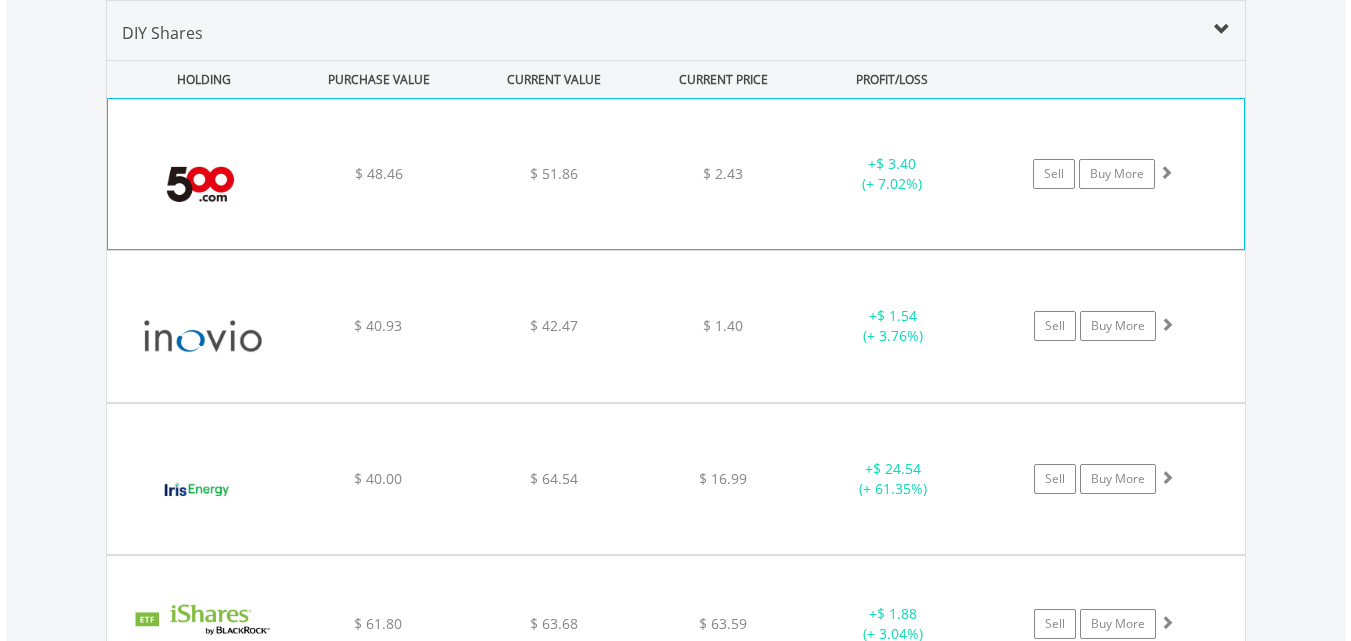 click on "$ 48.46" at bounding box center [379, 174] 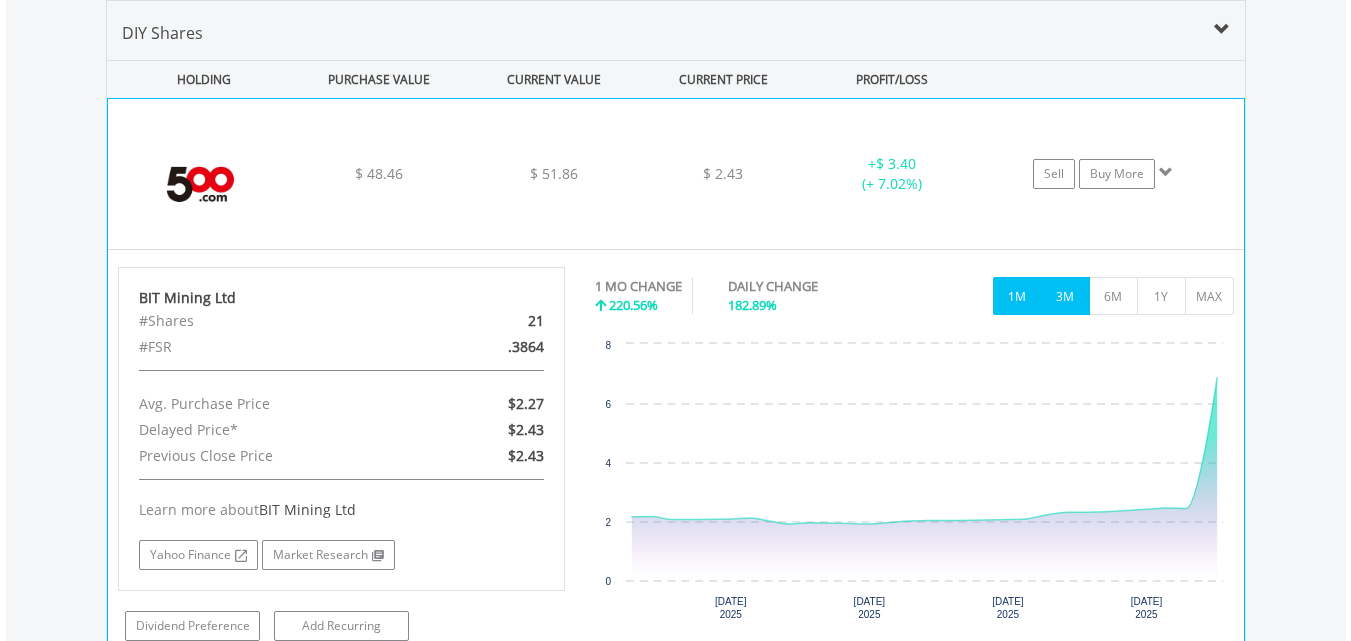 click on "3M" at bounding box center (1065, 296) 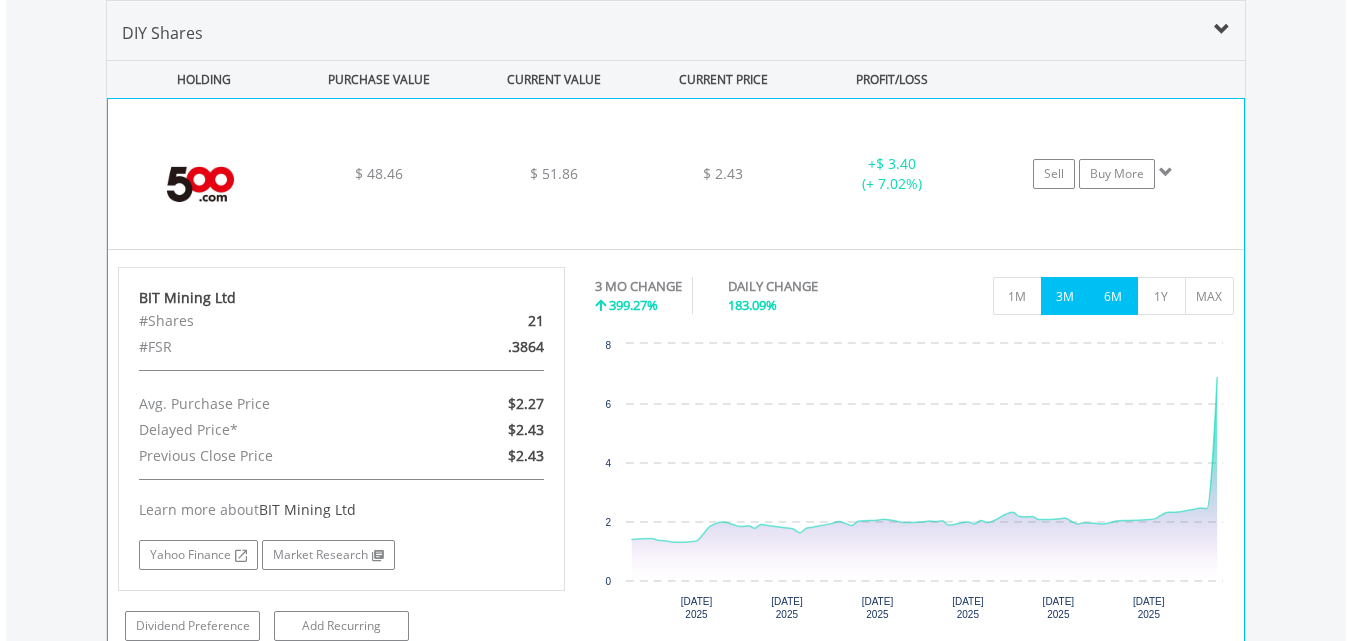 click on "6M" at bounding box center [1113, 296] 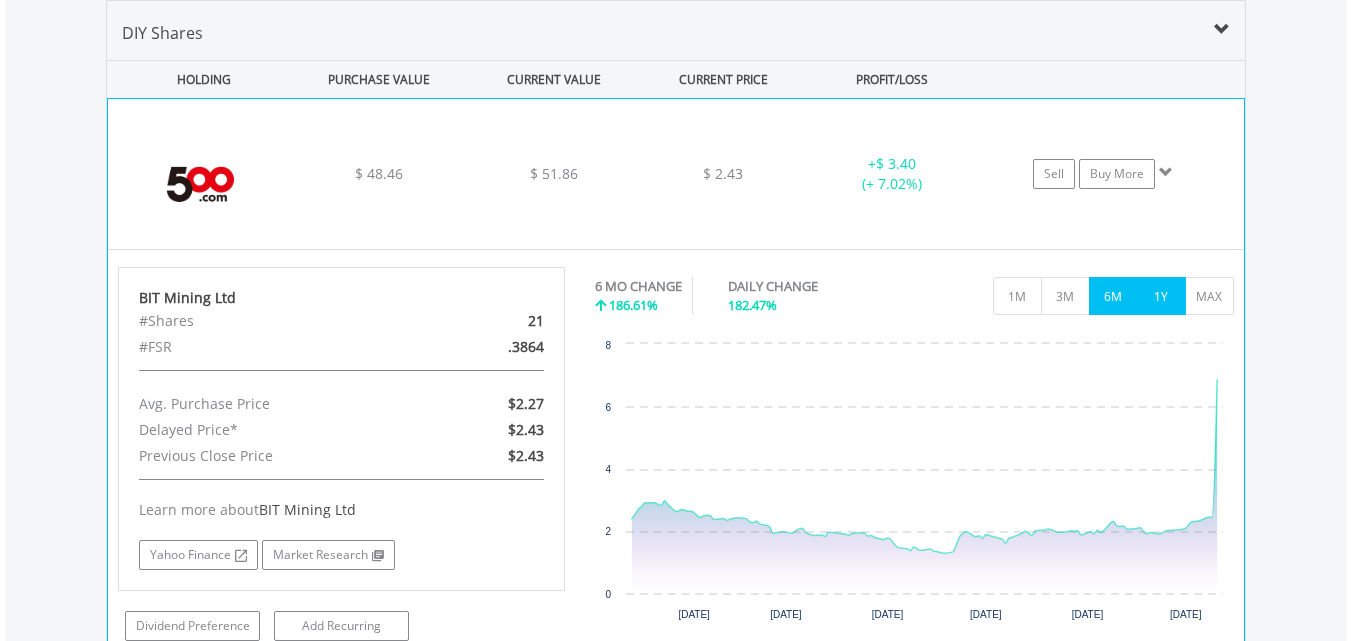 click on "1Y" at bounding box center [1161, 296] 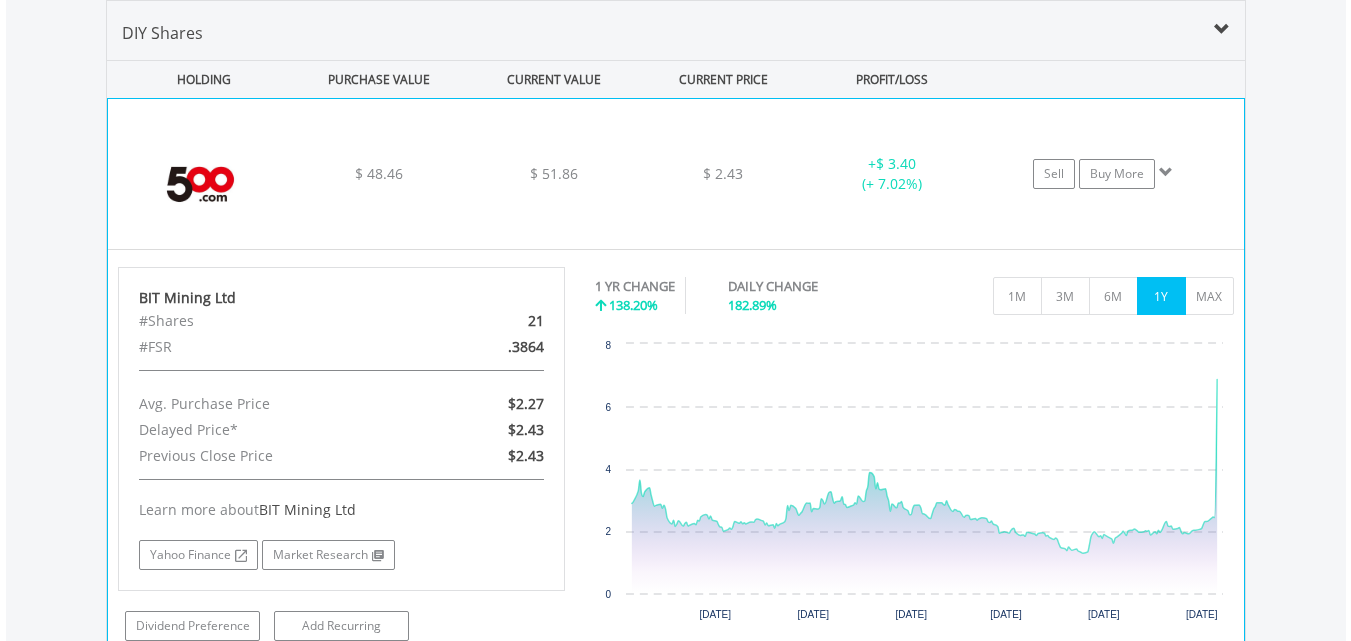 click on "﻿
BIT Mining Ltd
$ 48.46
$ 51.86
$ 2.43
+  $ 3.40 (+ 7.02%)
Sell
Buy More" at bounding box center (676, 174) 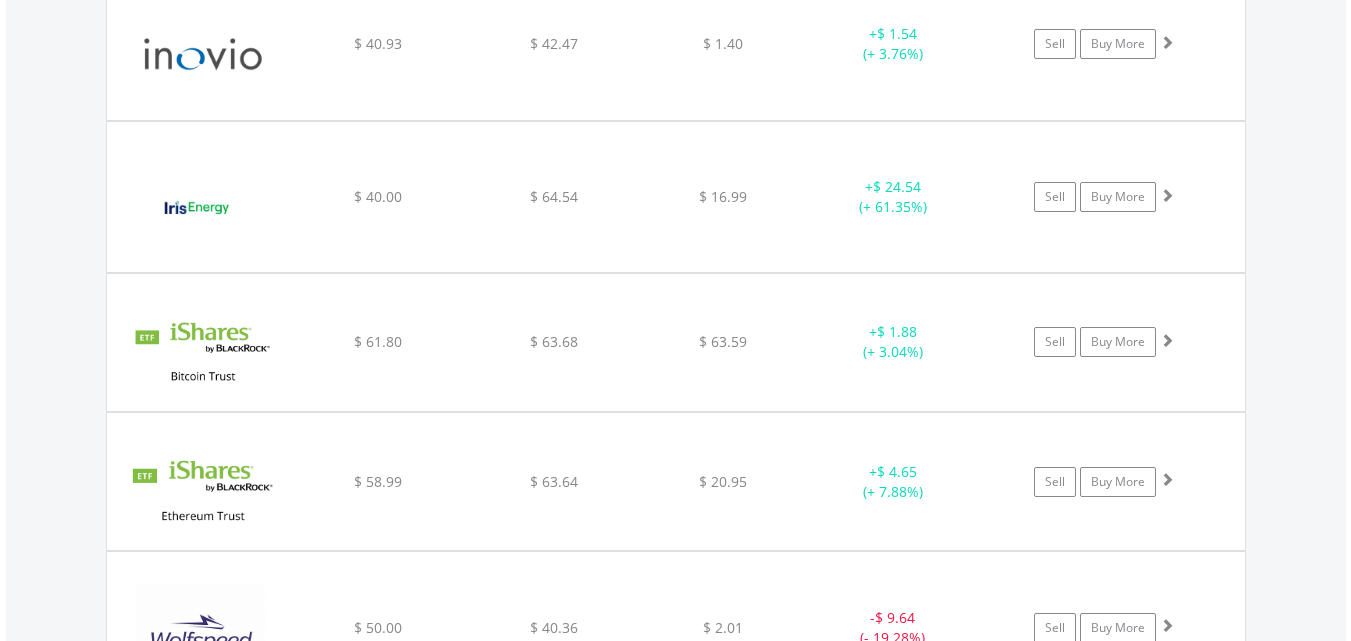 scroll, scrollTop: 1743, scrollLeft: 0, axis: vertical 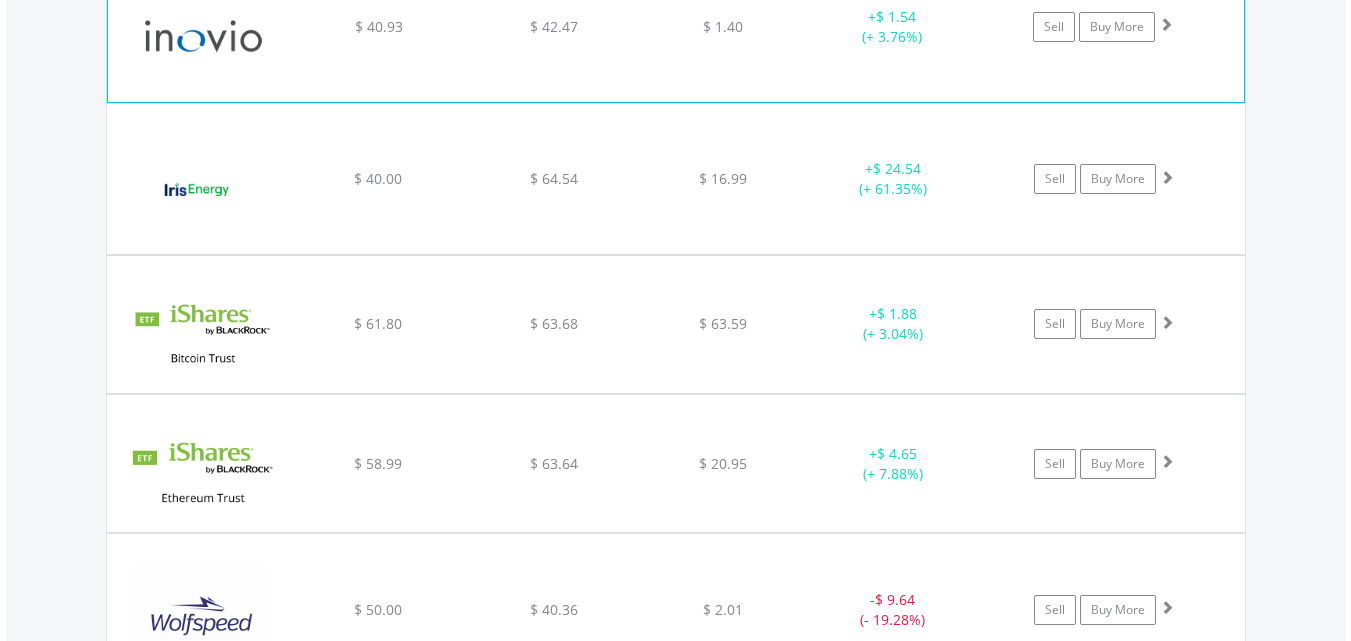 click on "﻿
Inovio Pharmaceuticals
$ 40.93
$ 42.47
$ 1.40
+  $ 1.54 (+ 3.76%)
Sell
Buy More" at bounding box center (676, -126) 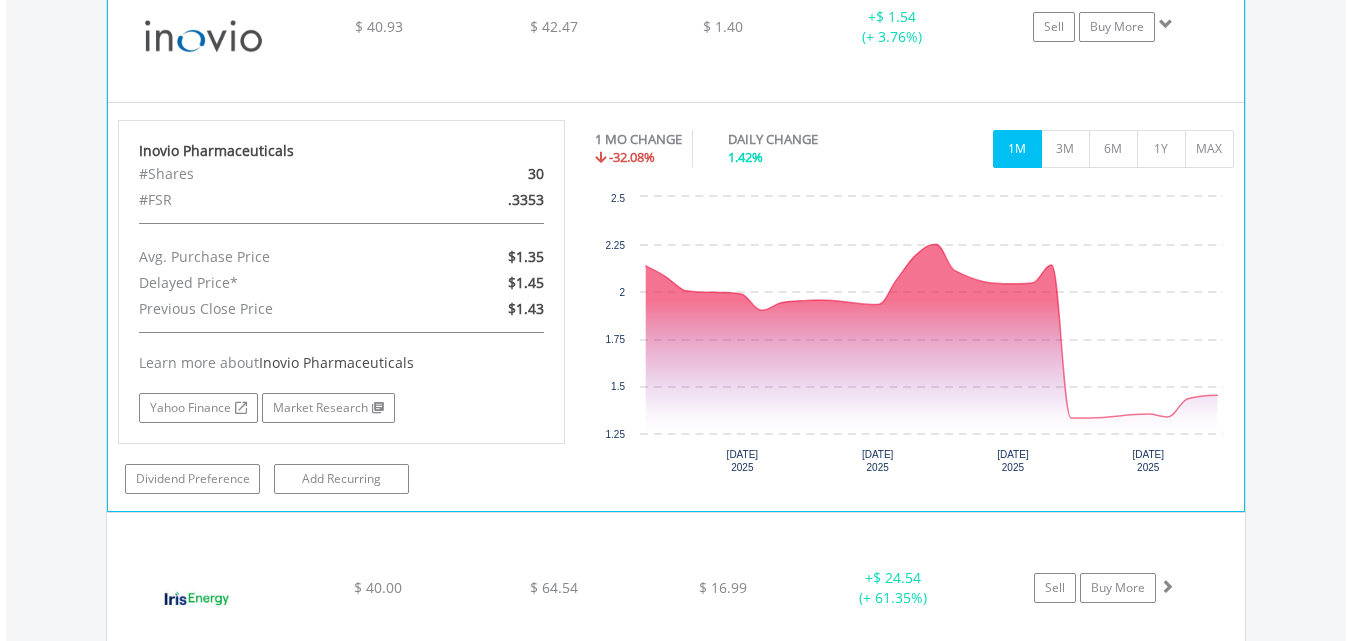 click on "﻿
Inovio Pharmaceuticals
$ 40.93
$ 42.47
$ 1.40
+  $ 1.54 (+ 3.76%)
Sell
Buy More" at bounding box center (676, -126) 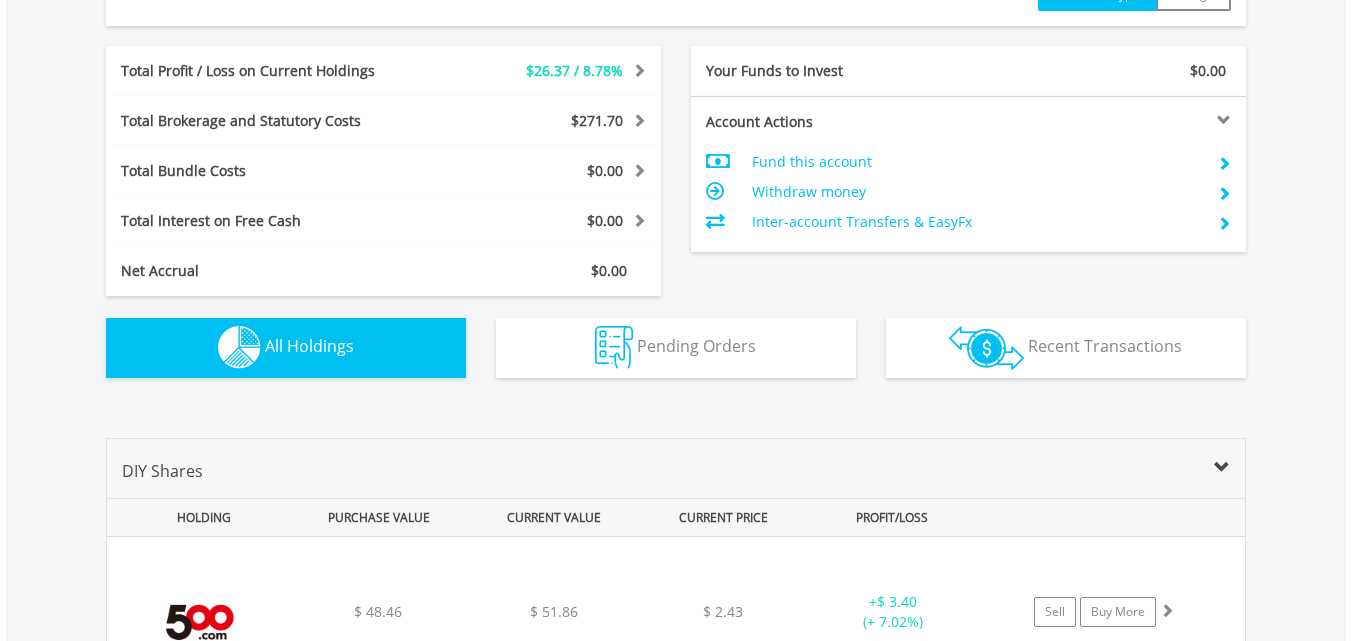 scroll, scrollTop: 743, scrollLeft: 0, axis: vertical 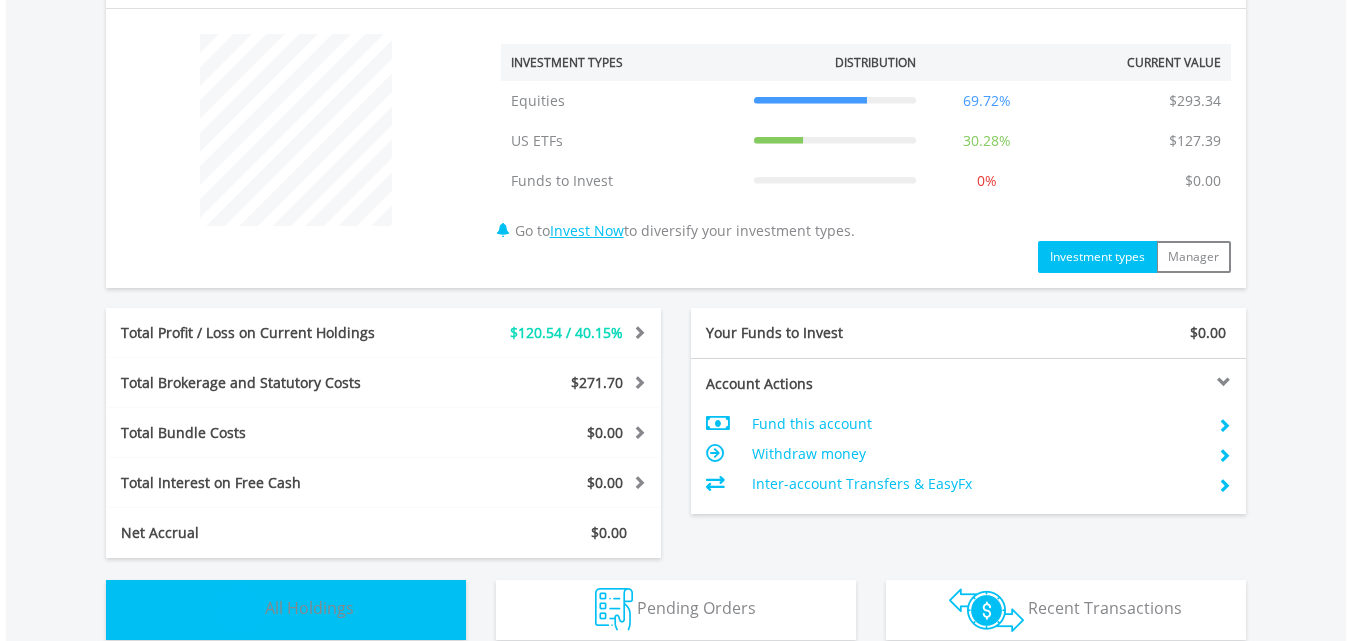 click at bounding box center (239, 609) 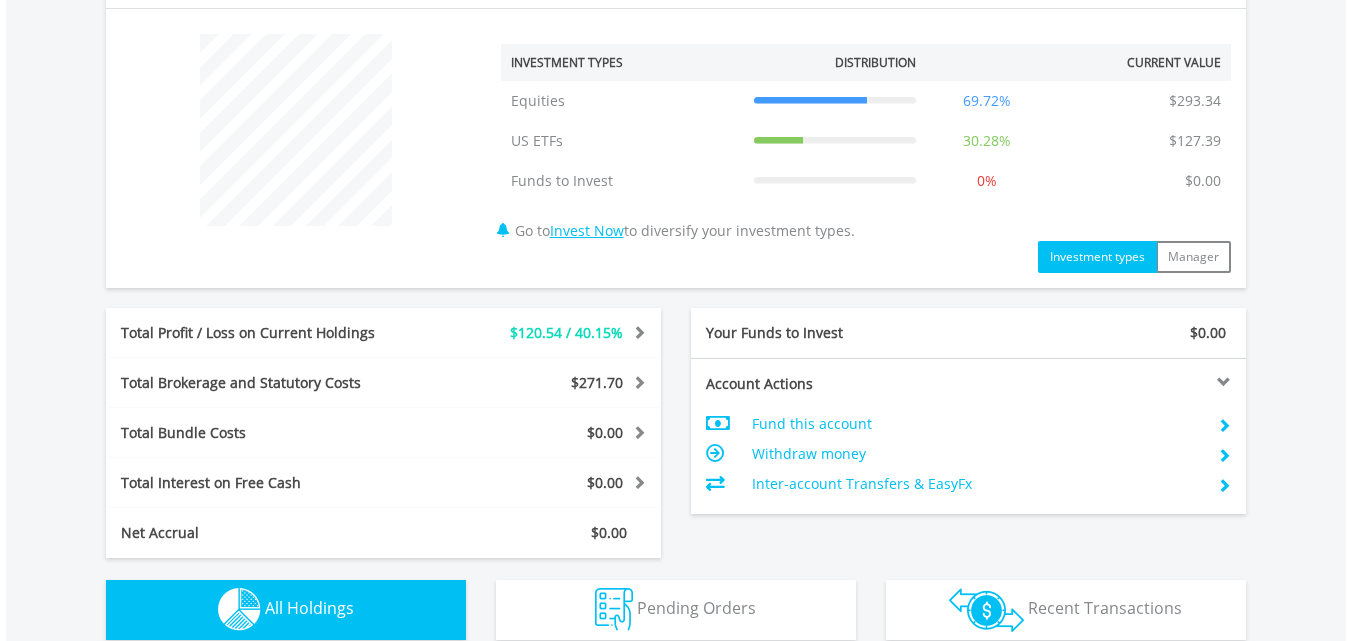 scroll, scrollTop: 1443, scrollLeft: 0, axis: vertical 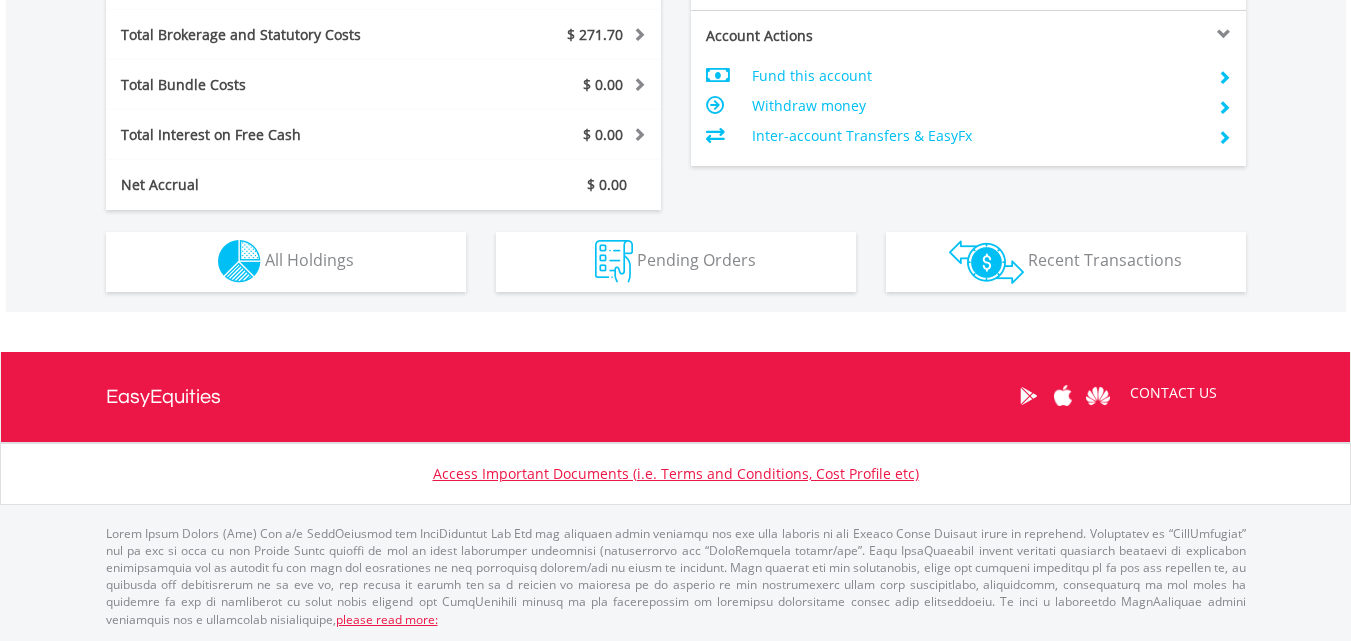 click on "Holdings
All Holdings" at bounding box center [286, 251] 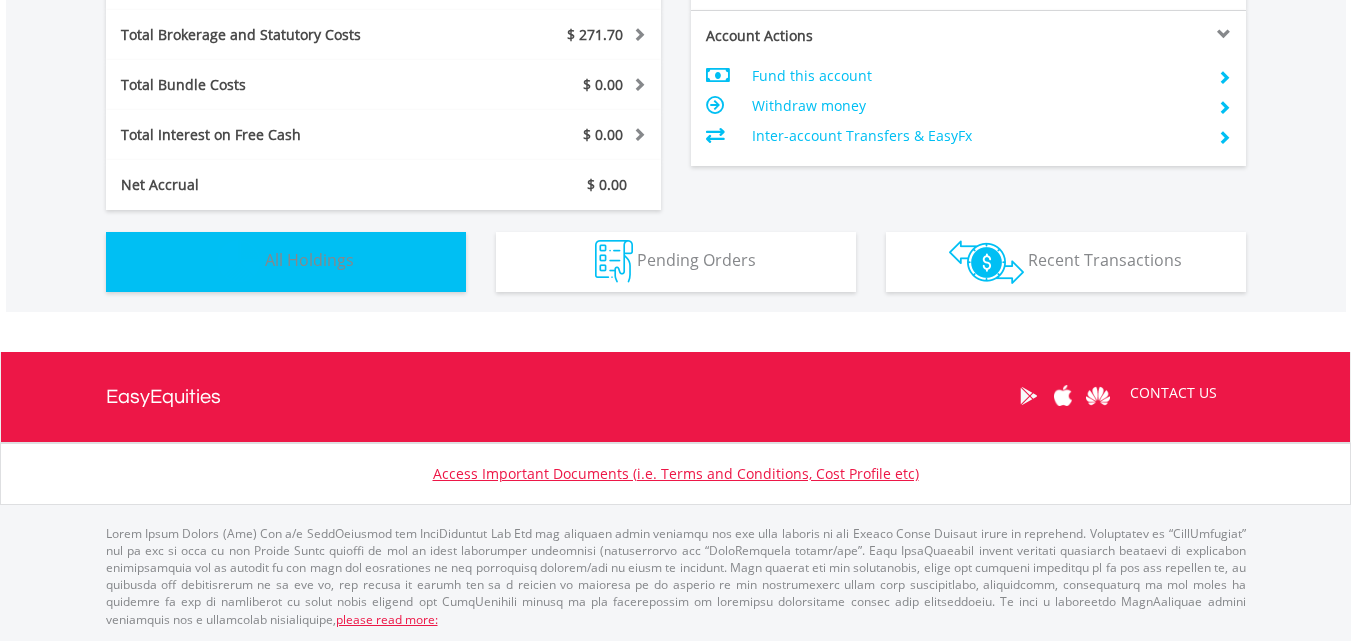 click on "All Holdings" at bounding box center (309, 260) 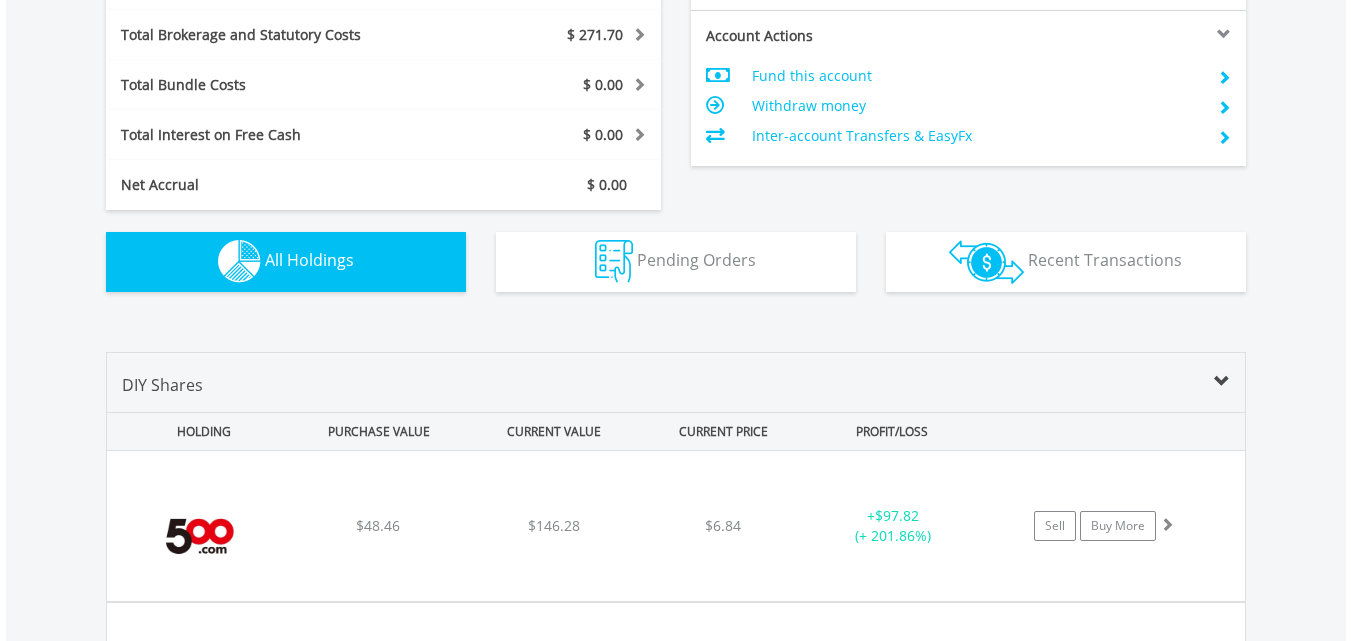 scroll, scrollTop: 1443, scrollLeft: 0, axis: vertical 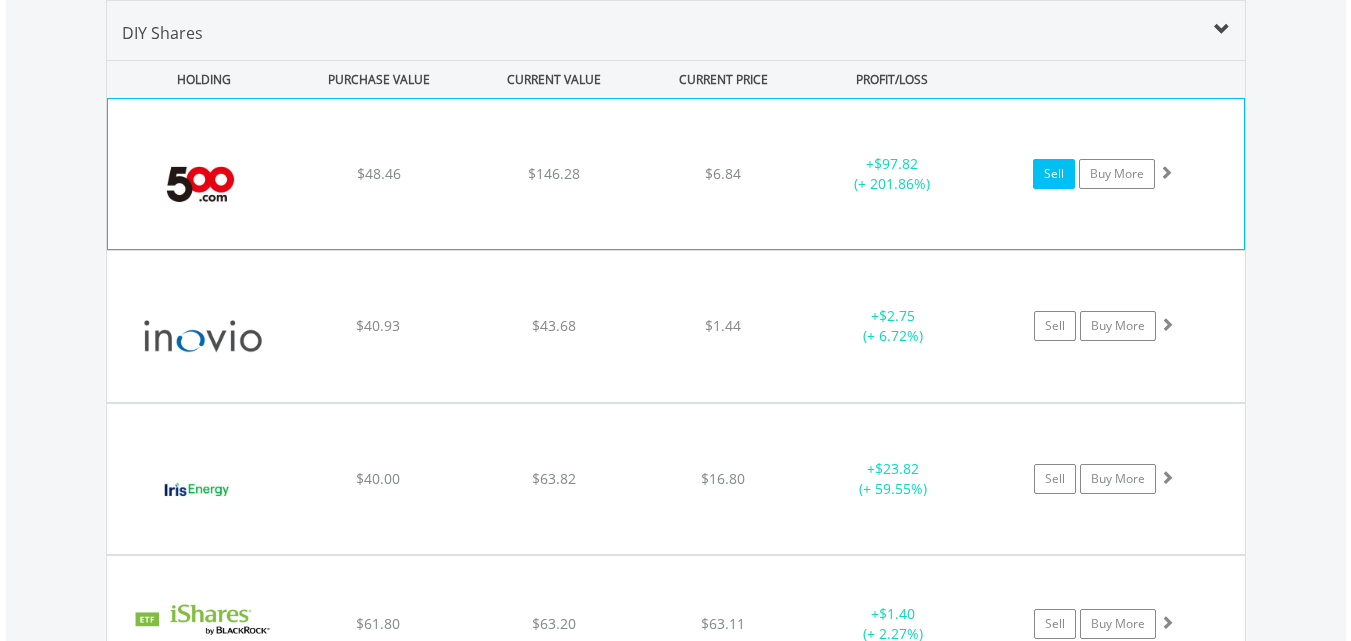 click on "Sell" at bounding box center (1054, 174) 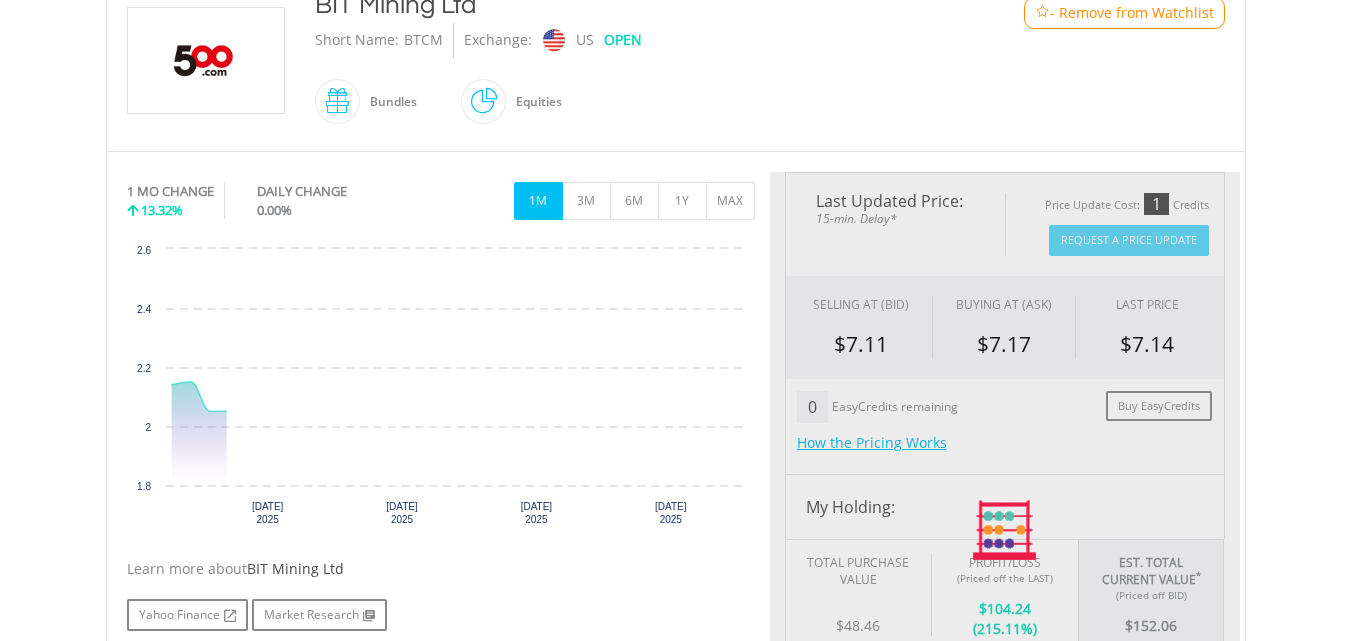 type on "******" 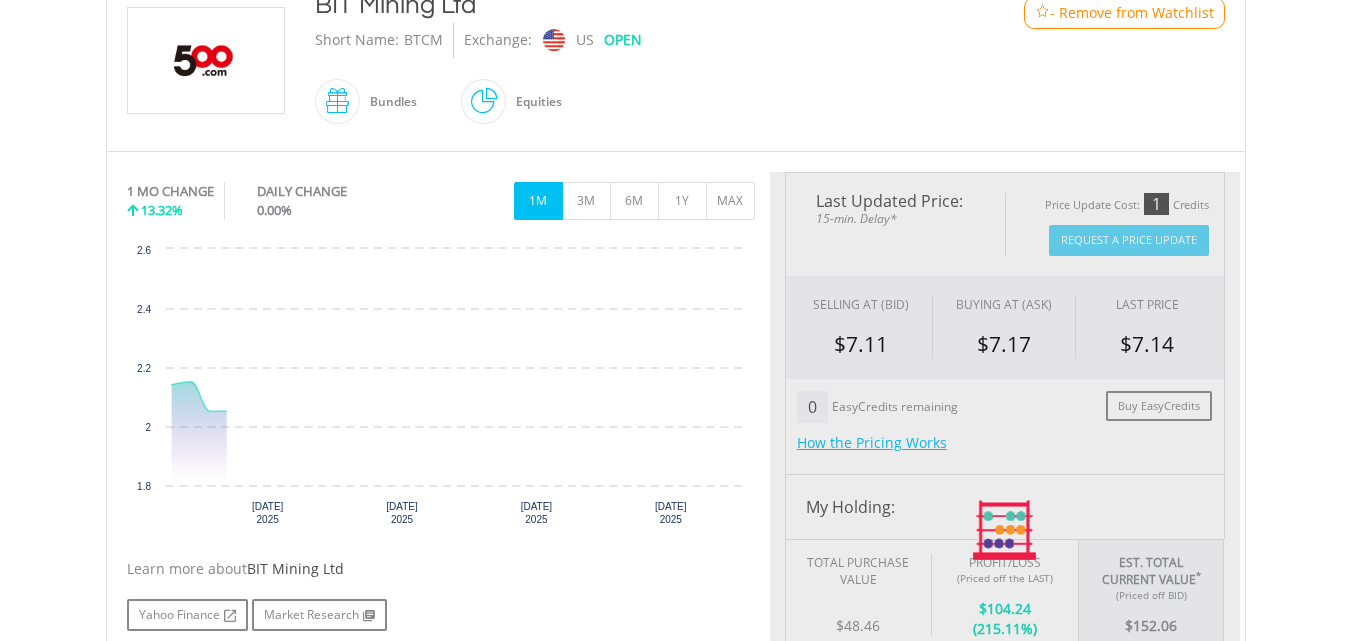 type on "******" 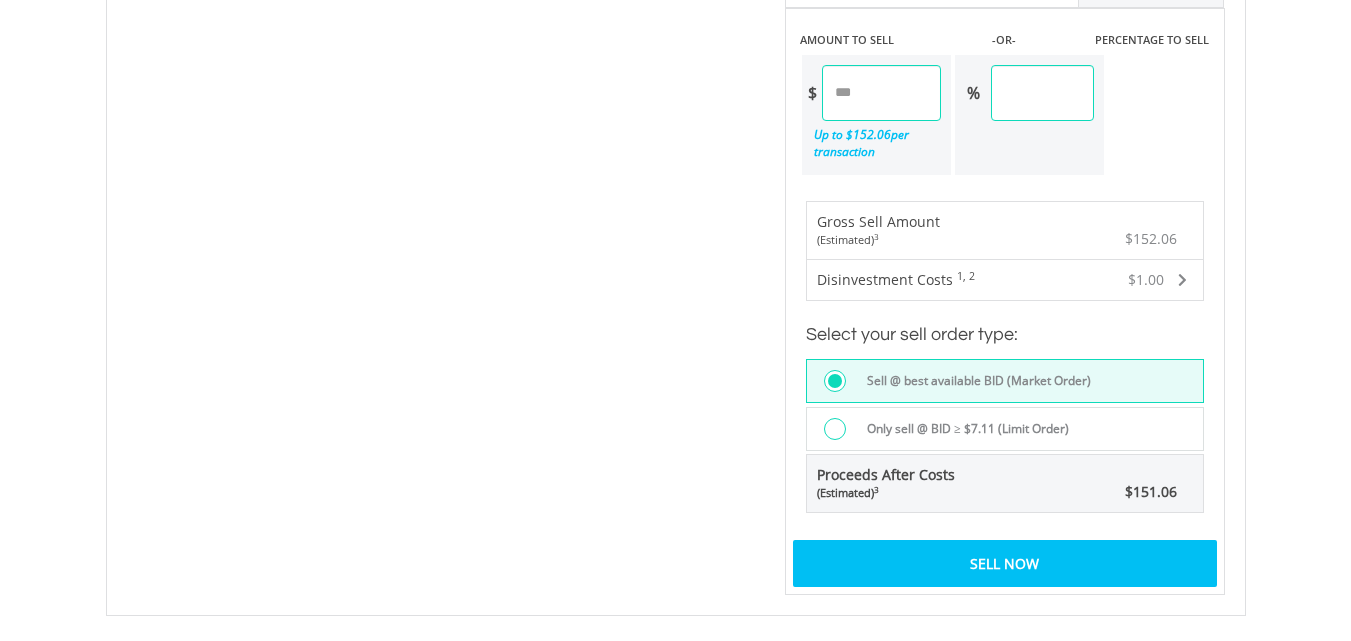 scroll, scrollTop: 1300, scrollLeft: 0, axis: vertical 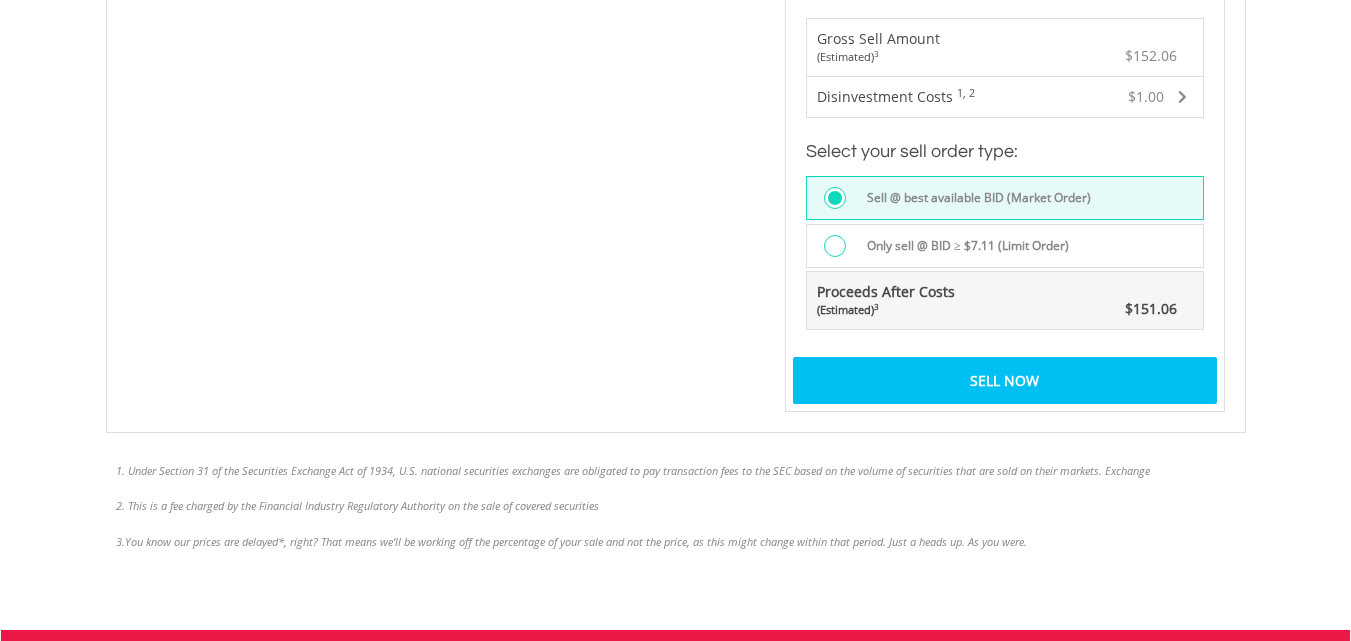 click on "Sell Now" at bounding box center [1005, 380] 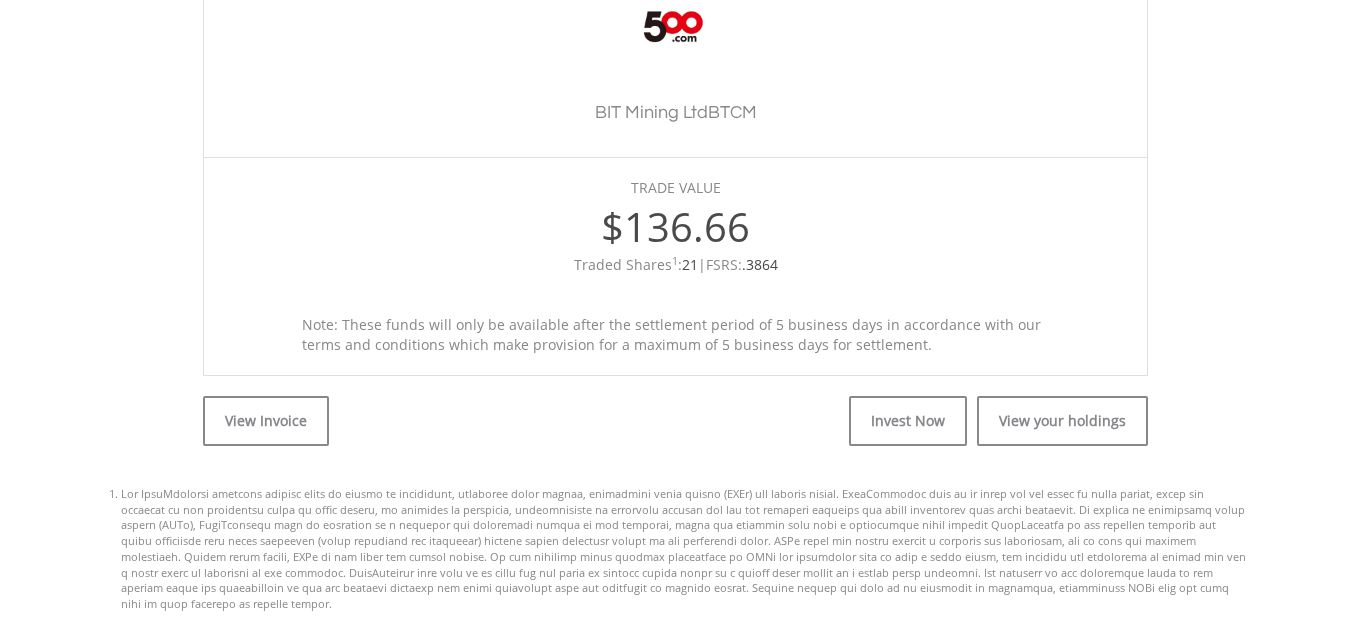 scroll, scrollTop: 800, scrollLeft: 0, axis: vertical 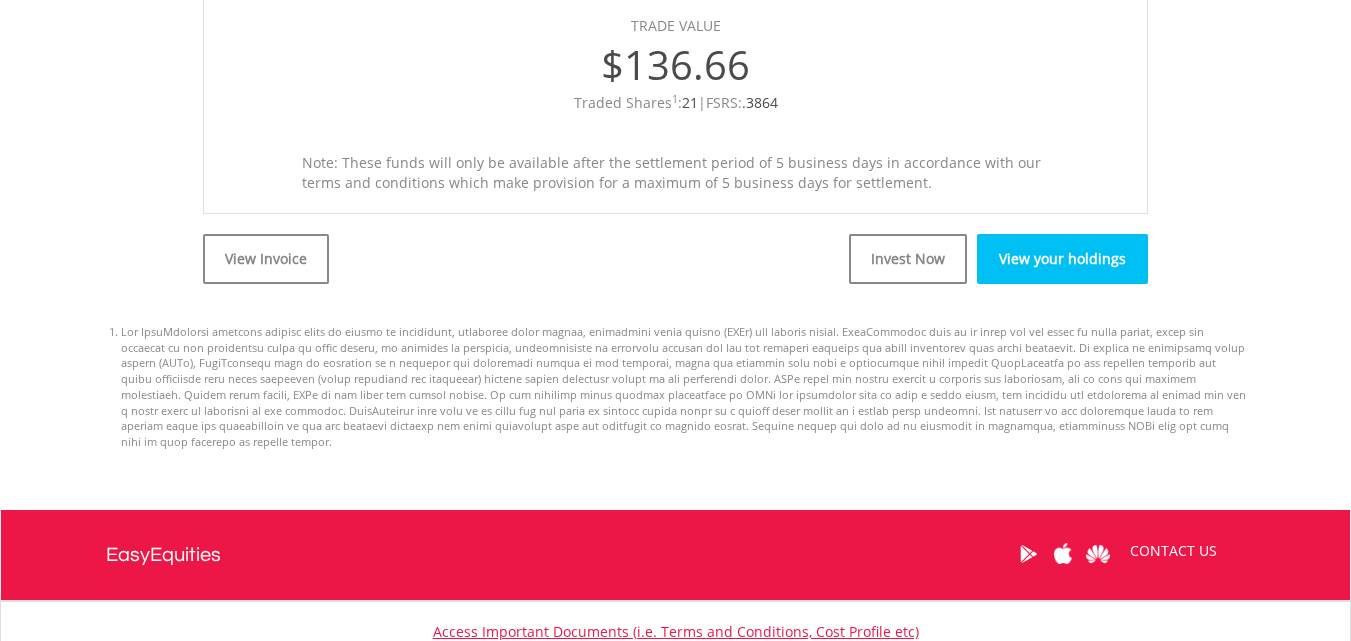 click on "View your holdings" at bounding box center (1062, 259) 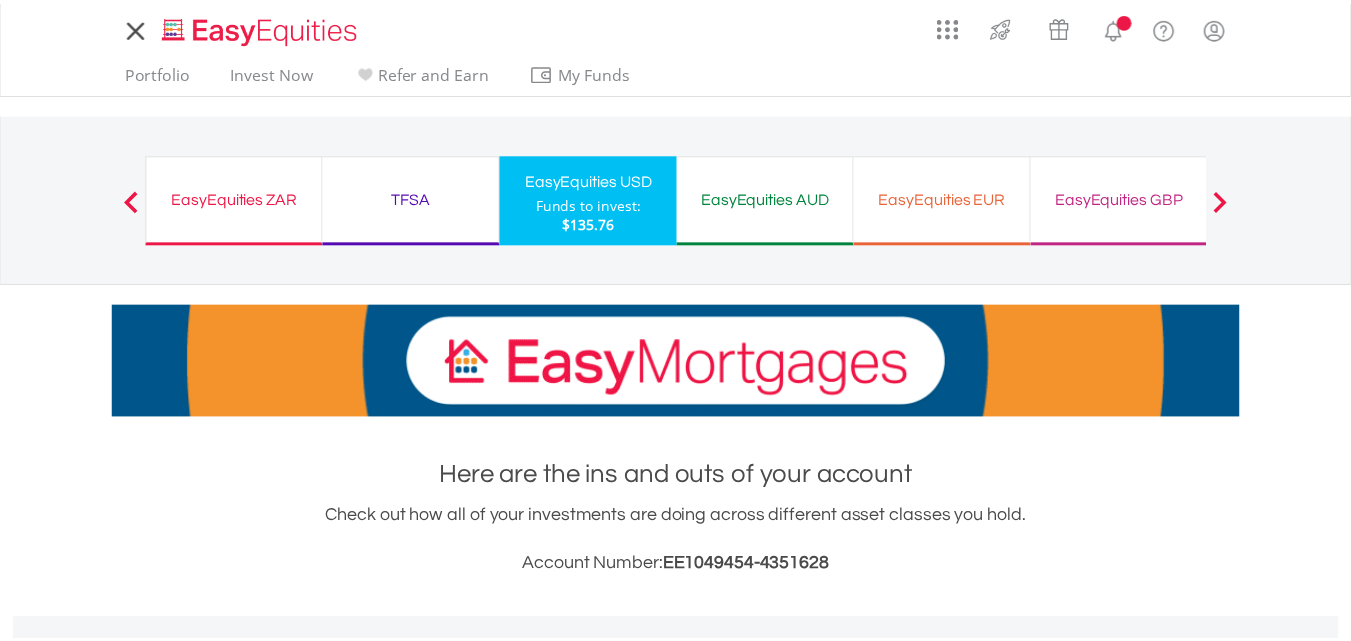 scroll, scrollTop: 0, scrollLeft: 0, axis: both 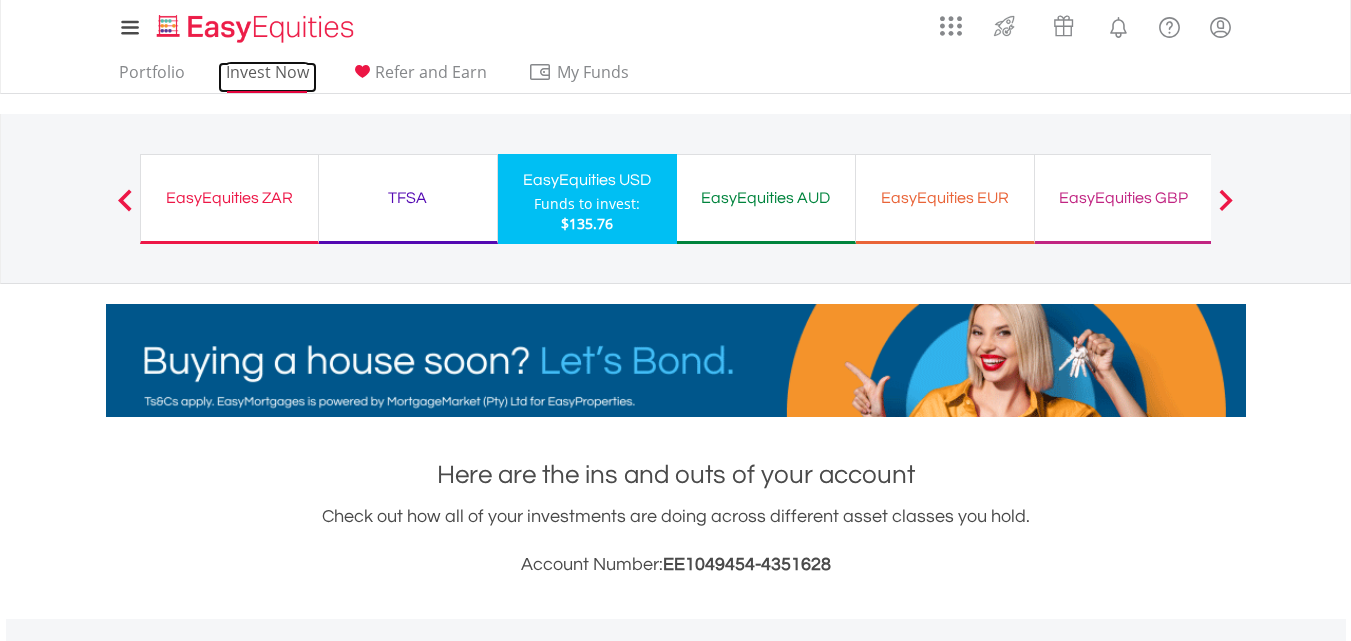 click on "Invest Now" at bounding box center (267, 77) 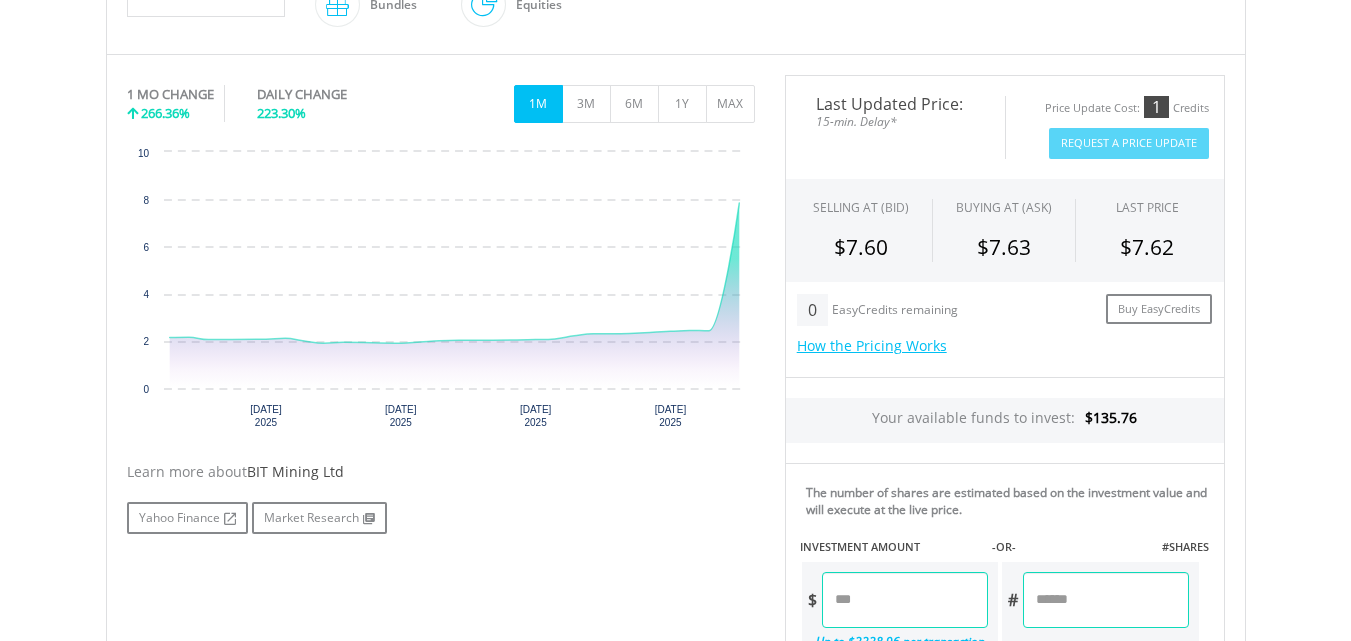 scroll, scrollTop: 800, scrollLeft: 0, axis: vertical 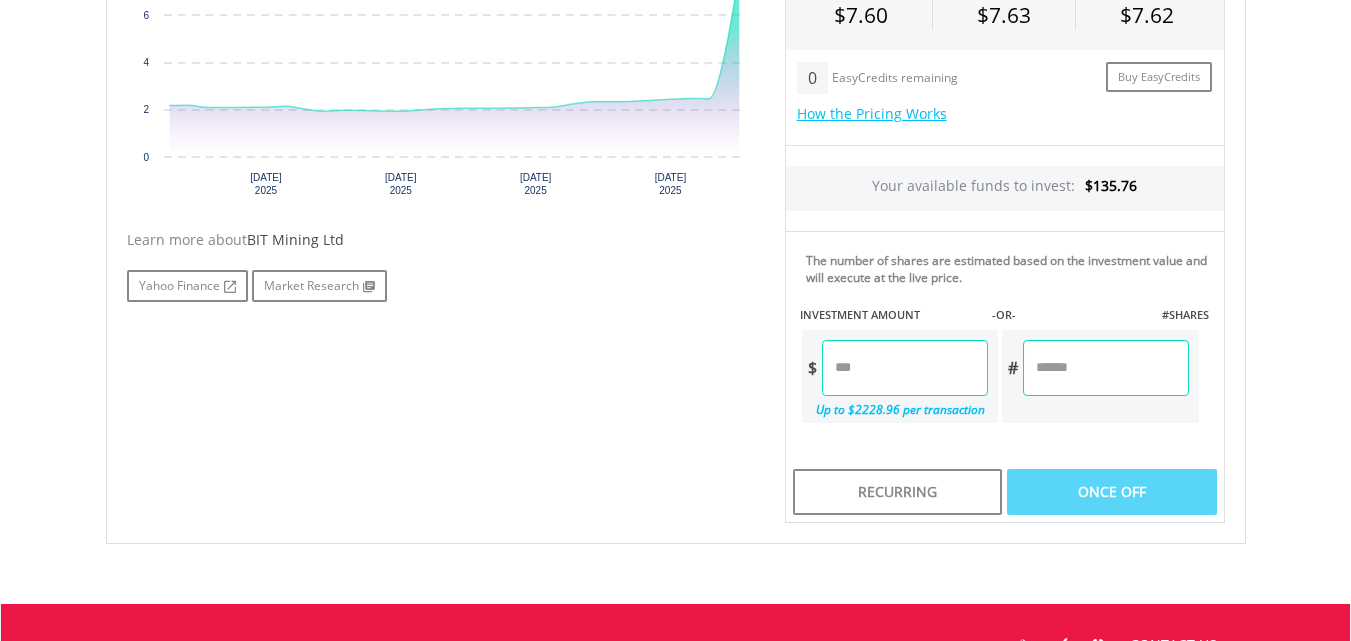 click at bounding box center (905, 368) 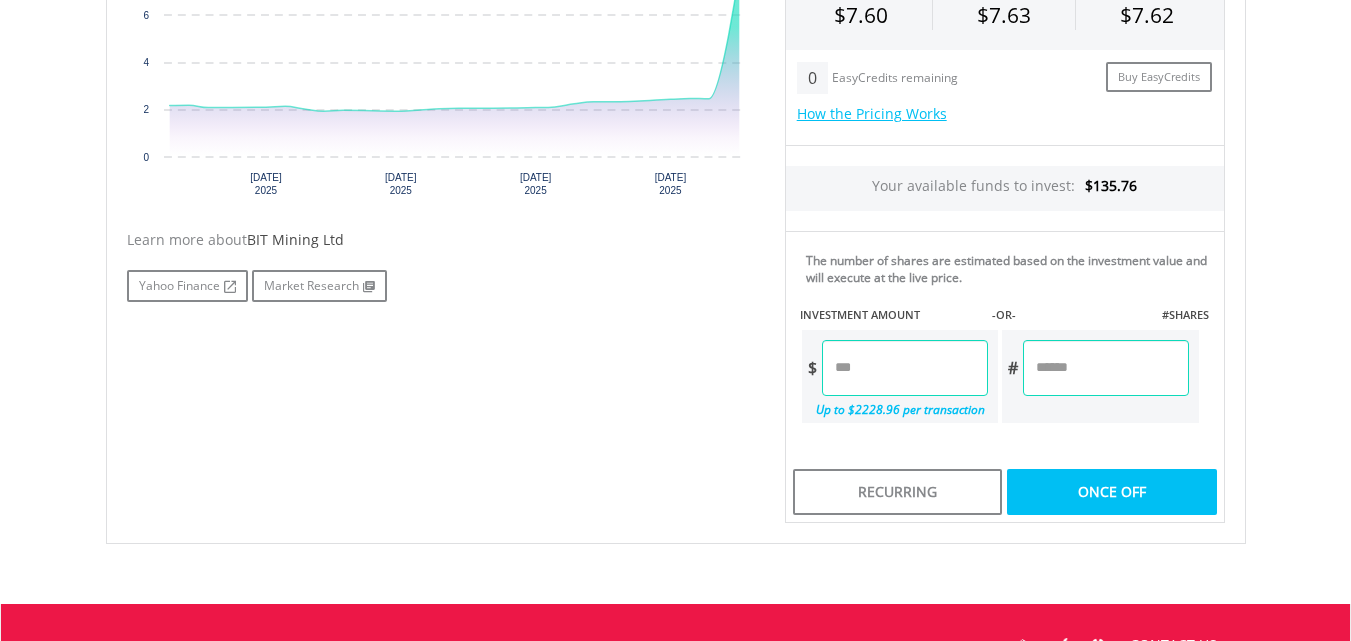 click on "No chart available.
1 MO CHANGE
266.36%
DAILY CHANGE
223.30%
1M
3M
6M
1Y
MAX
Chart 16 Jun" at bounding box center (676, 183) 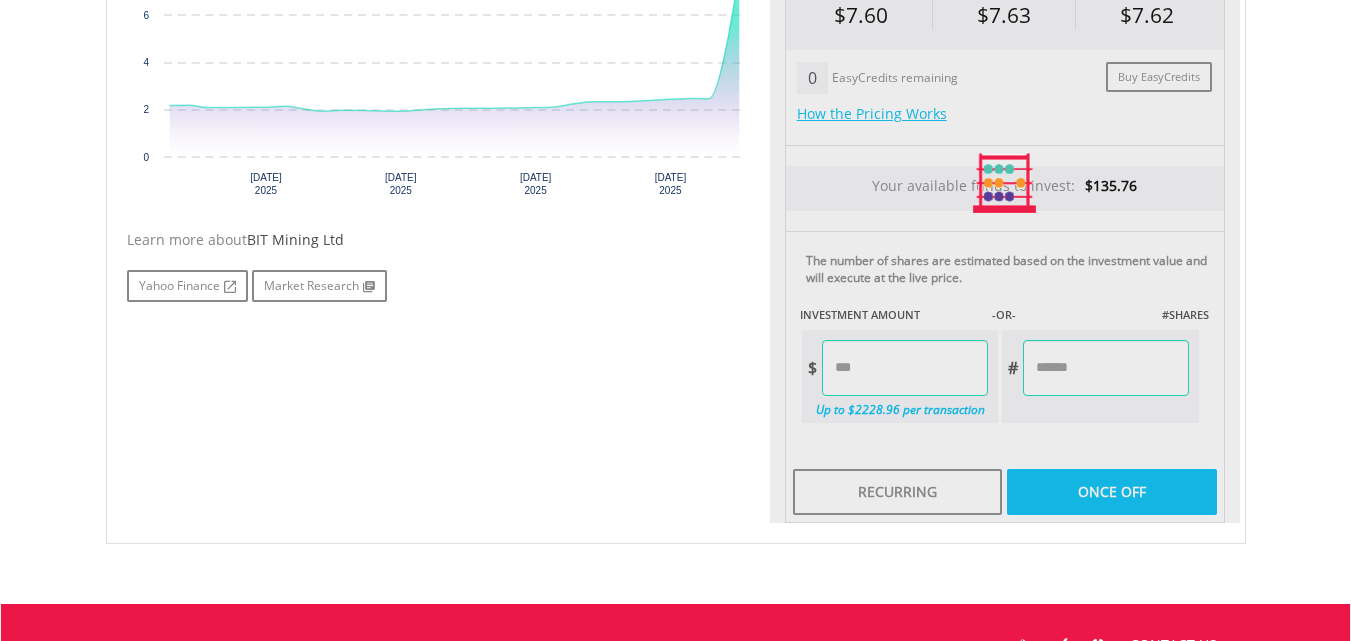type on "*****" 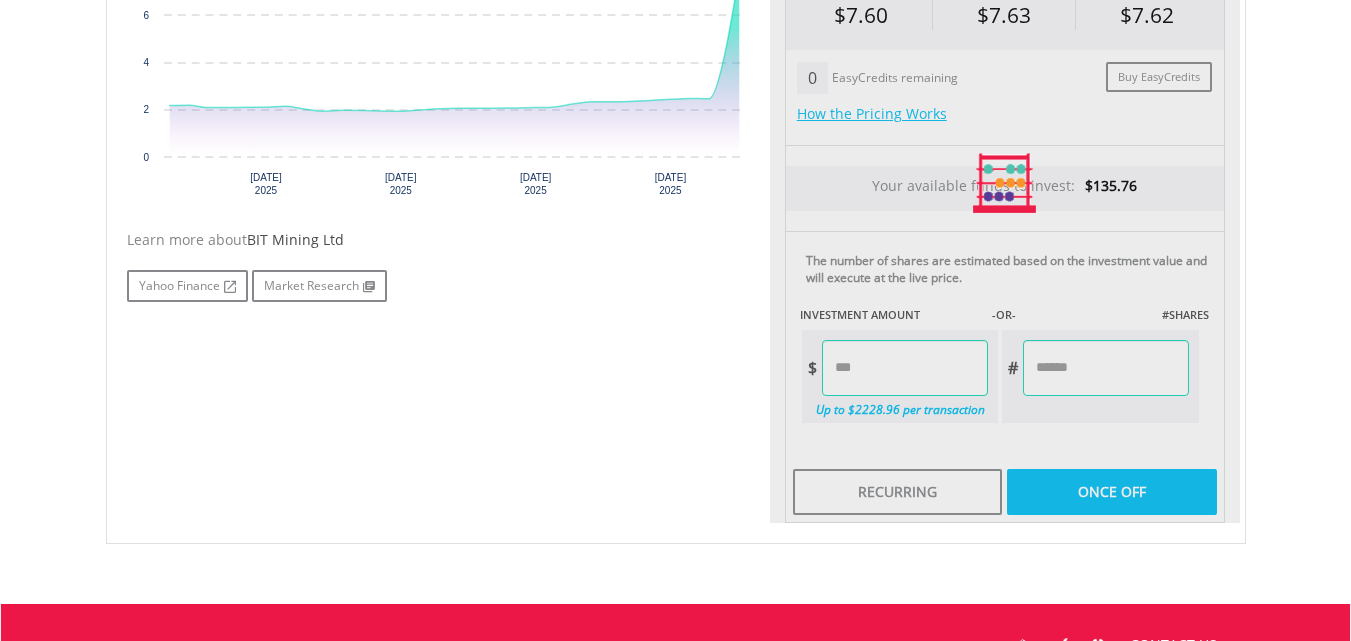 type on "*****" 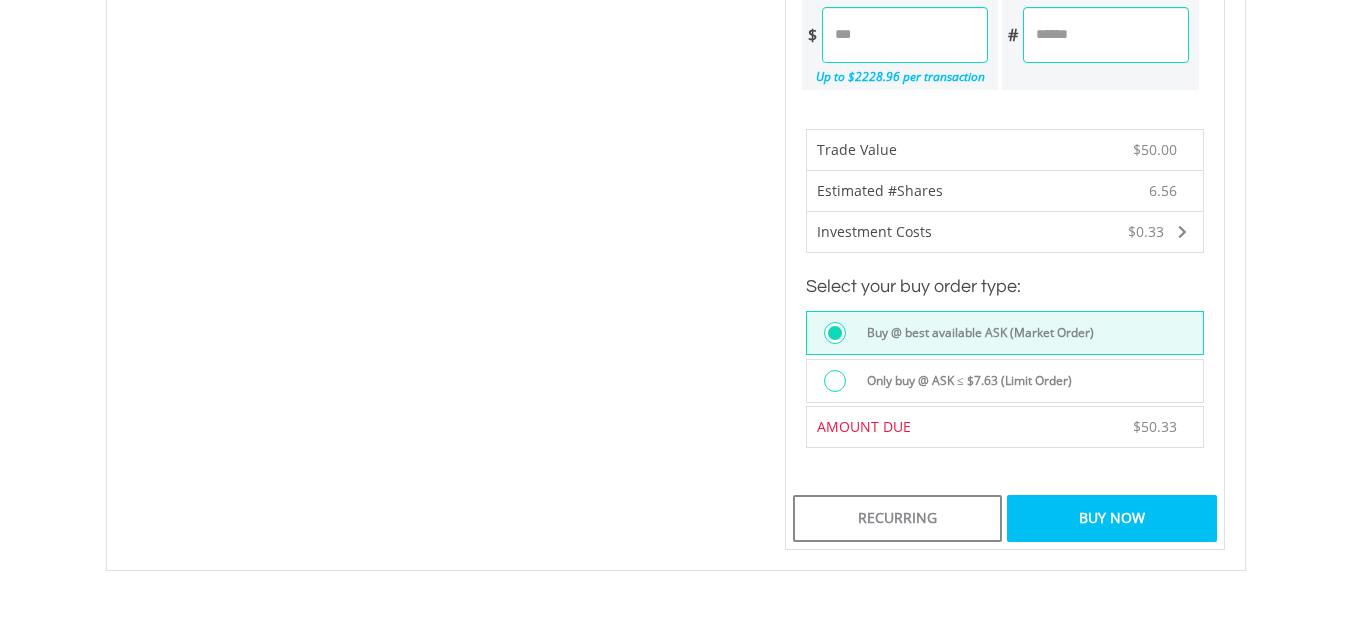 scroll, scrollTop: 1300, scrollLeft: 0, axis: vertical 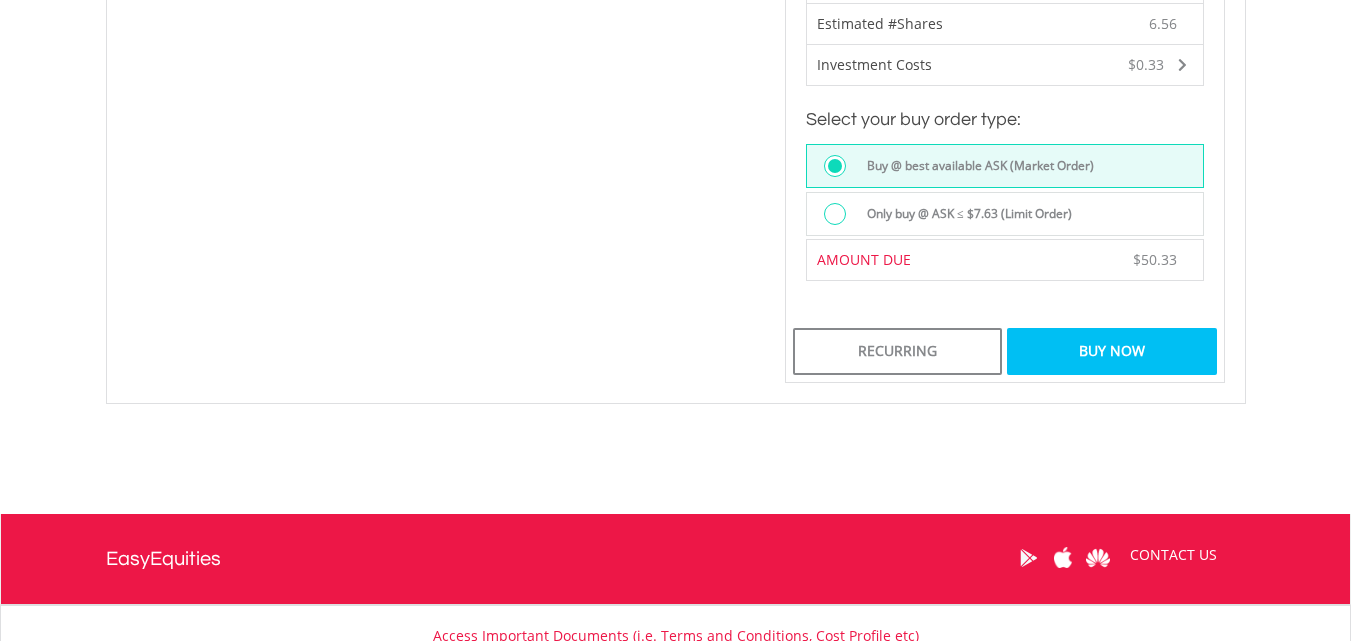 click on "Buy Now" at bounding box center (1111, 351) 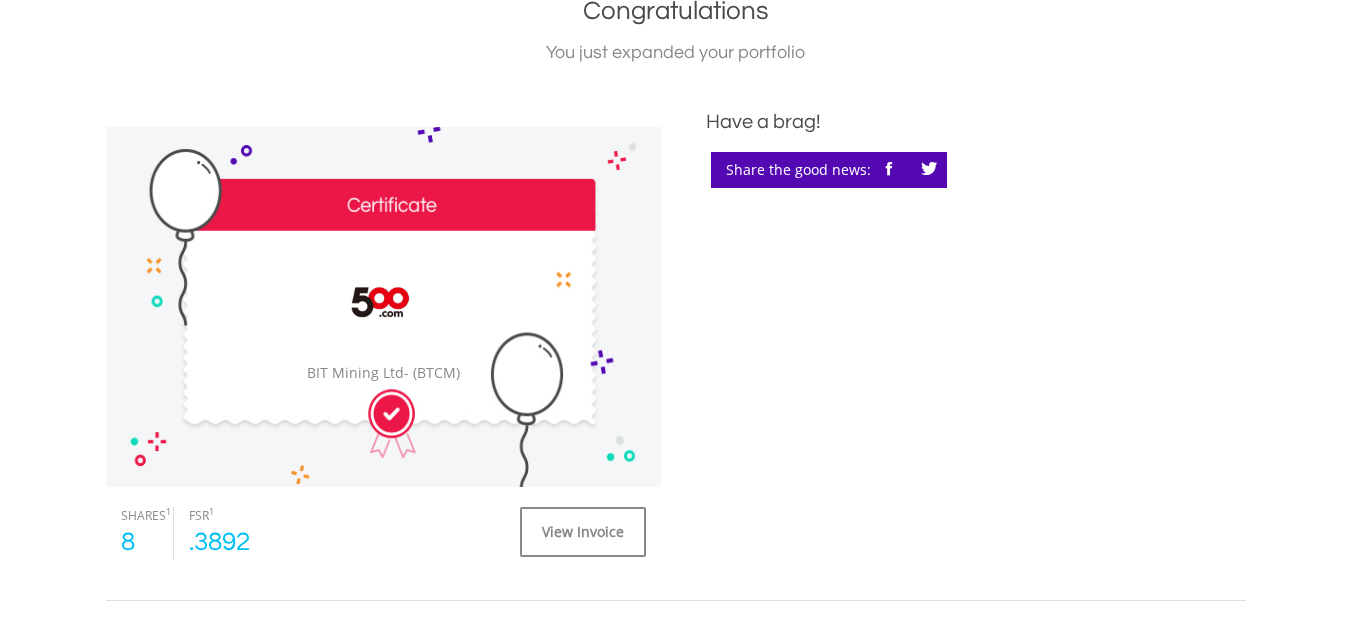 scroll, scrollTop: 600, scrollLeft: 0, axis: vertical 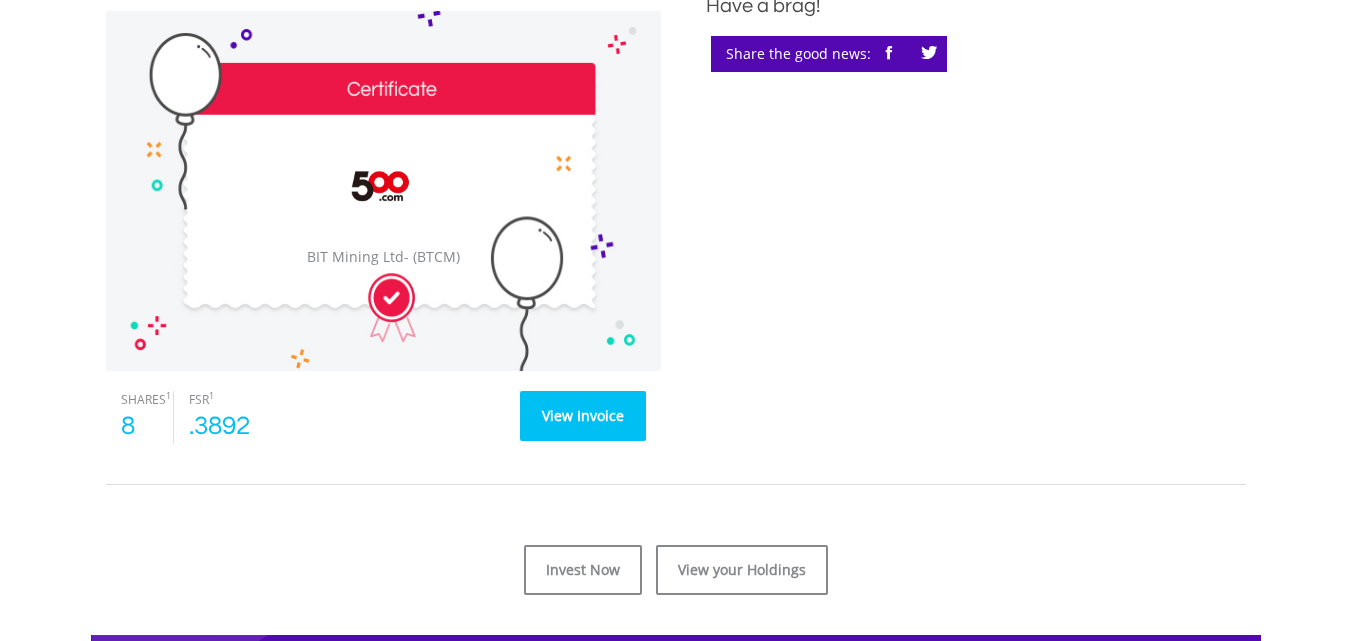 click on "View Invoice" at bounding box center (583, 416) 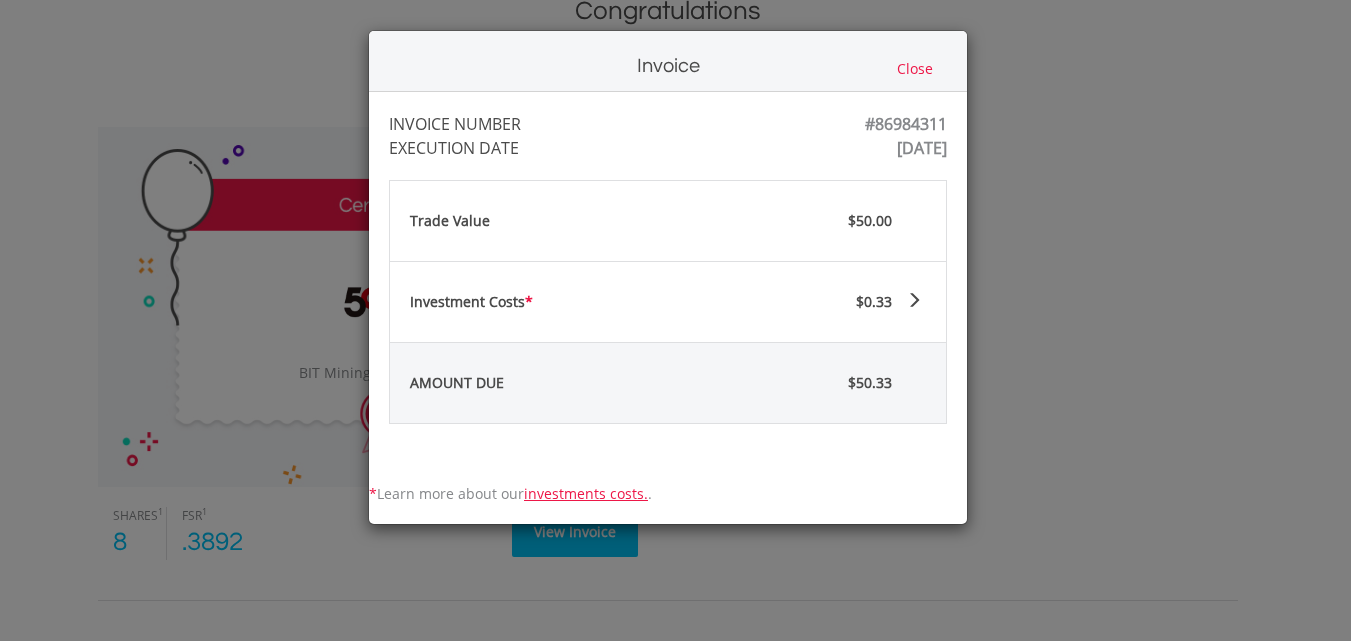 scroll, scrollTop: 200, scrollLeft: 0, axis: vertical 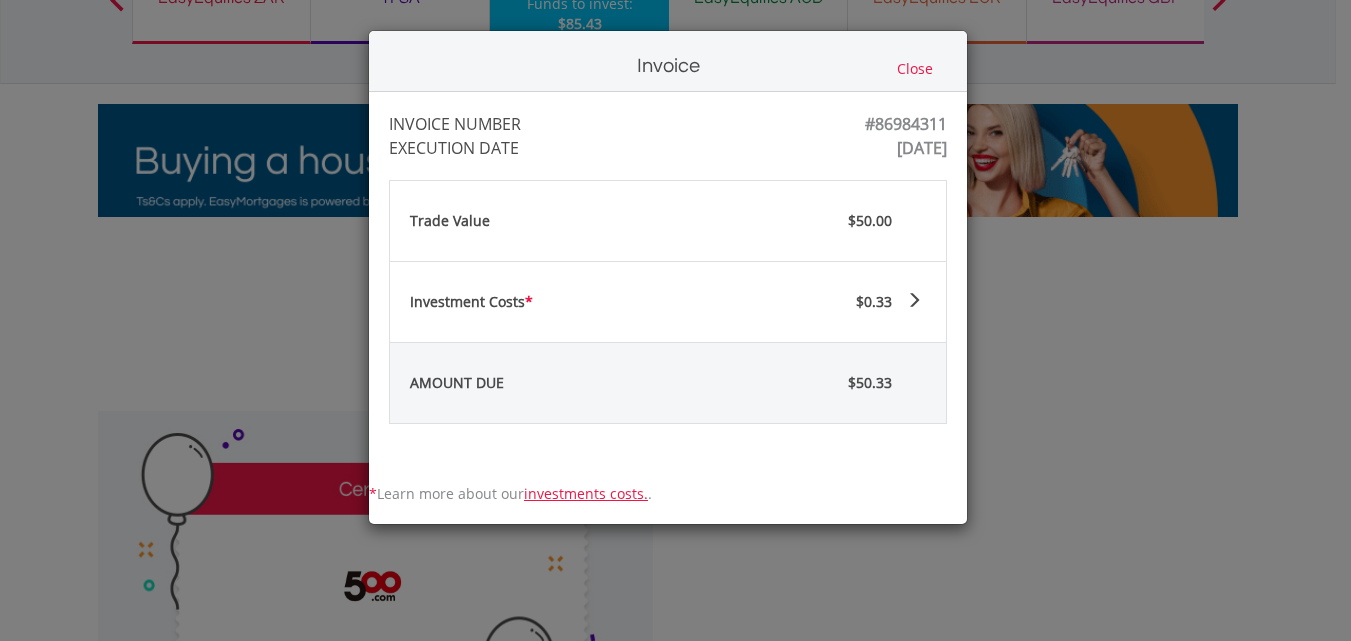 click on "Invoice Close
INVOICE NUMBER
#86984311
EXECUTION DATE
Thu Jul 10 13:49:04 UTC 2025
Trade Value
$50.00
Investment Costs  *
$0.33" at bounding box center (675, 320) 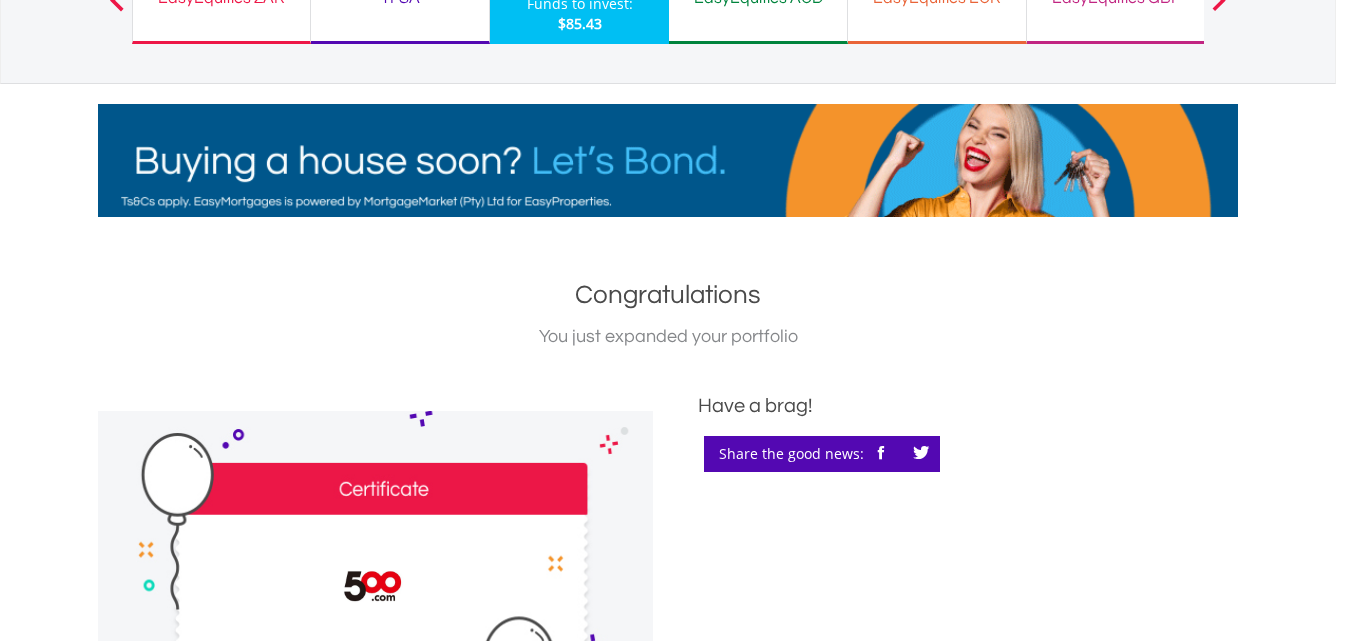 scroll, scrollTop: 695, scrollLeft: 0, axis: vertical 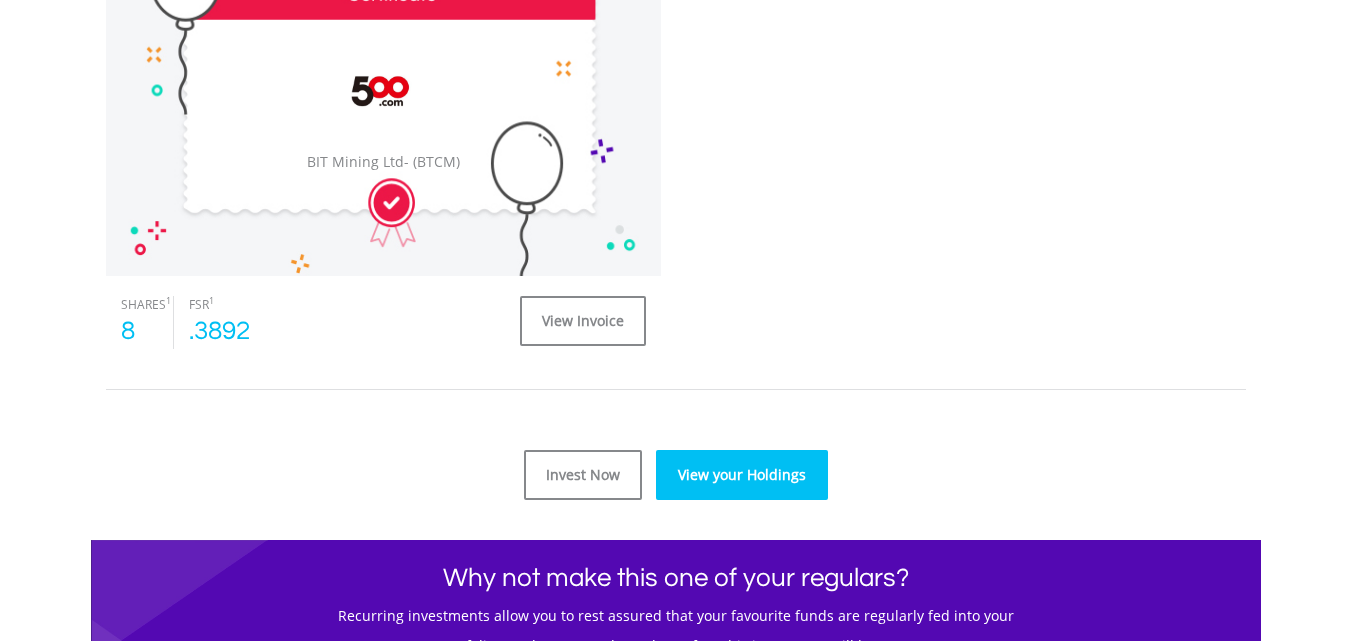click on "View your Holdings" at bounding box center (742, 475) 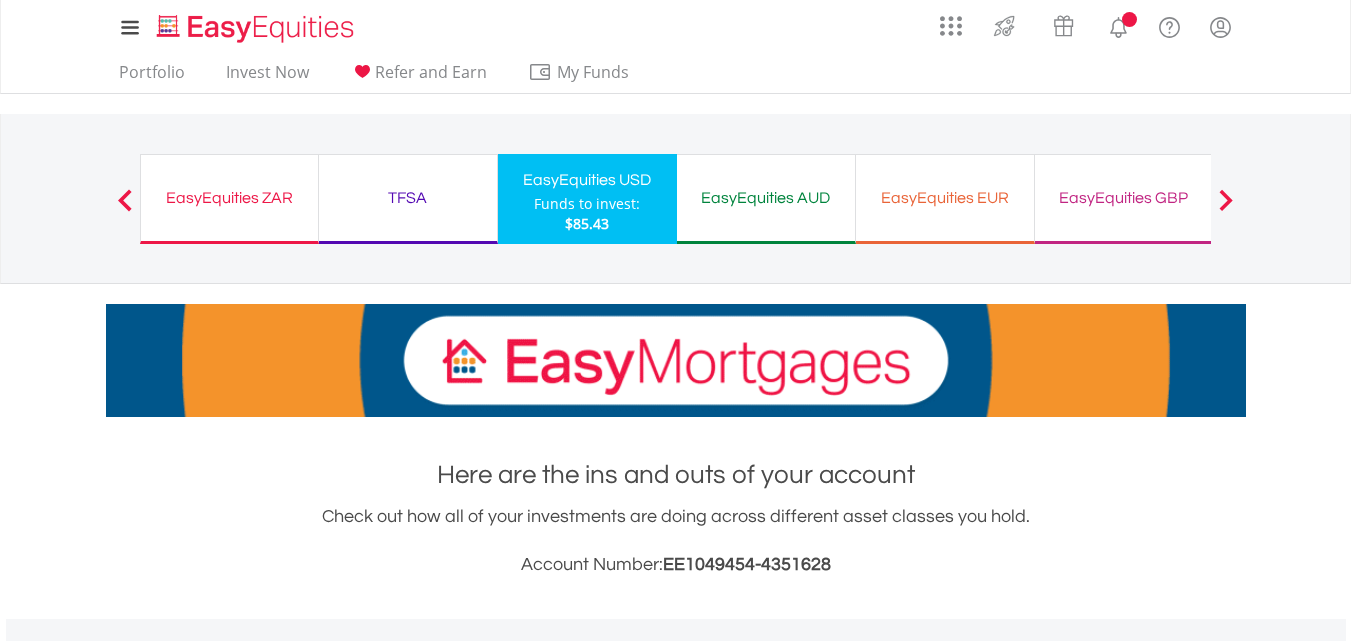 scroll, scrollTop: 400, scrollLeft: 0, axis: vertical 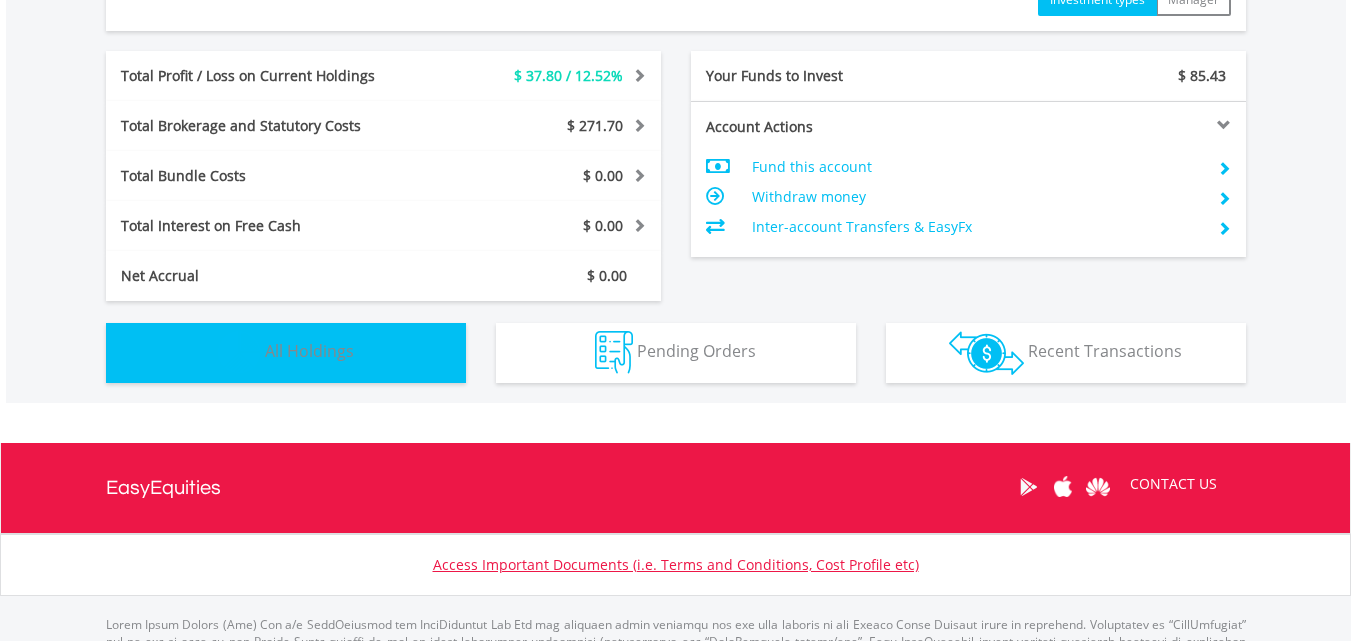 click on "All Holdings" at bounding box center [309, 351] 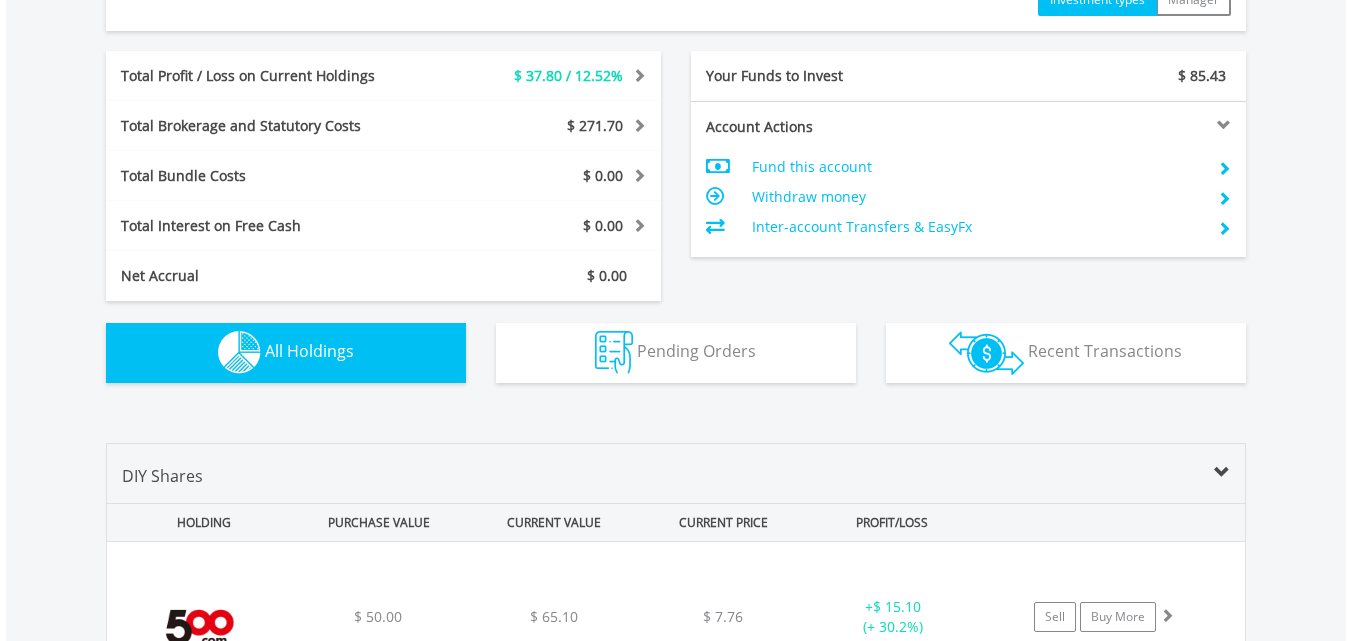 scroll, scrollTop: 1443, scrollLeft: 0, axis: vertical 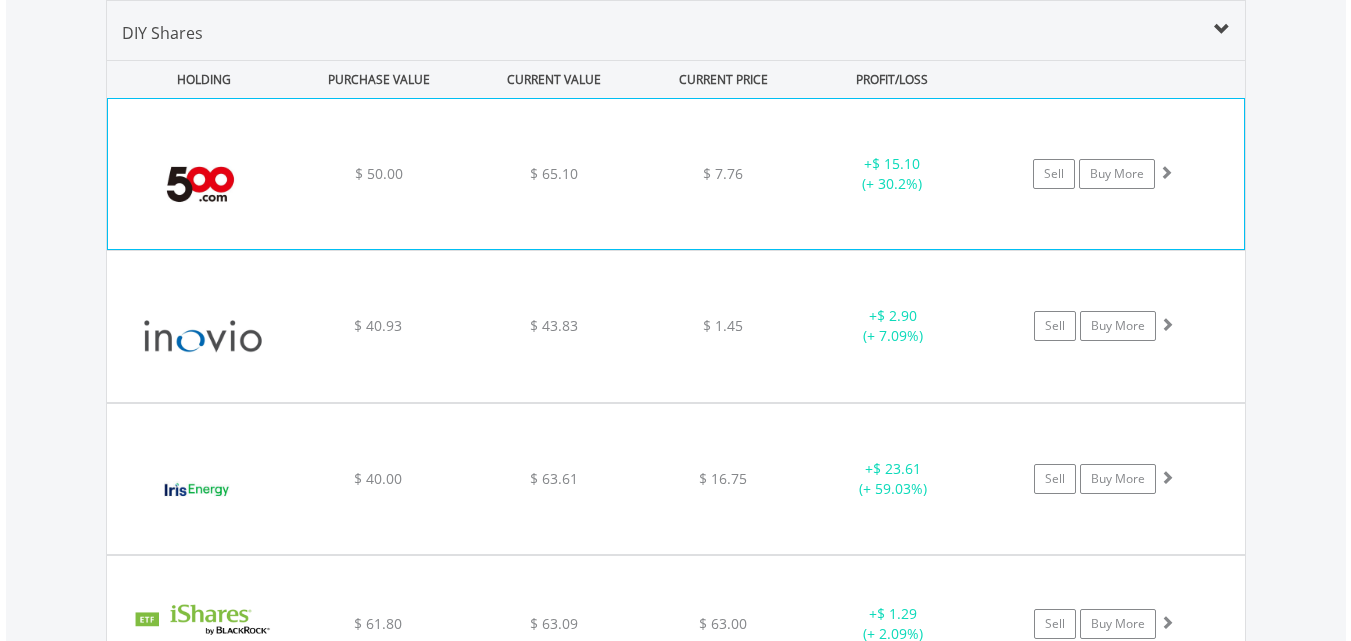 click on "﻿
BIT Mining Ltd
$ 50.00
$ 65.10
$ 7.76
+  $ 15.10 (+ 30.2%)
Sell
Buy More" at bounding box center (676, 174) 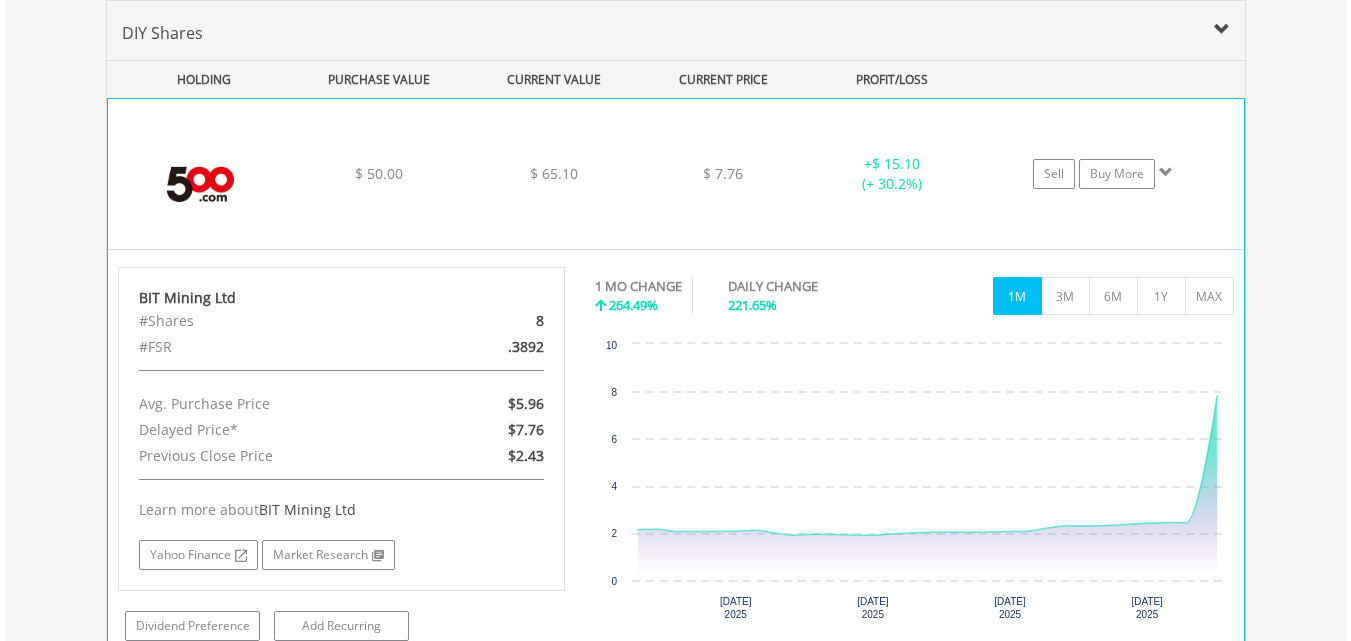 click on "﻿
BIT Mining Ltd
$ 50.00
$ 65.10
$ 7.76
+  $ 15.10 (+ 30.2%)
Sell
Buy More" at bounding box center [676, 174] 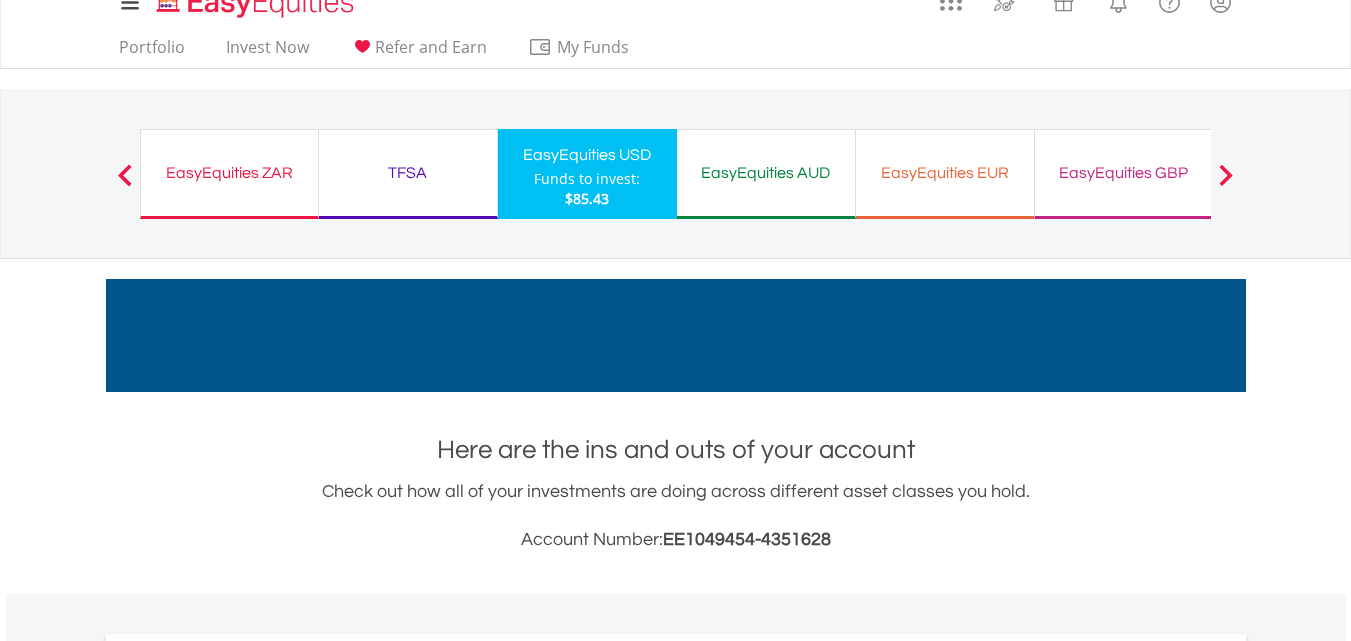 scroll, scrollTop: 0, scrollLeft: 0, axis: both 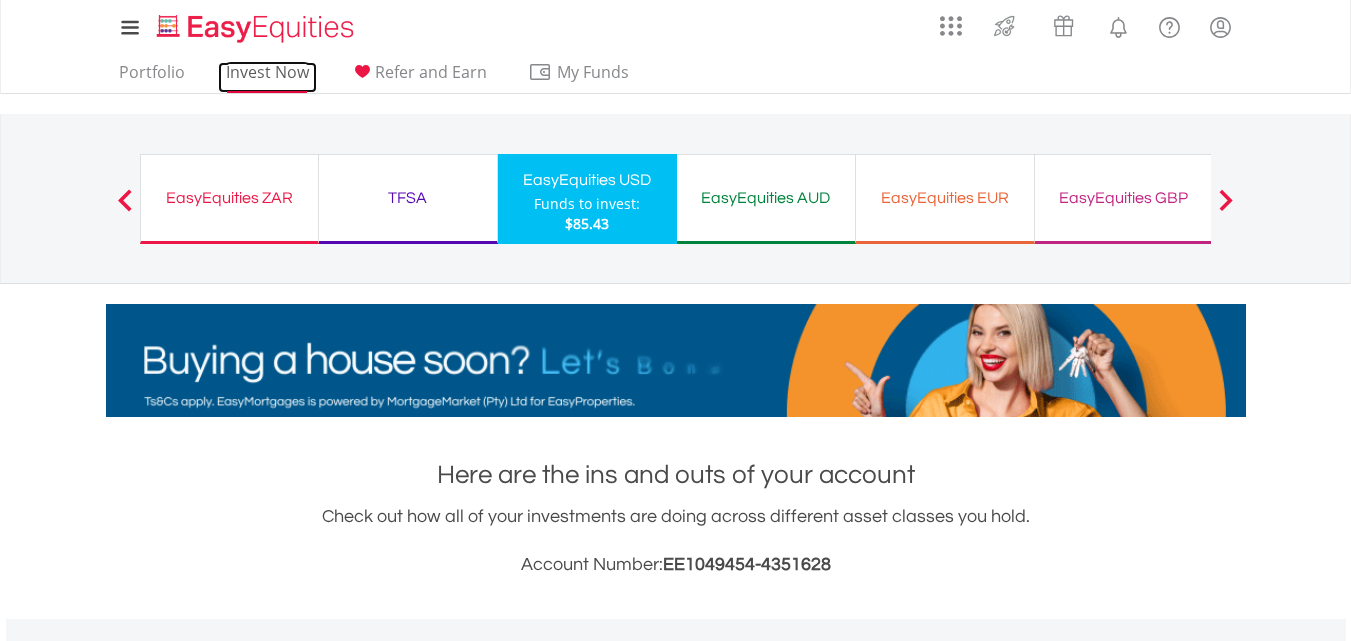 click on "Invest Now" at bounding box center [267, 77] 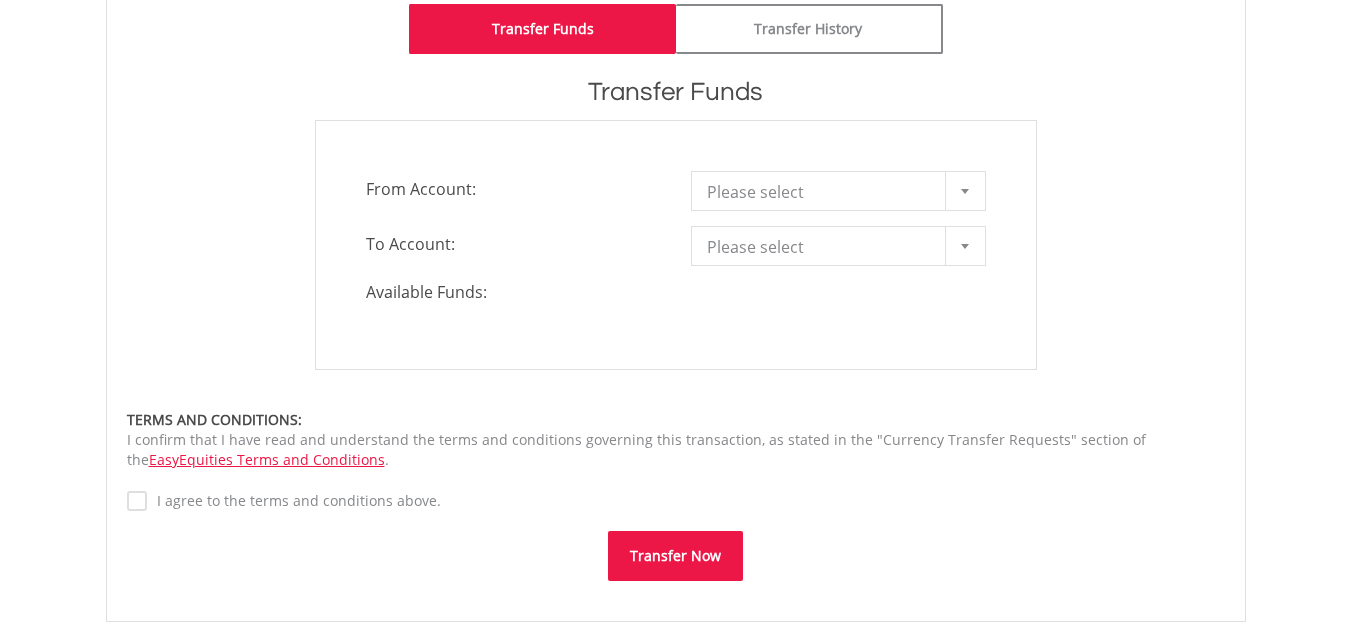scroll, scrollTop: 400, scrollLeft: 0, axis: vertical 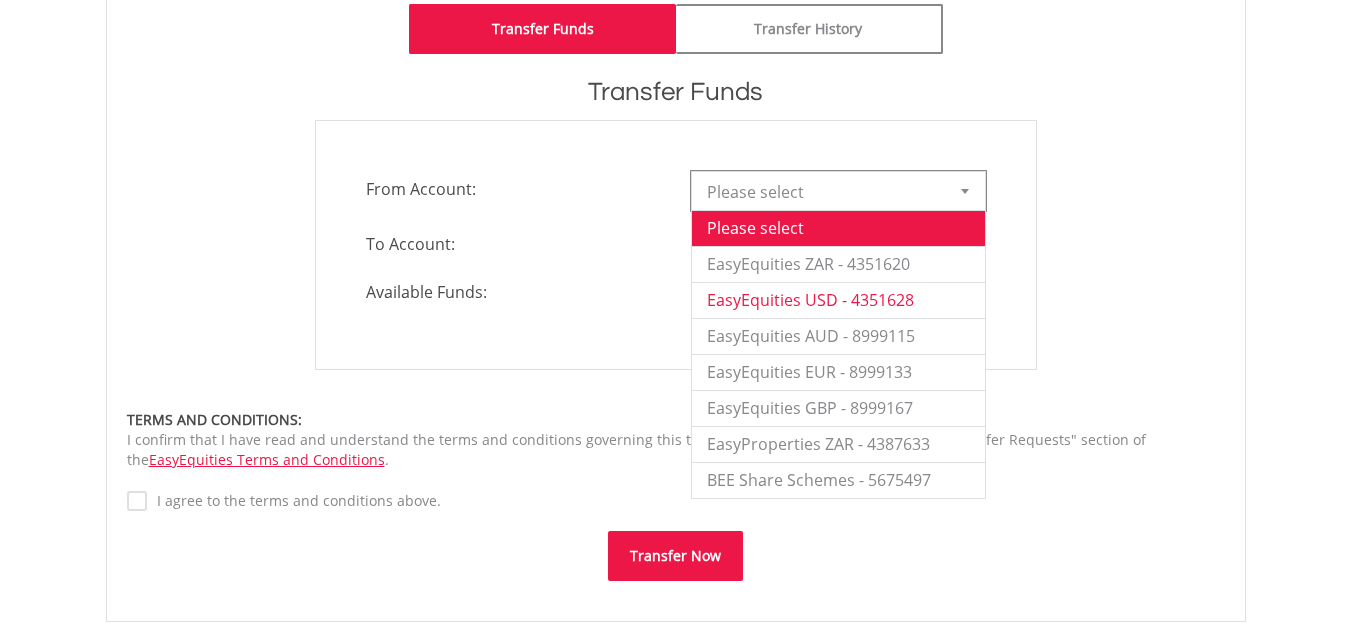 click on "EasyEquities USD - 4351628" at bounding box center (838, 300) 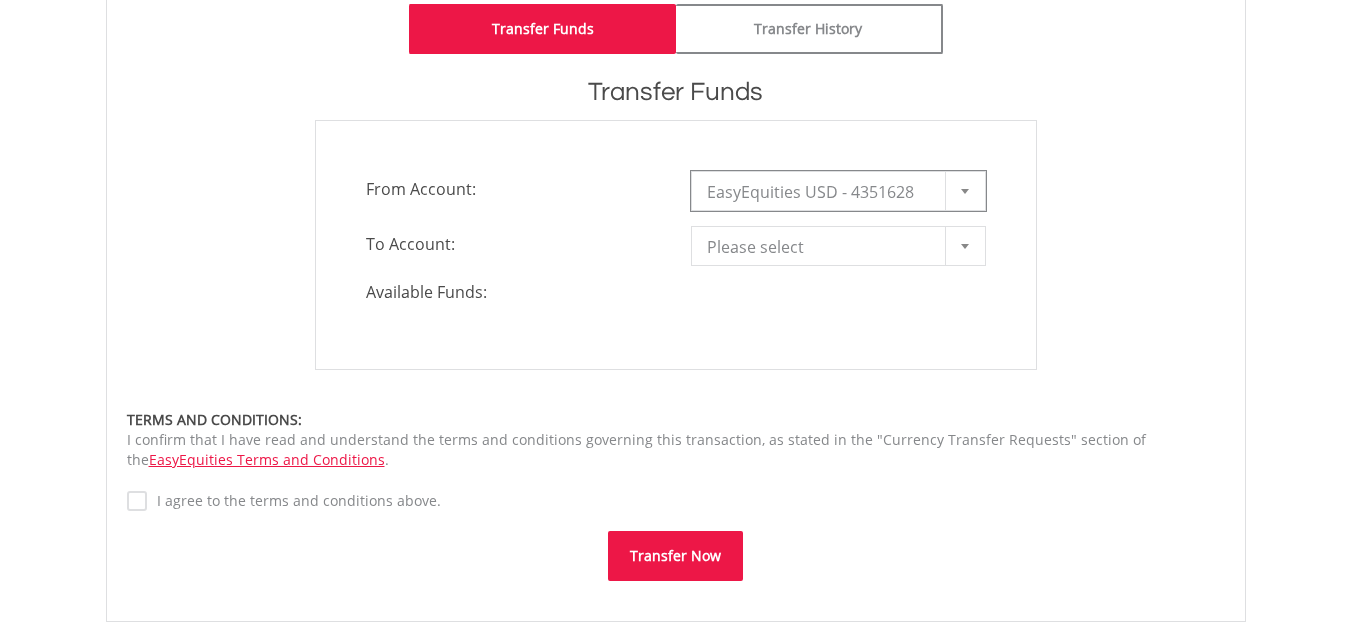 click at bounding box center (965, 246) 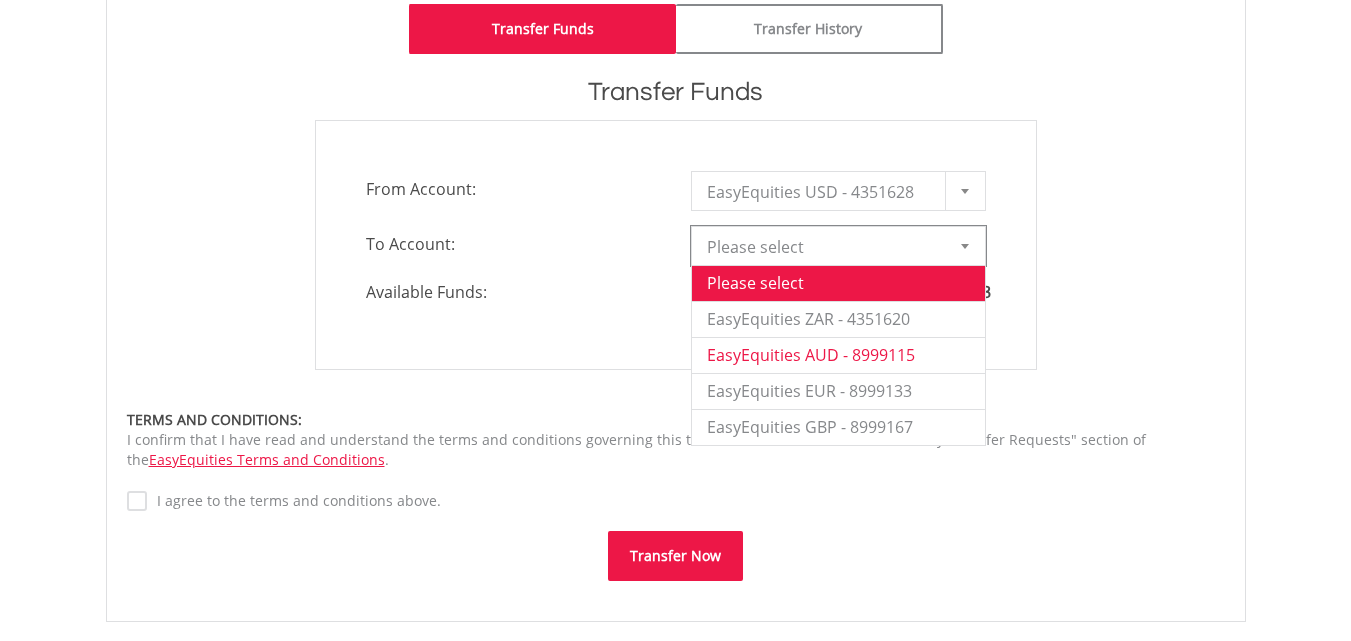 click on "EasyEquities AUD - 8999115" at bounding box center [838, 355] 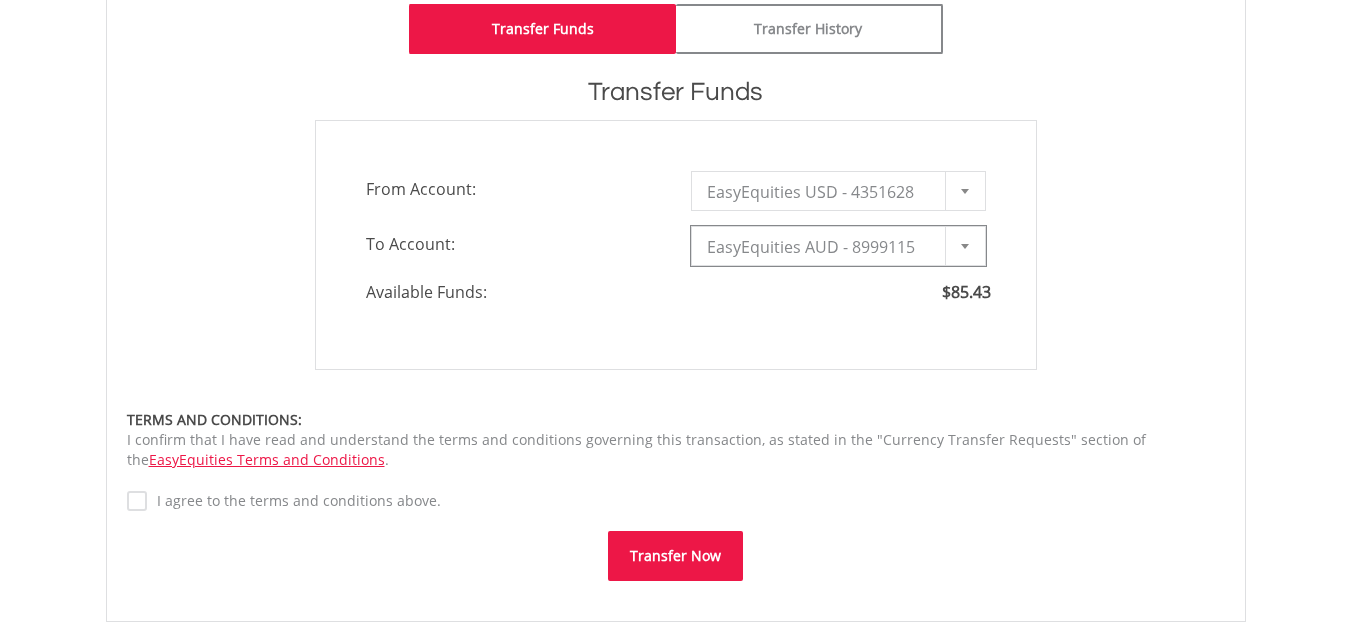 type on "*" 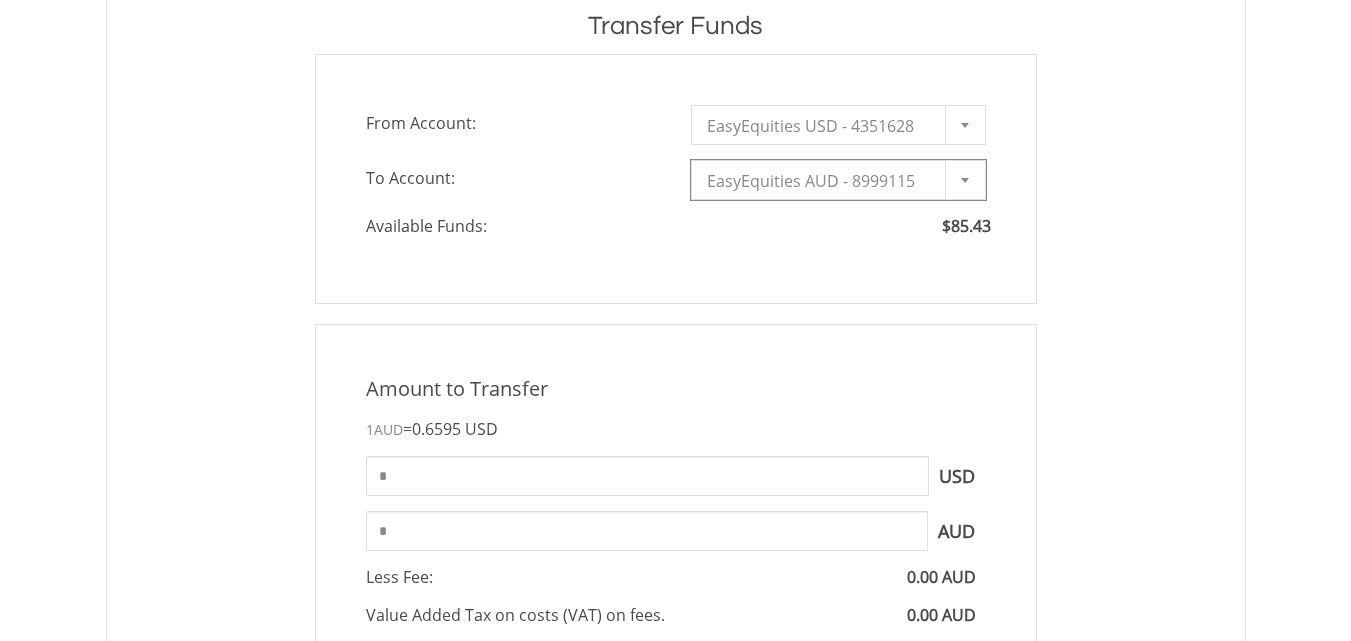 scroll, scrollTop: 500, scrollLeft: 0, axis: vertical 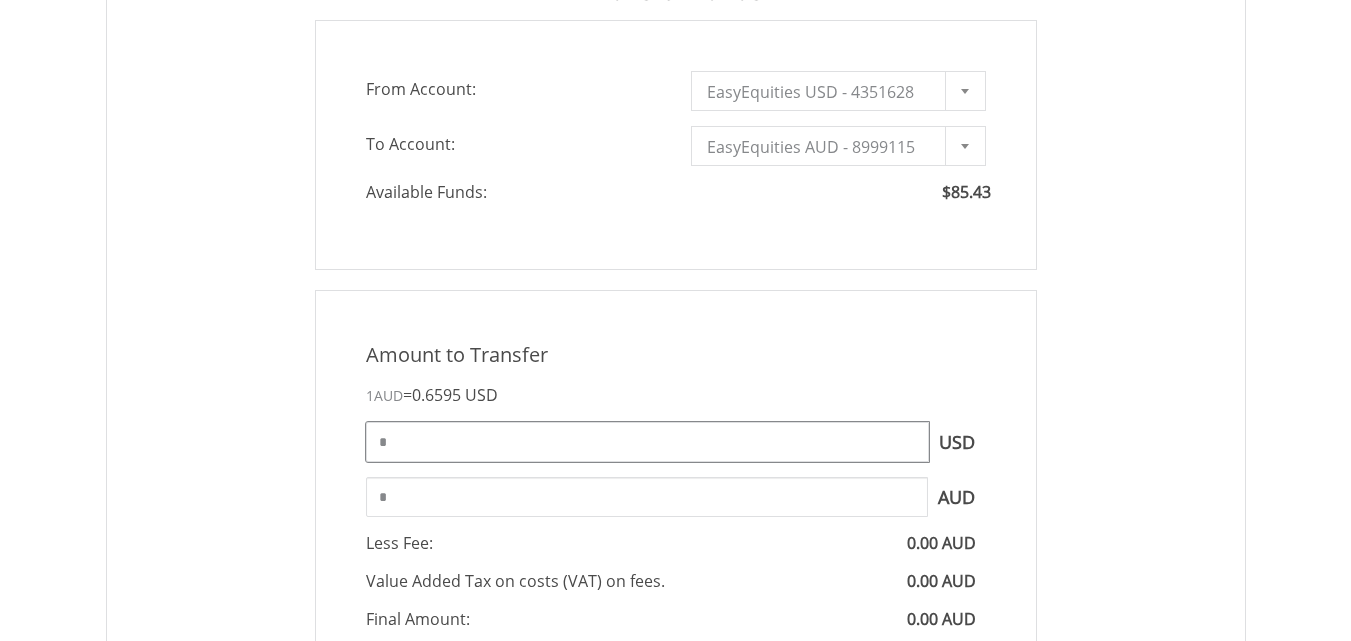 drag, startPoint x: 422, startPoint y: 439, endPoint x: 375, endPoint y: 451, distance: 48.507732 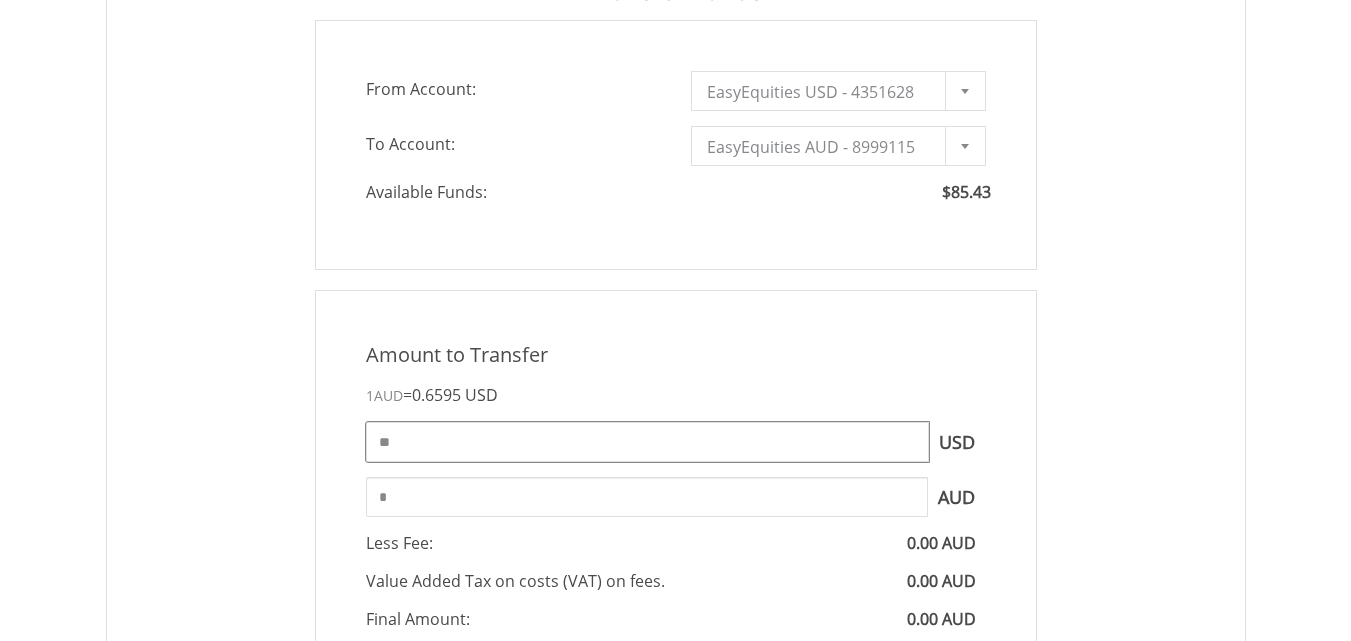 type on "**" 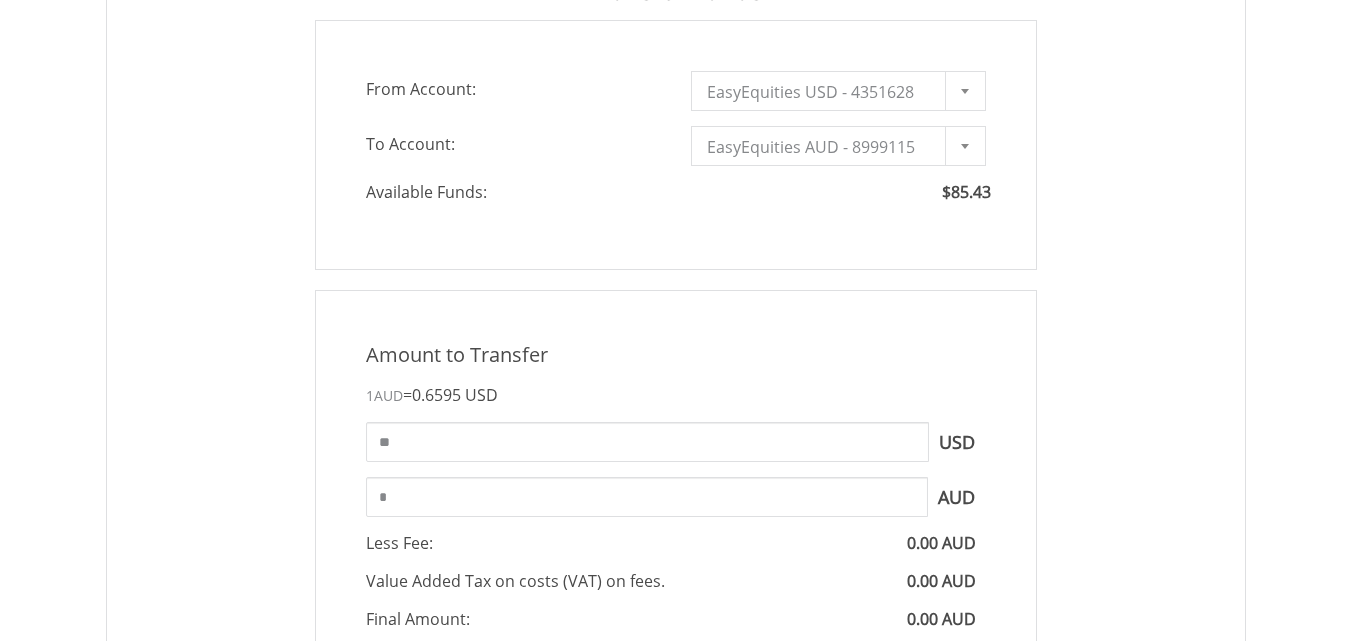 type on "****" 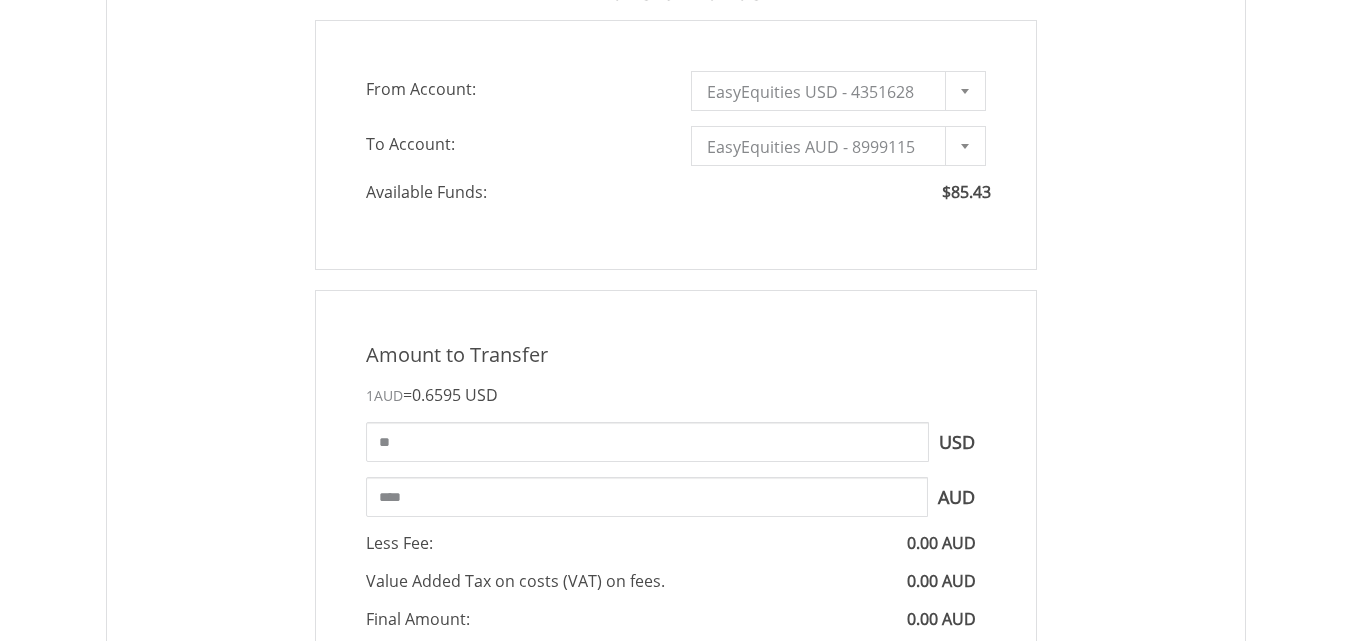 click on "Amount to Transfer
1  AUD  =  0.6595   USD
**
USD
You can transfer funds into your offshore accounts as well as back into your ZAR account
where the inter-account transfer will be done at a fee of 50 basis points (0.5%) of the
transferred amount plus applicable tax. For more info, read our
FAQ article.
**** AUD" at bounding box center (676, 538) 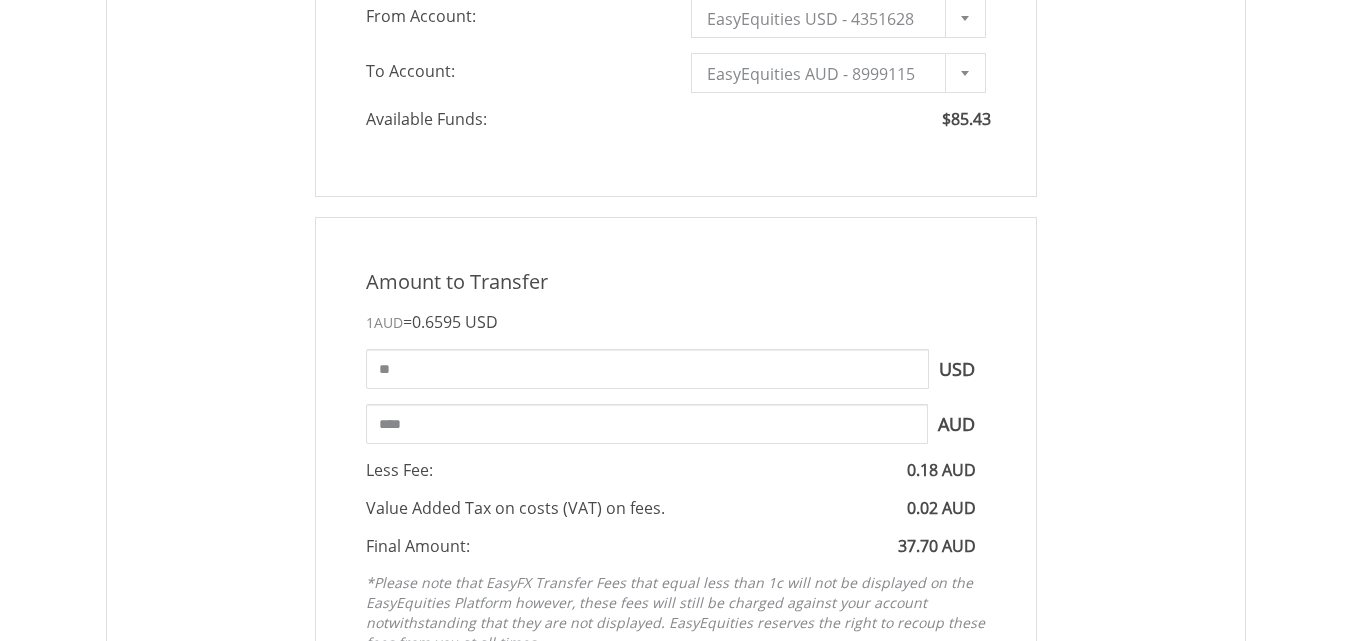 scroll, scrollTop: 500, scrollLeft: 0, axis: vertical 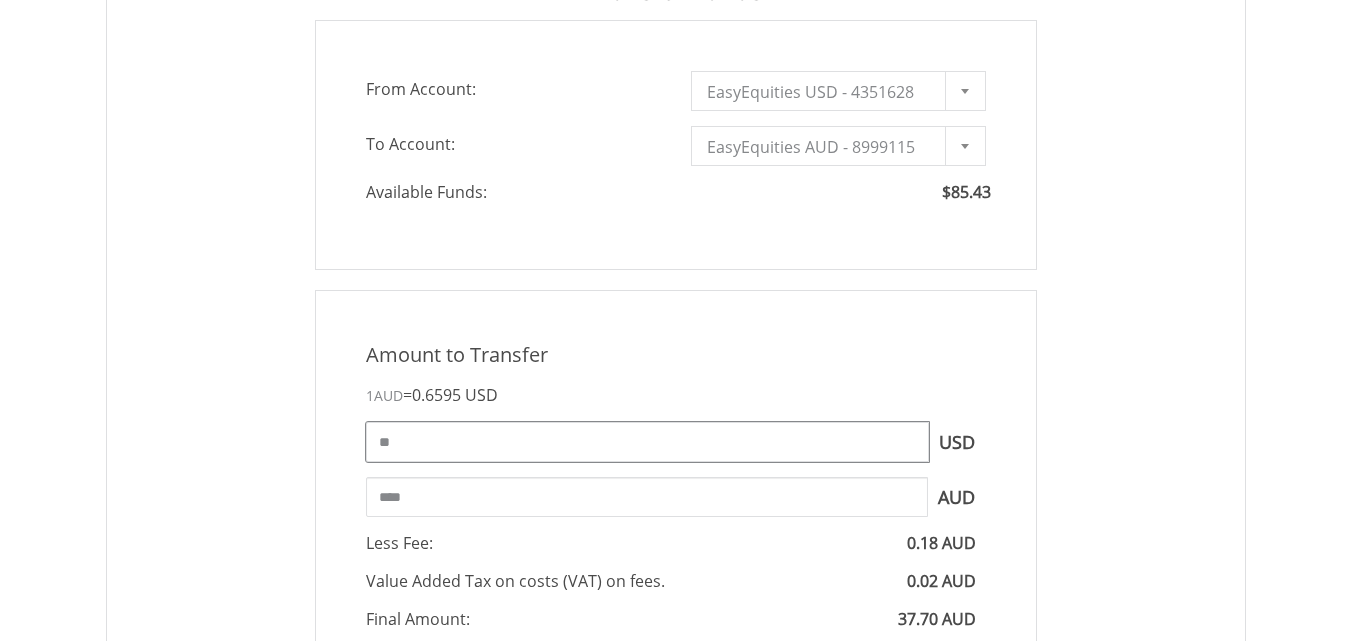 drag, startPoint x: 412, startPoint y: 447, endPoint x: 369, endPoint y: 453, distance: 43.416588 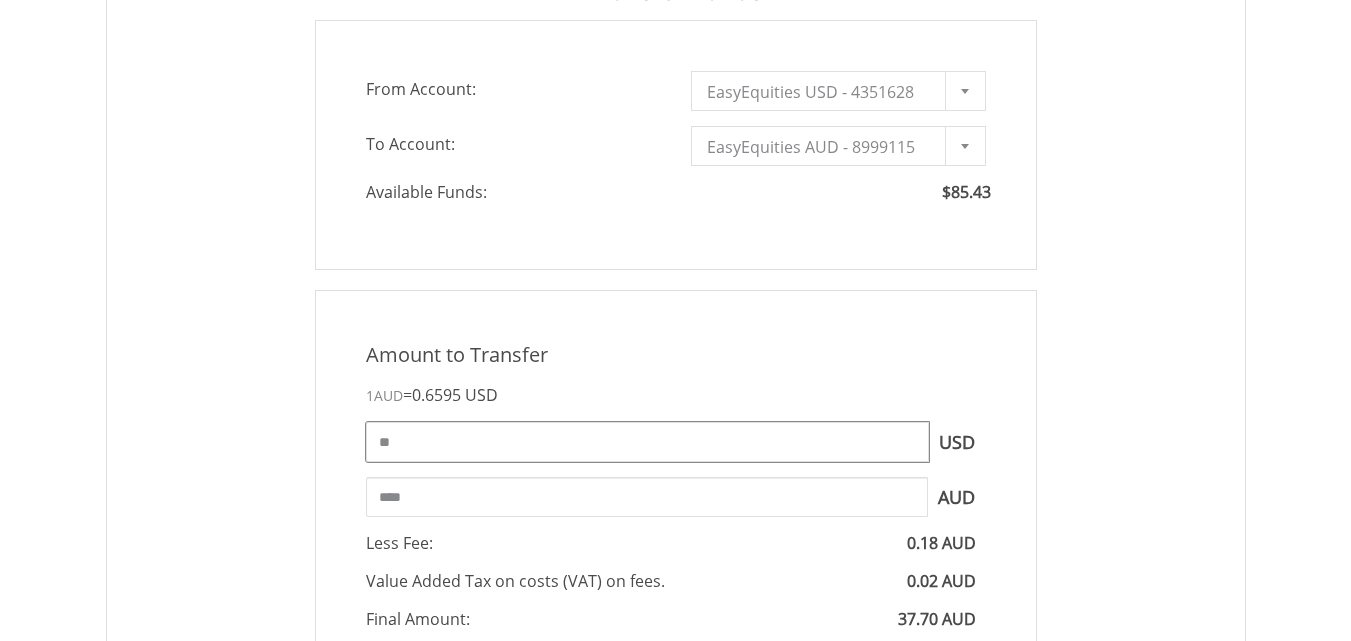 type on "**" 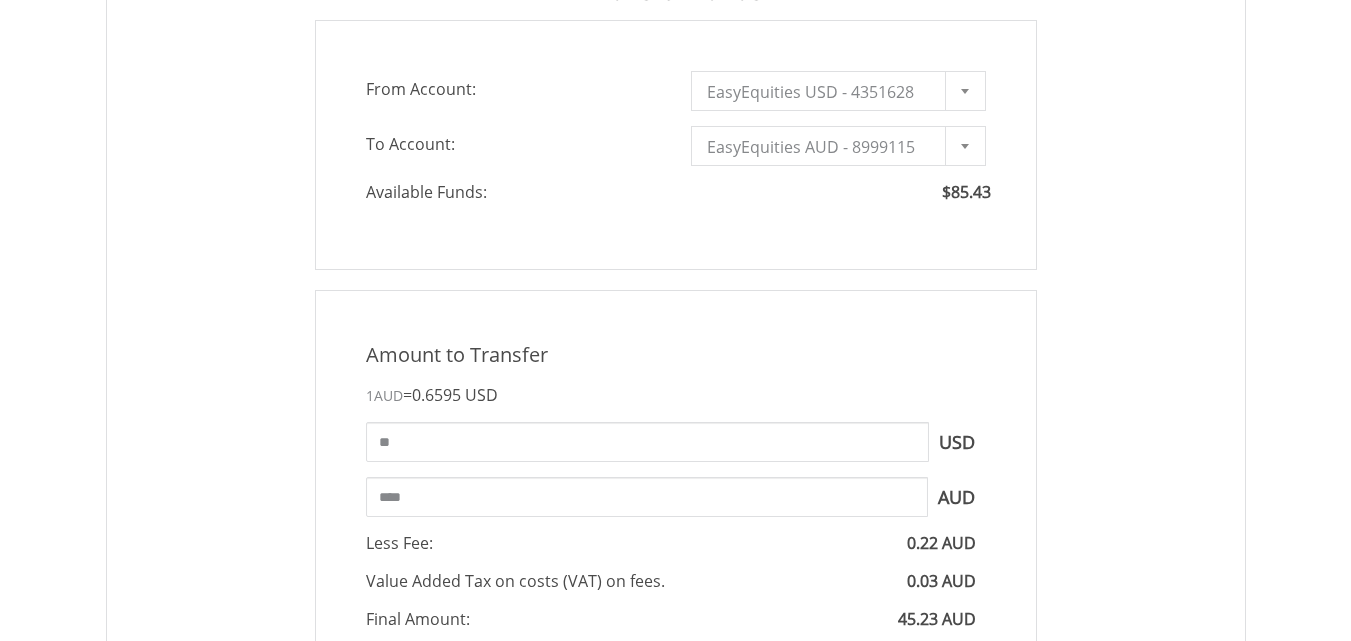 type on "*****" 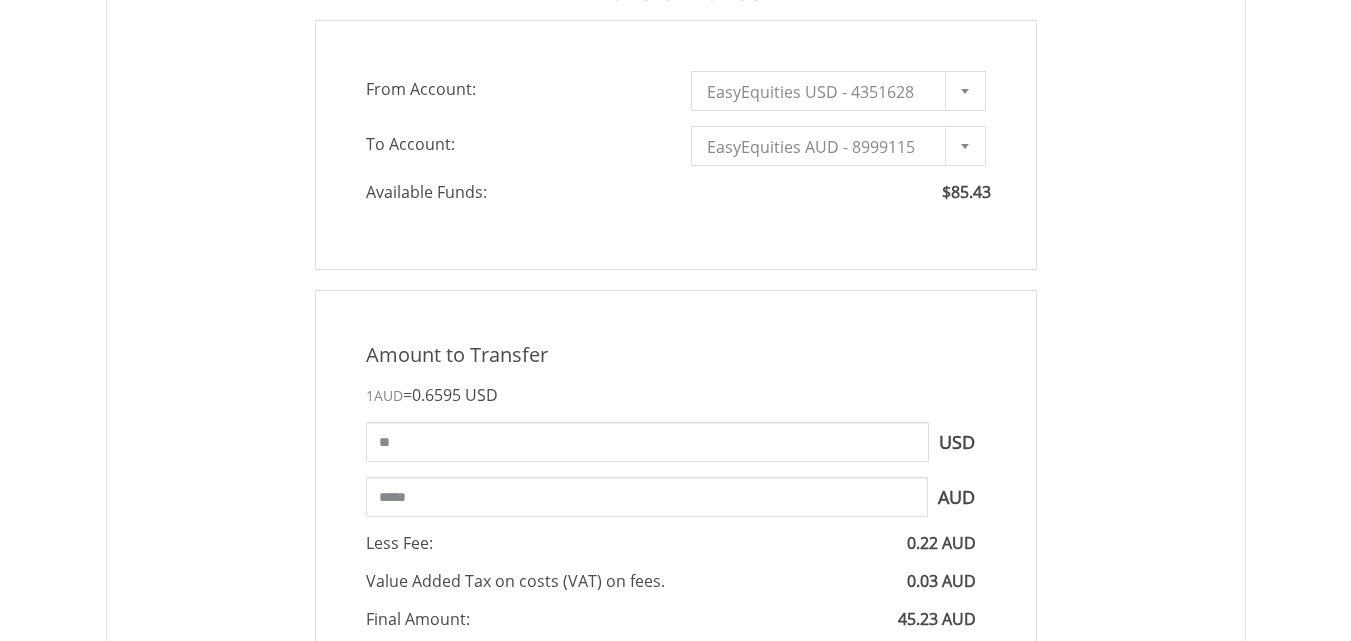 click on "Amount to Transfer
1  AUD  =  0.6595   USD
**
USD
You can transfer funds into your offshore accounts as well as back into your ZAR account
where the inter-account transfer will be done at a fee of 50 basis points (0.5%) of the
transferred amount plus applicable tax. For more info, read our
FAQ article.
AUD" at bounding box center (676, 538) 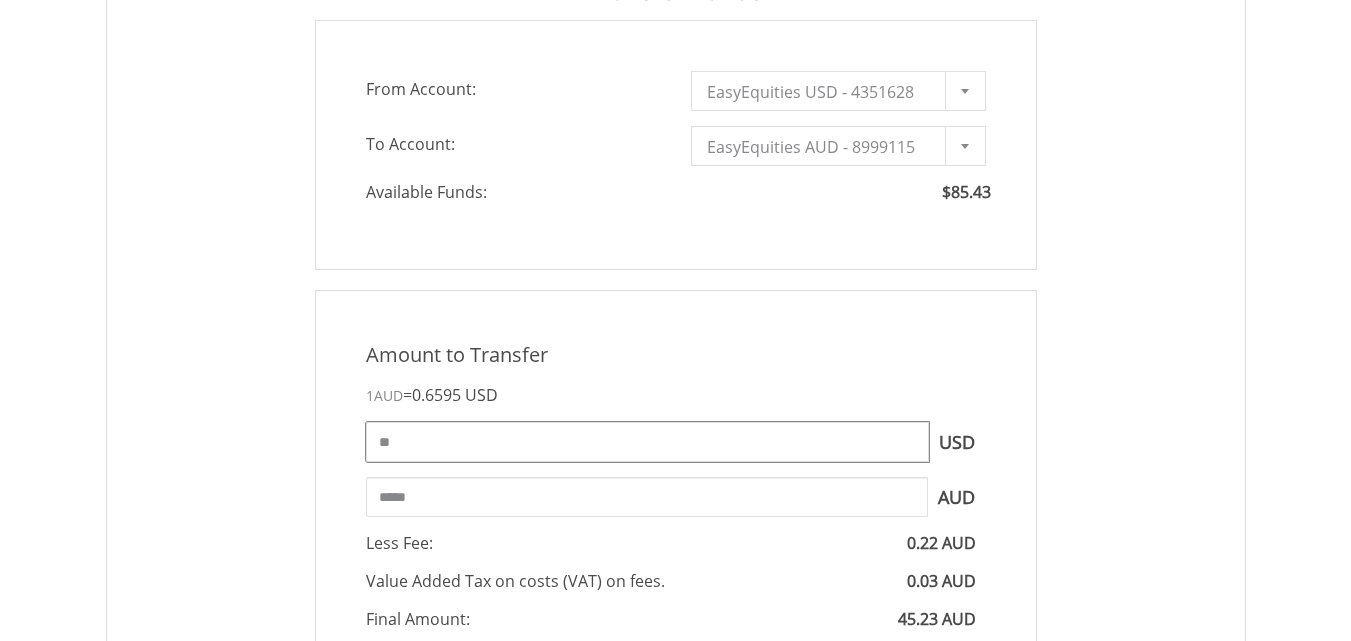 click on "**" at bounding box center [647, 442] 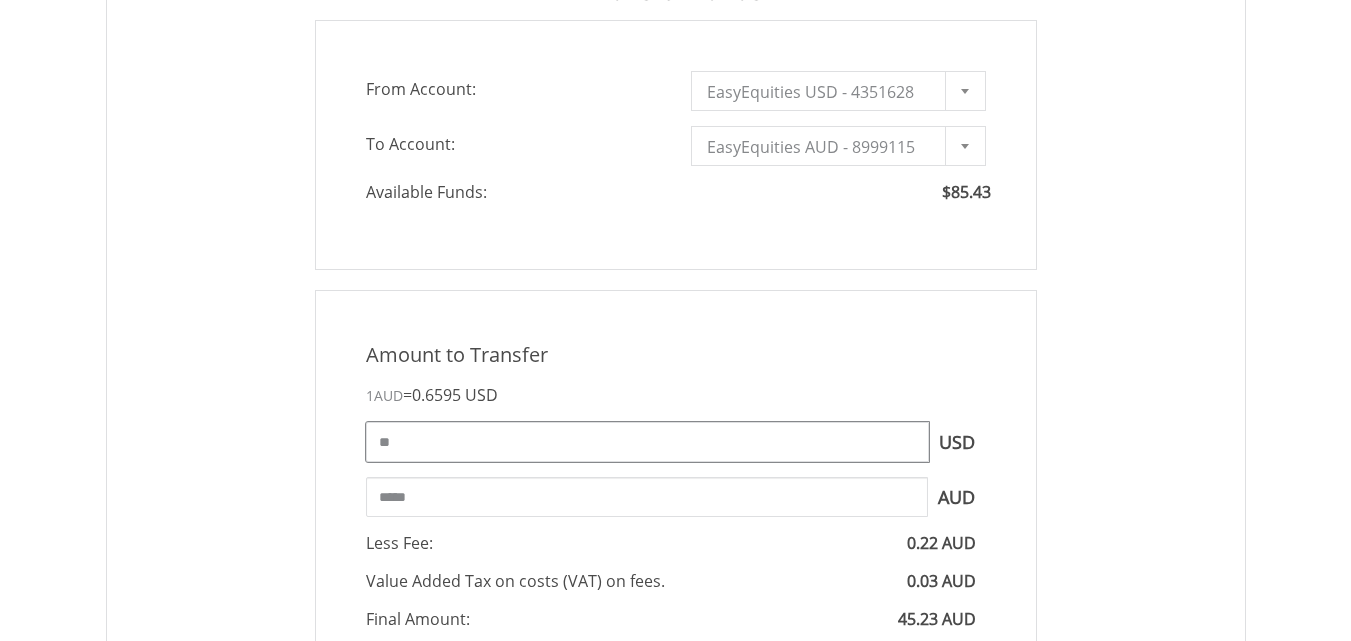 type on "**" 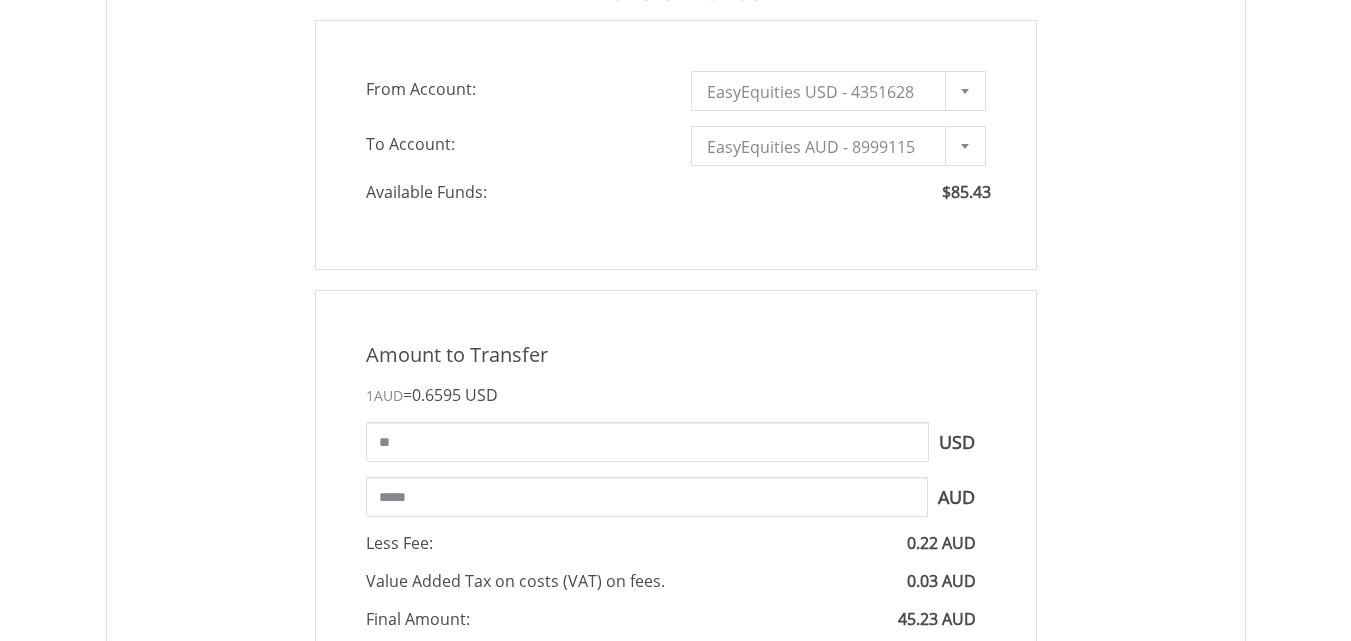 type on "*****" 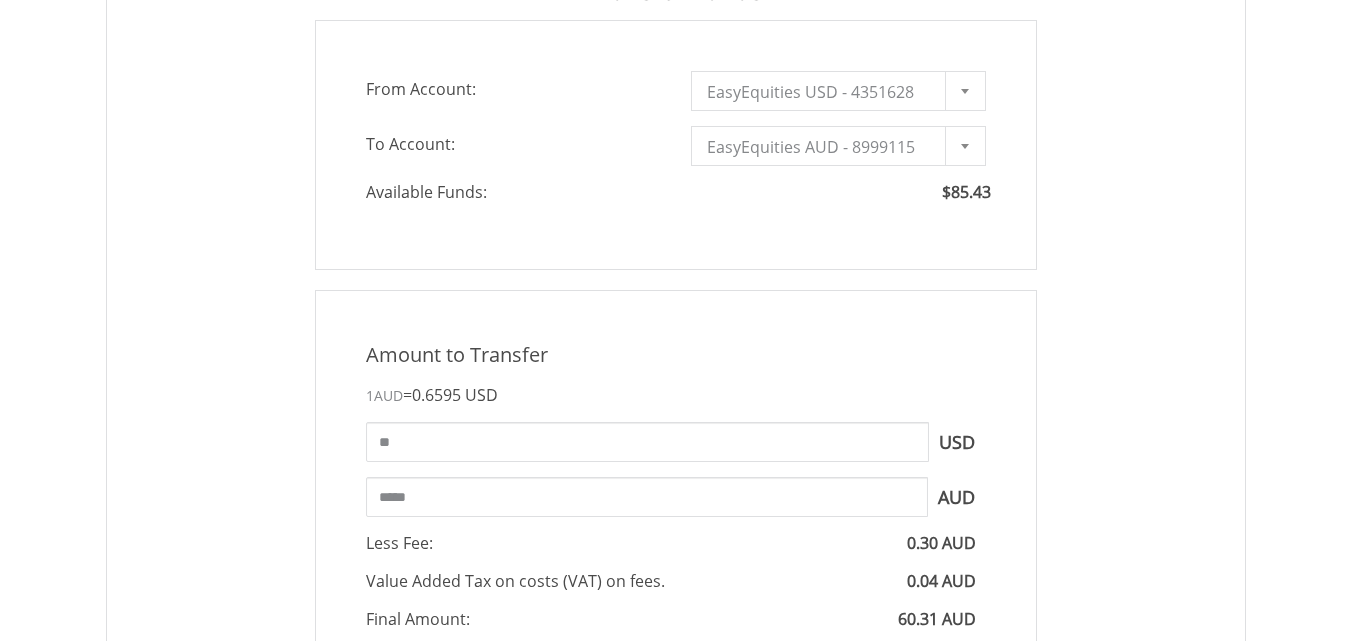 scroll, scrollTop: 700, scrollLeft: 0, axis: vertical 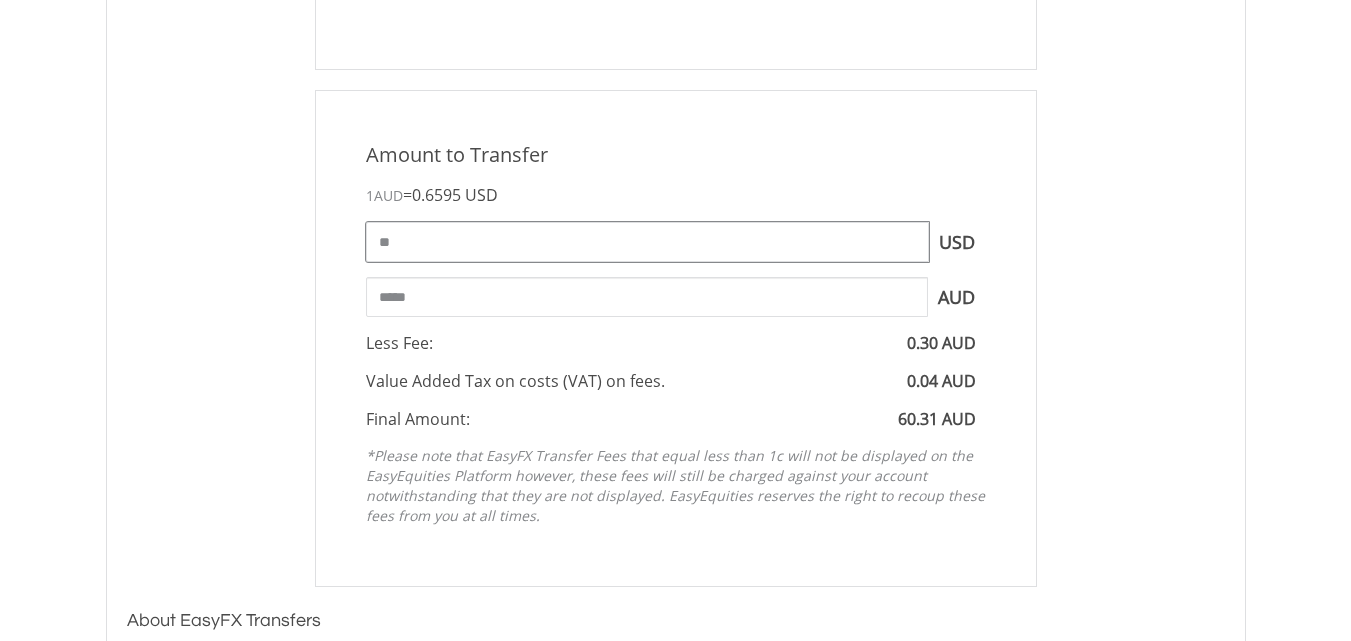drag, startPoint x: 404, startPoint y: 241, endPoint x: 373, endPoint y: 241, distance: 31 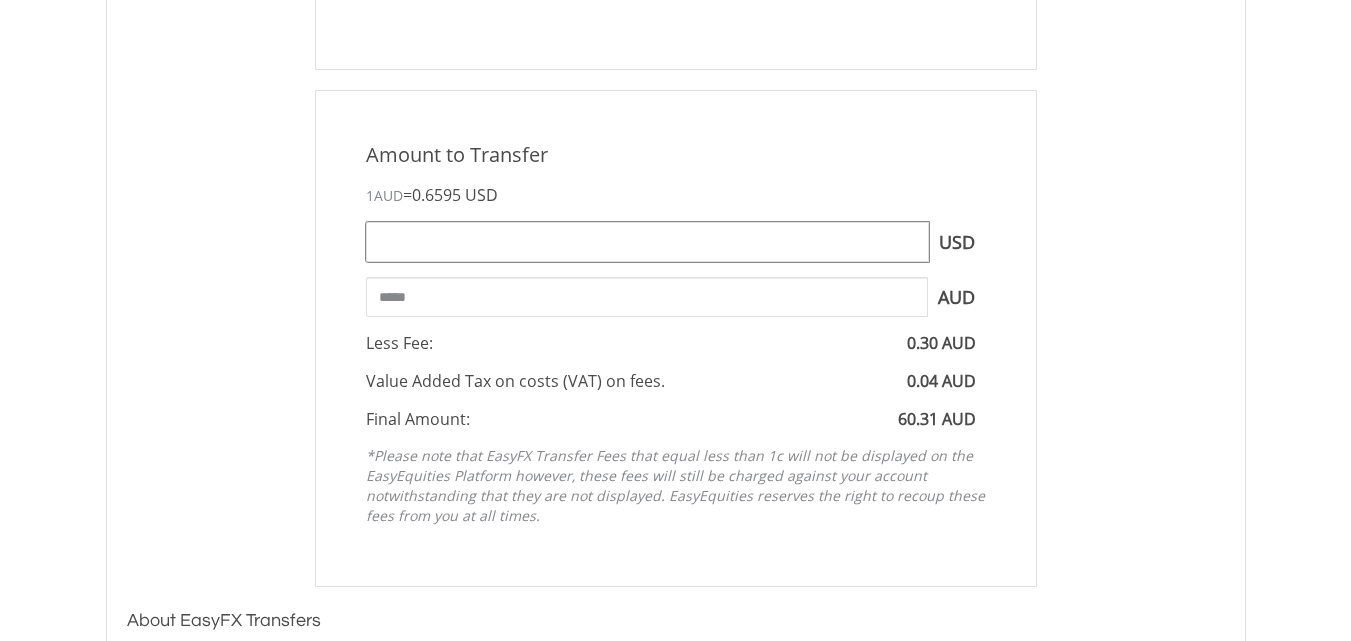 type on "*" 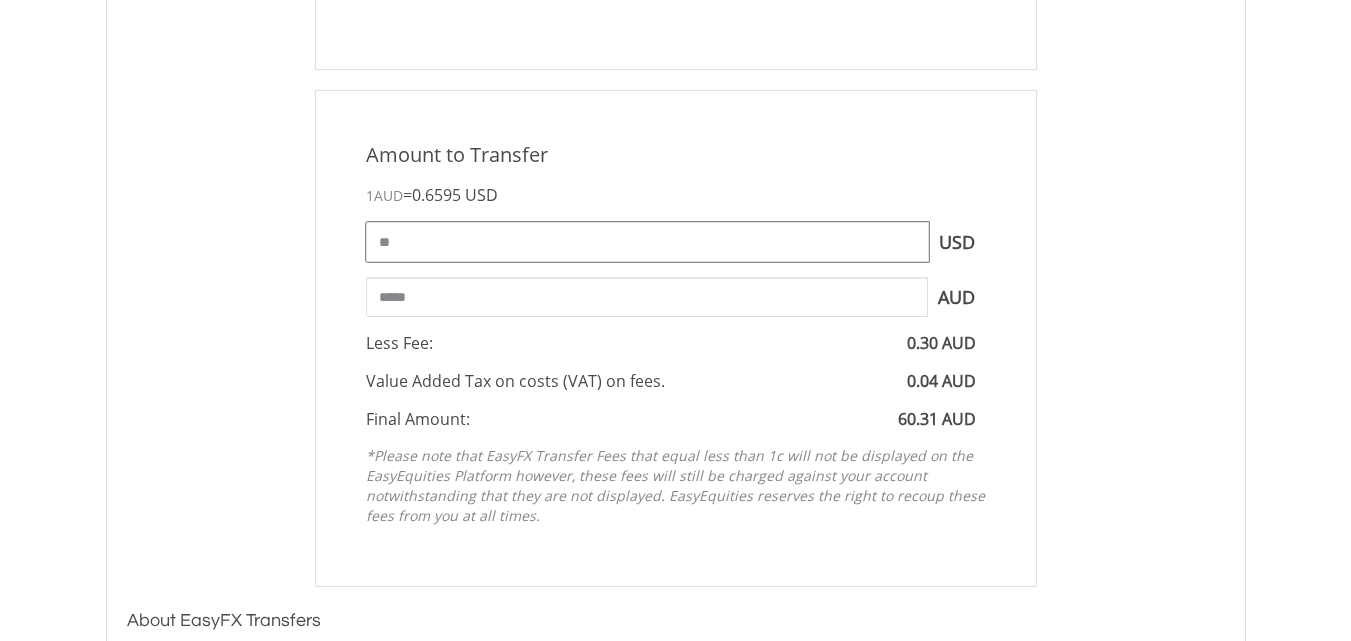 type on "**" 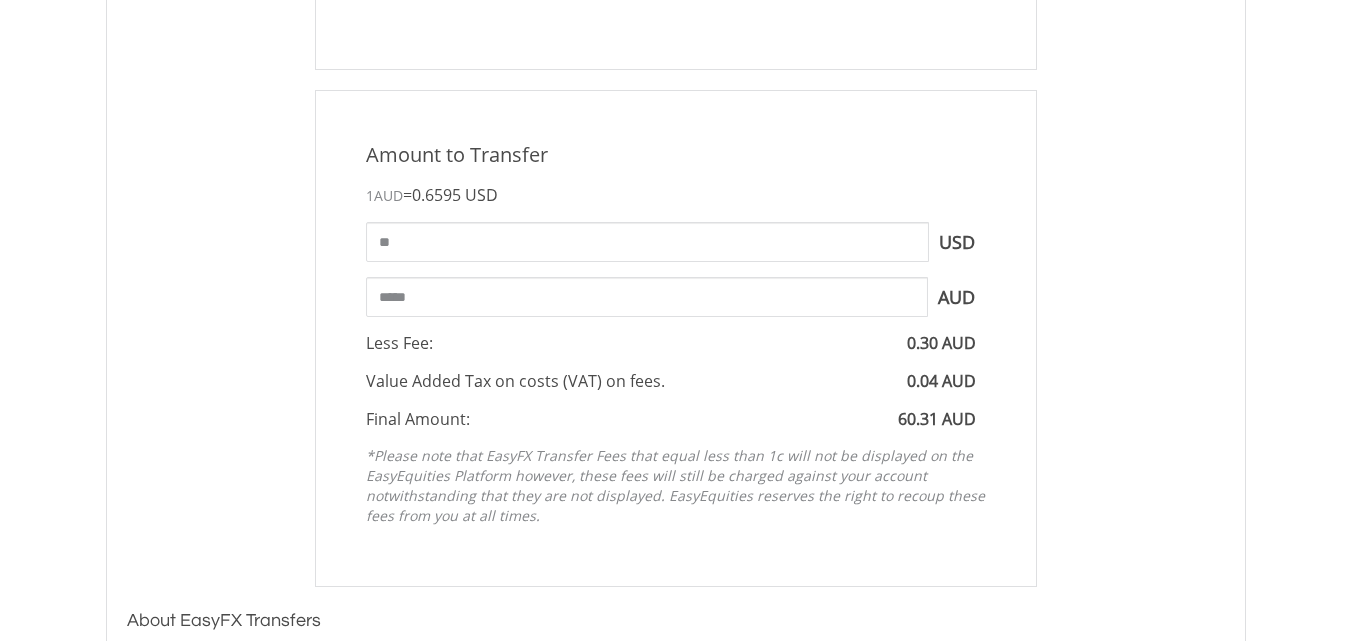 type on "*****" 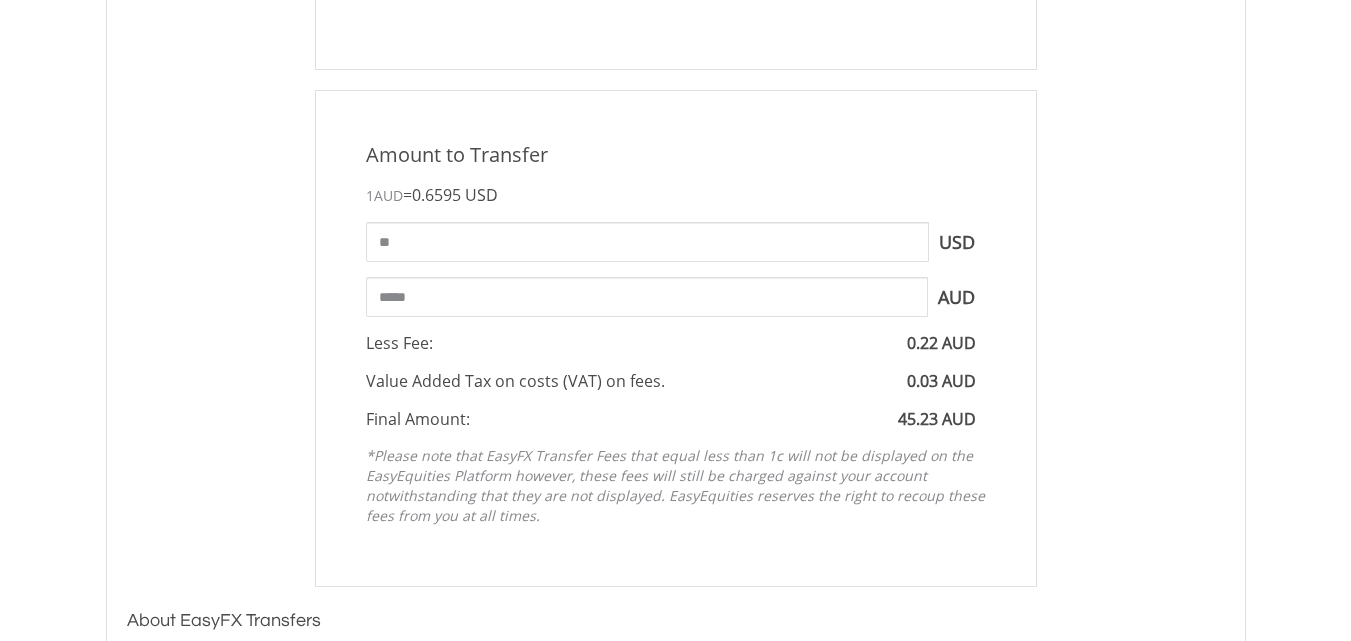 scroll, scrollTop: 800, scrollLeft: 0, axis: vertical 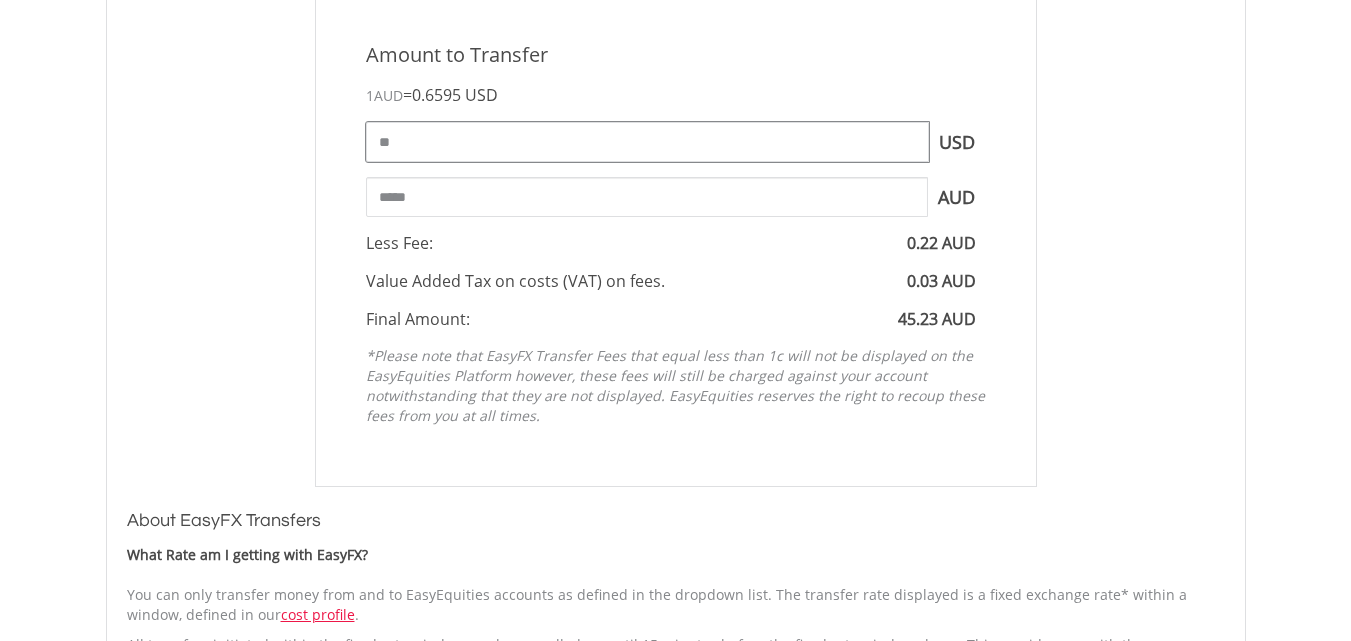 click on "**" at bounding box center [647, 142] 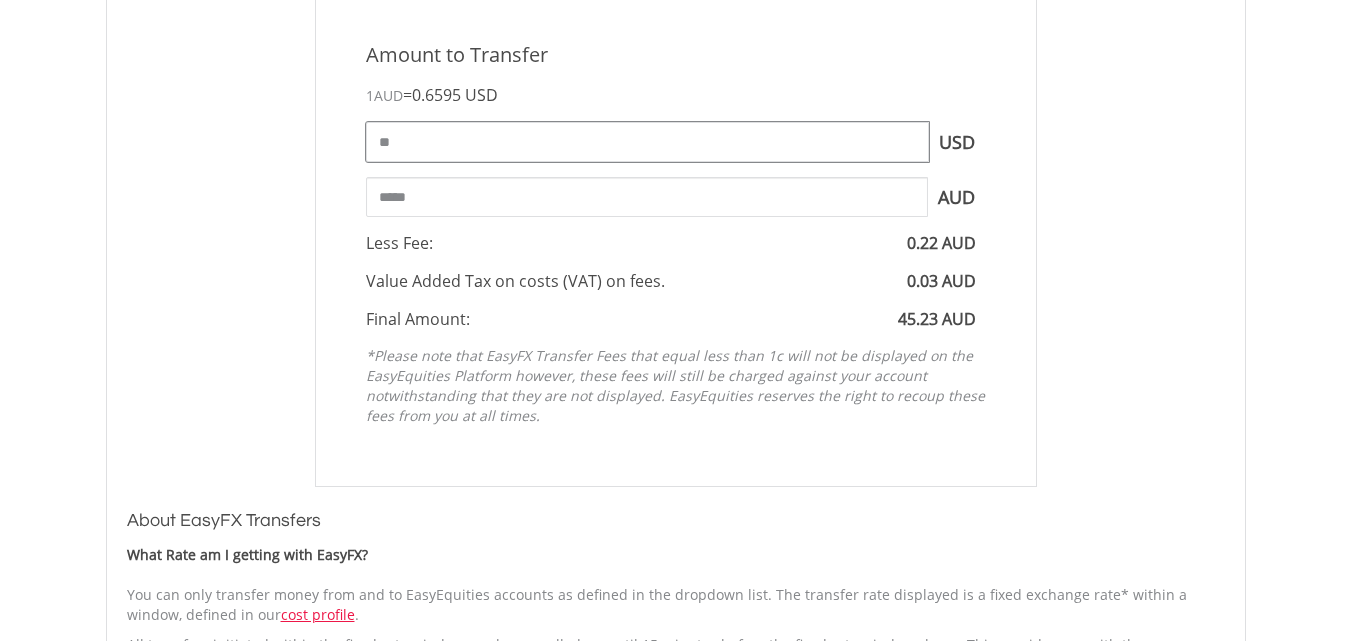 type on "**" 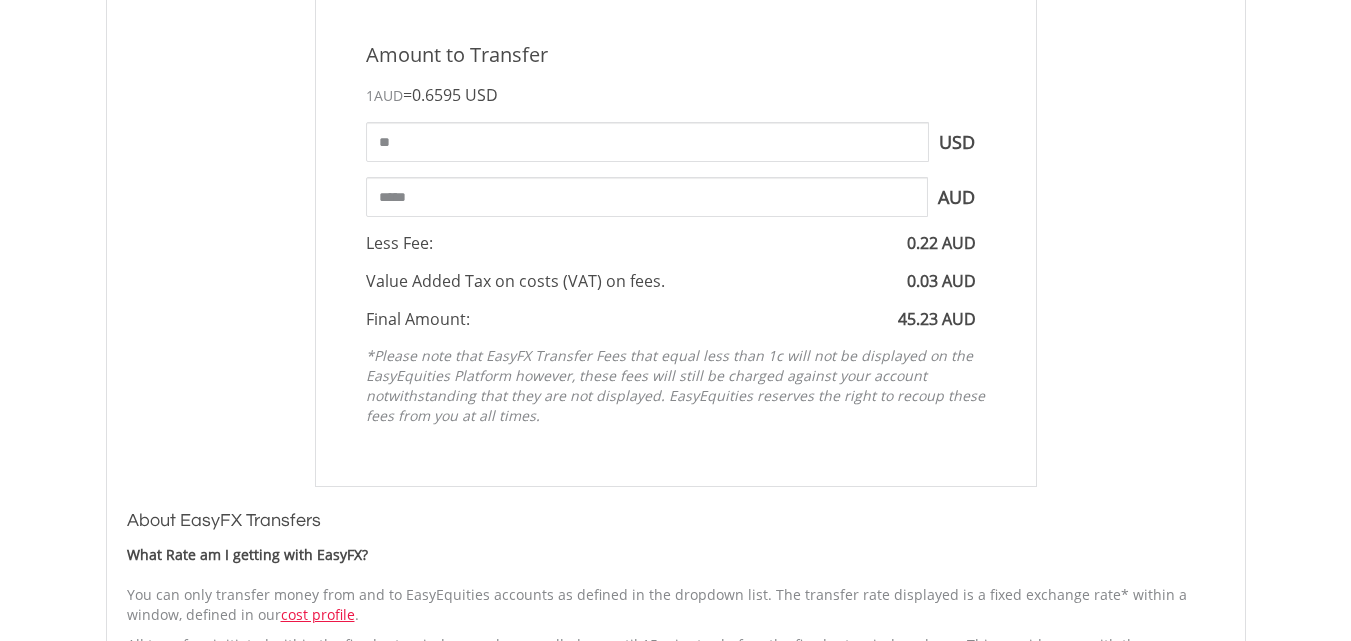 type on "*****" 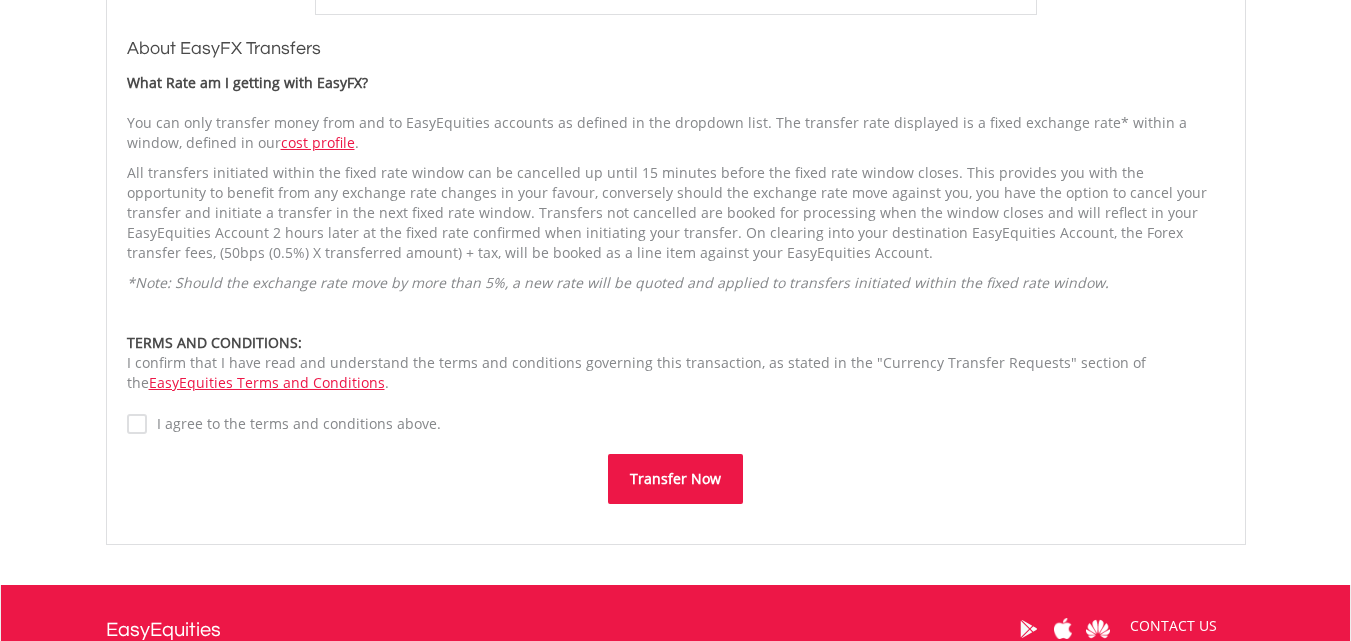 scroll, scrollTop: 1400, scrollLeft: 0, axis: vertical 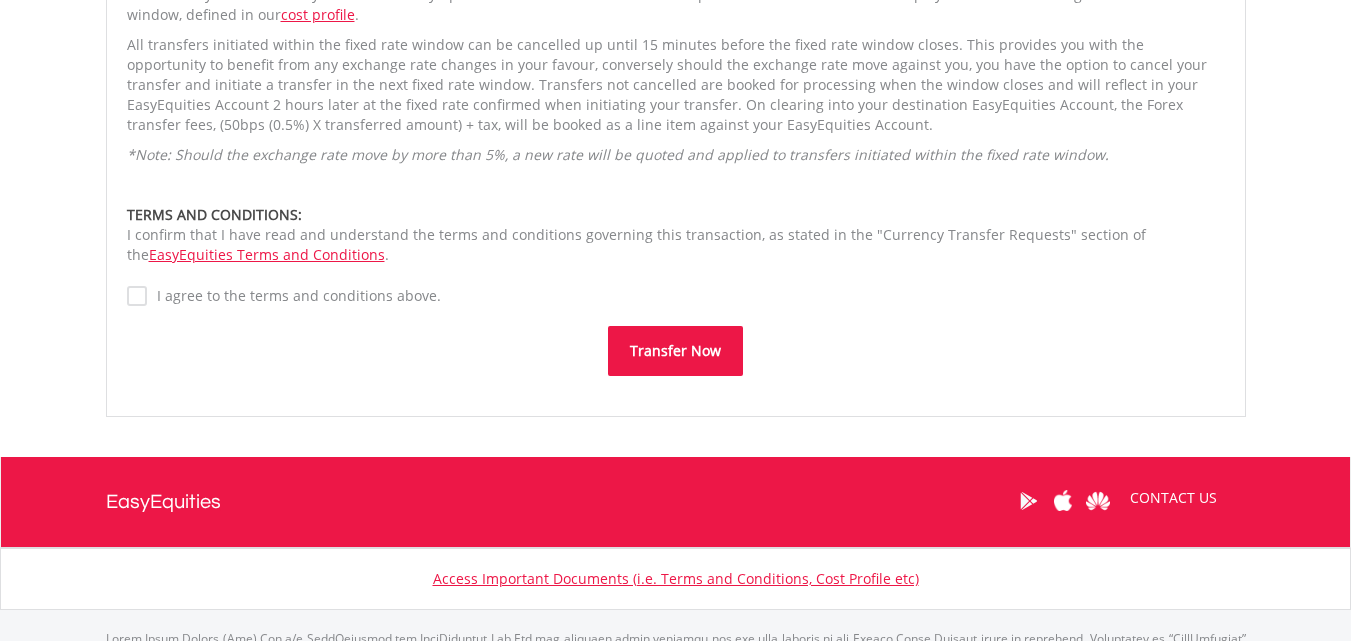 click on "Transfer Now" at bounding box center [675, 351] 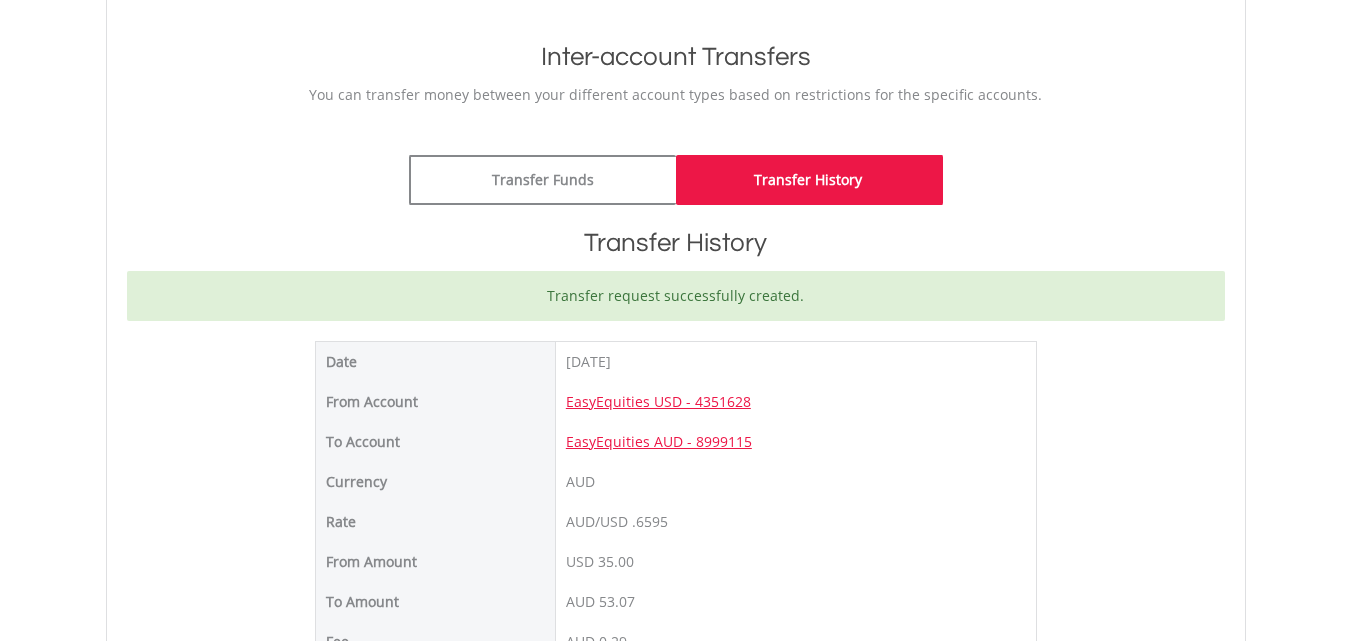 scroll, scrollTop: 0, scrollLeft: 0, axis: both 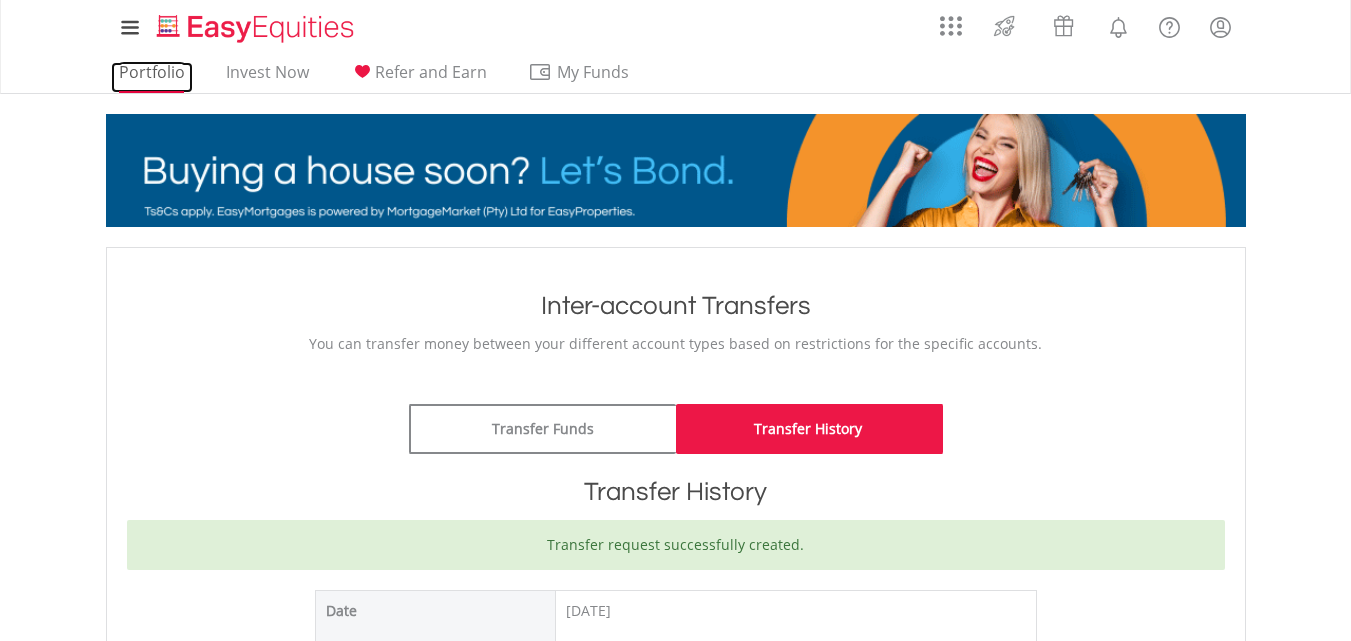 click on "Portfolio" at bounding box center [152, 77] 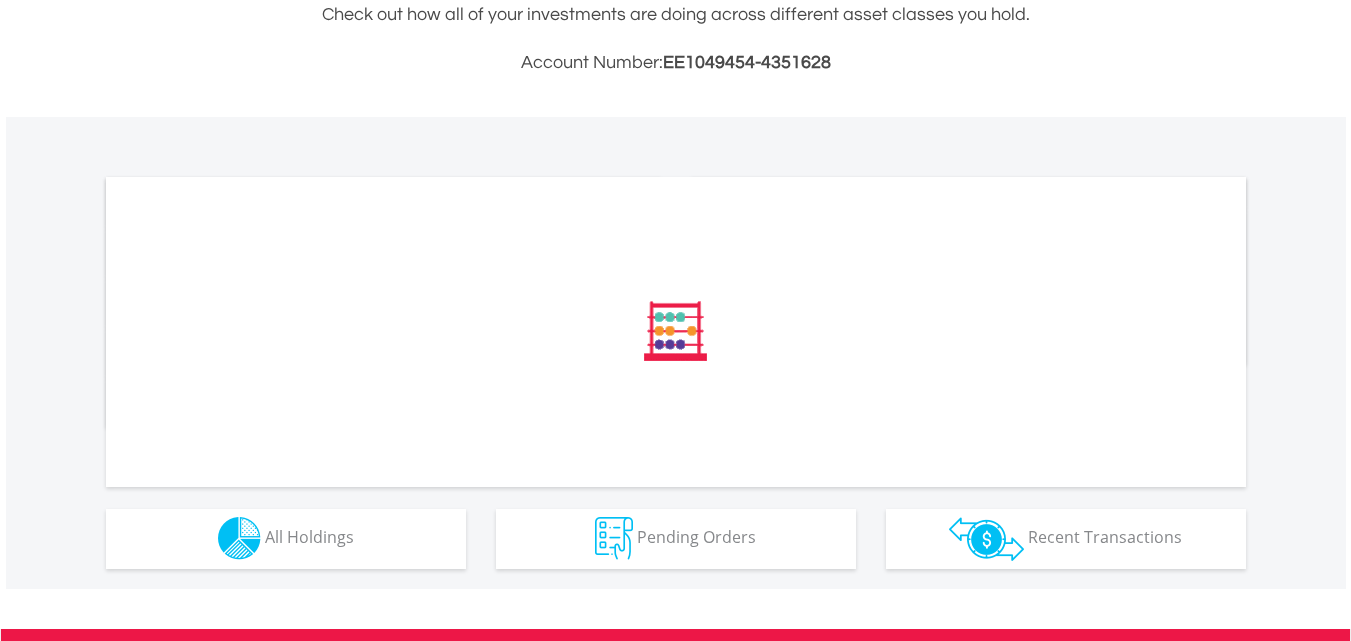 scroll, scrollTop: 600, scrollLeft: 0, axis: vertical 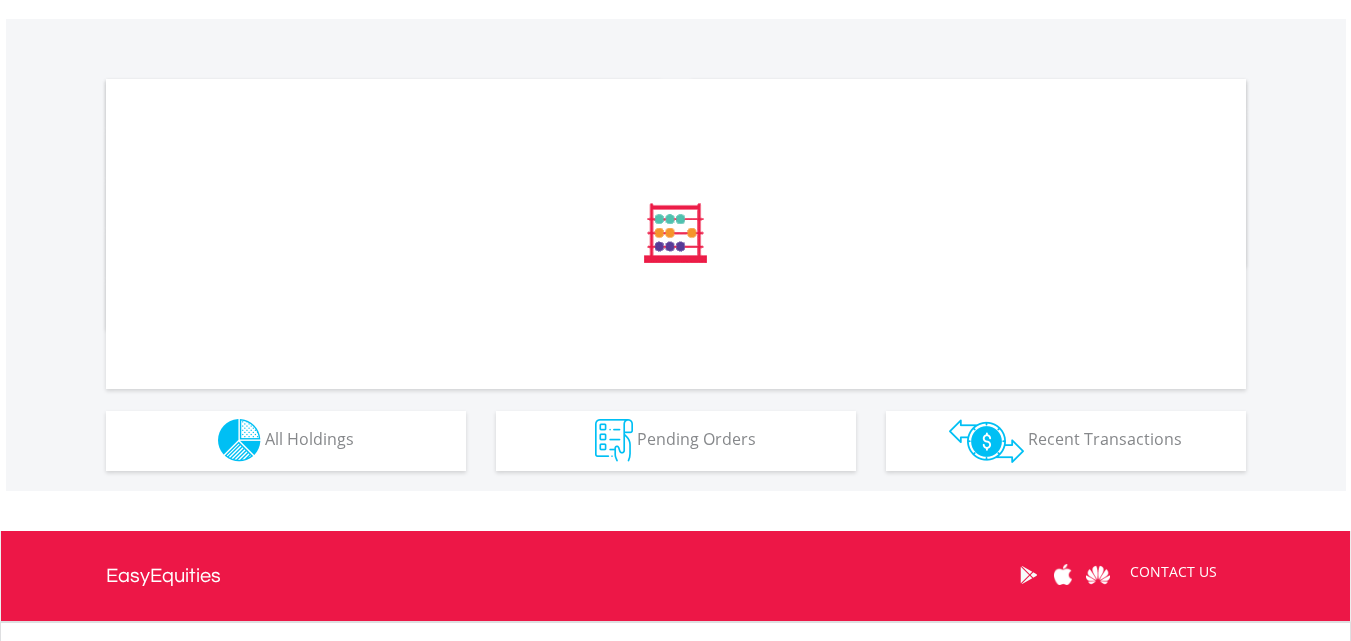 click on "﻿
Distribution
Current Value
Show All" at bounding box center [676, 204] 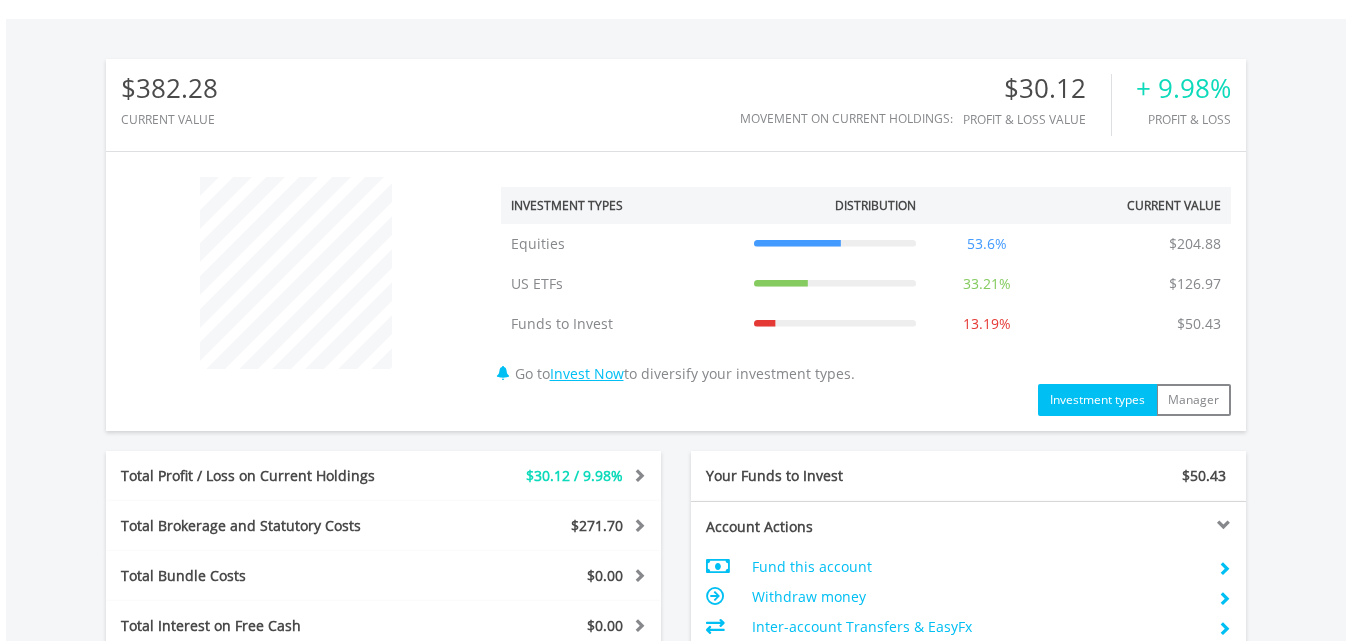 scroll, scrollTop: 999808, scrollLeft: 999620, axis: both 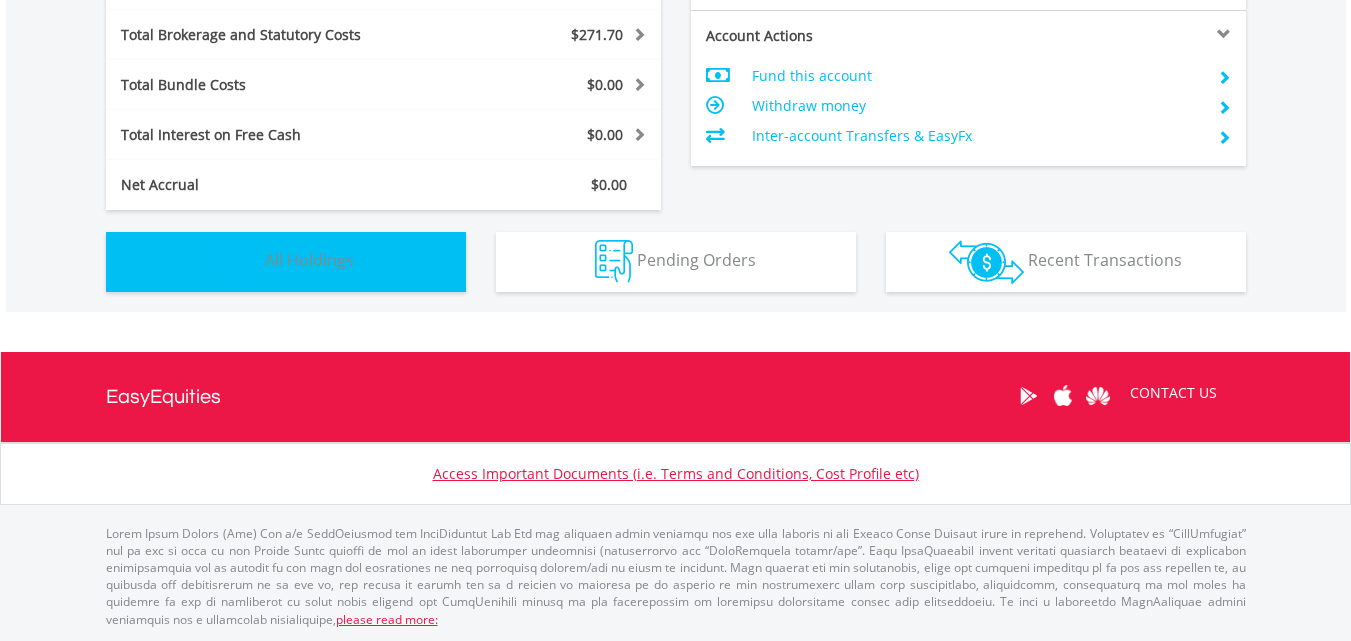 click on "All Holdings" at bounding box center (309, 260) 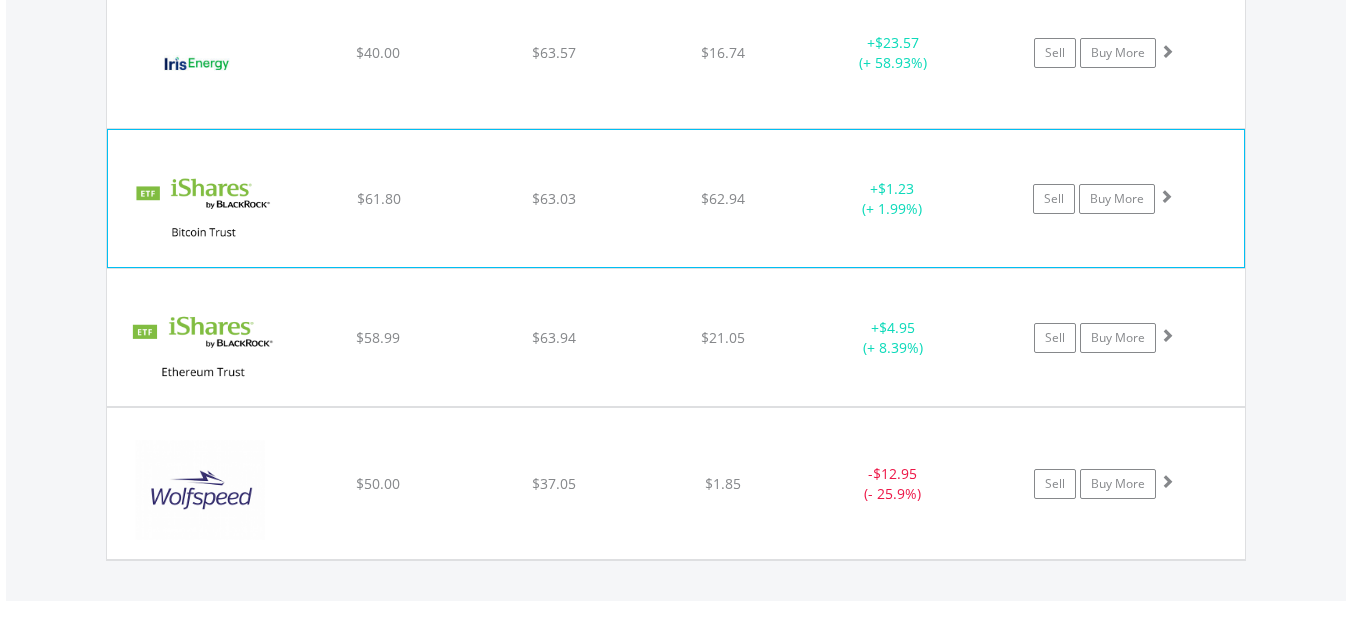 scroll, scrollTop: 1743, scrollLeft: 0, axis: vertical 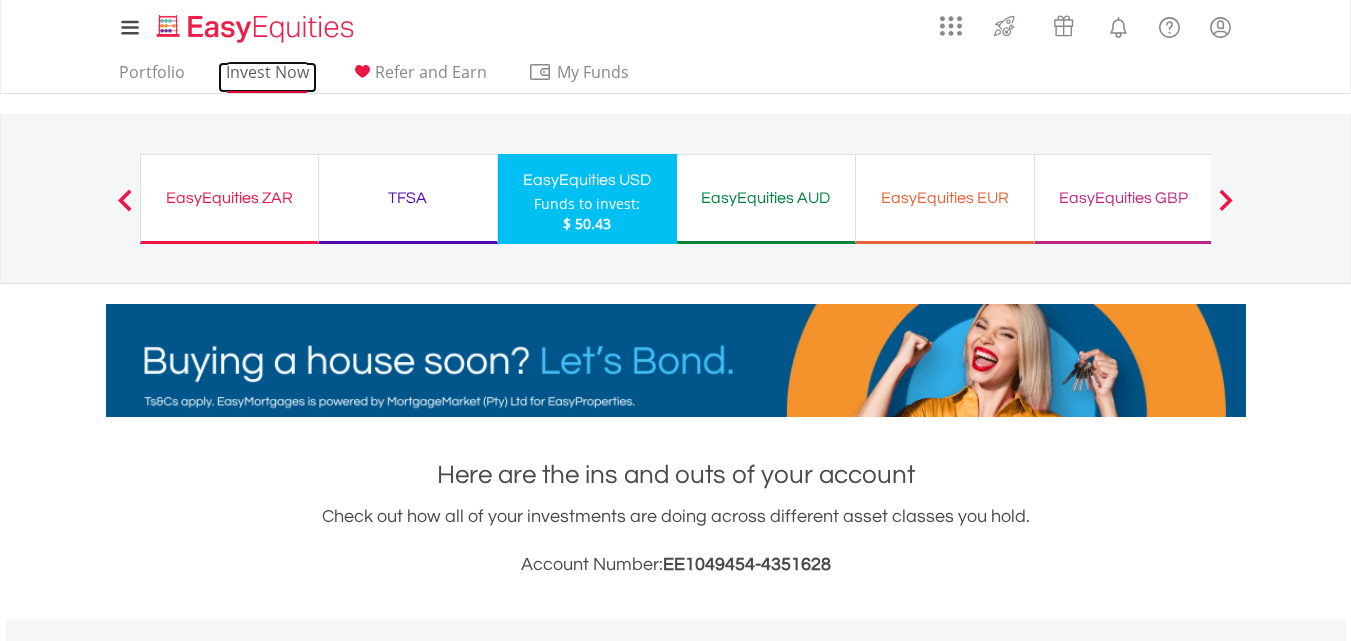click on "Invest Now" at bounding box center (267, 77) 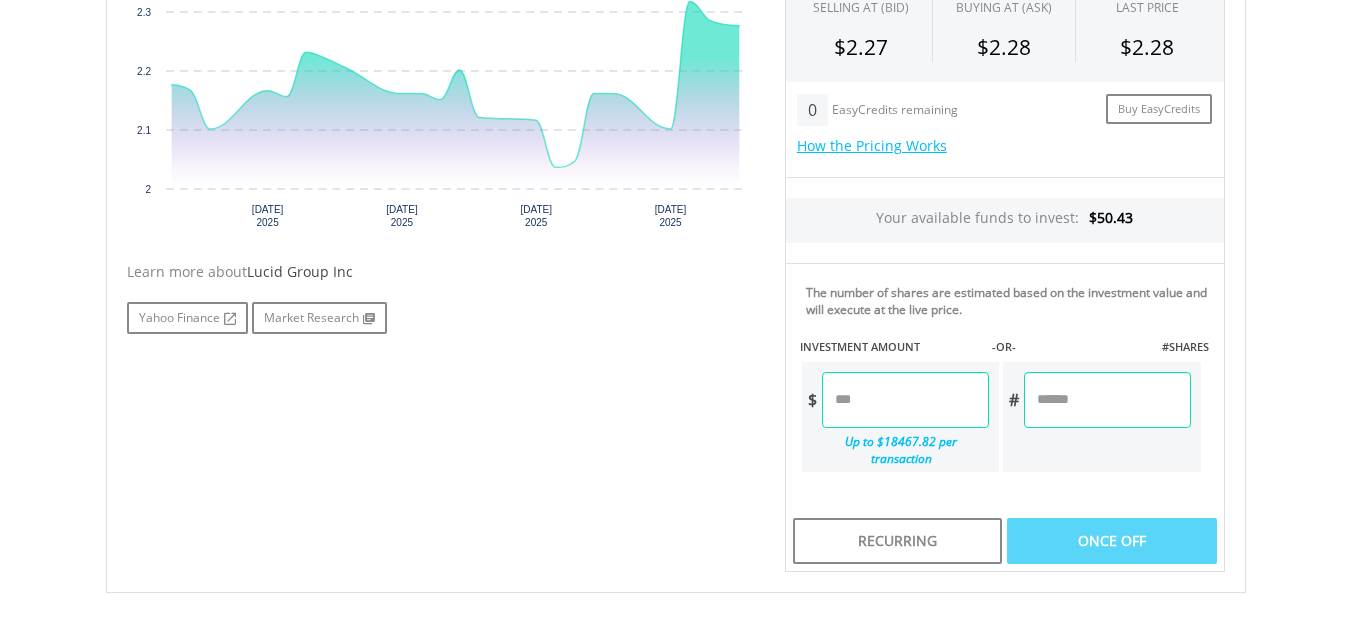 scroll, scrollTop: 817, scrollLeft: 0, axis: vertical 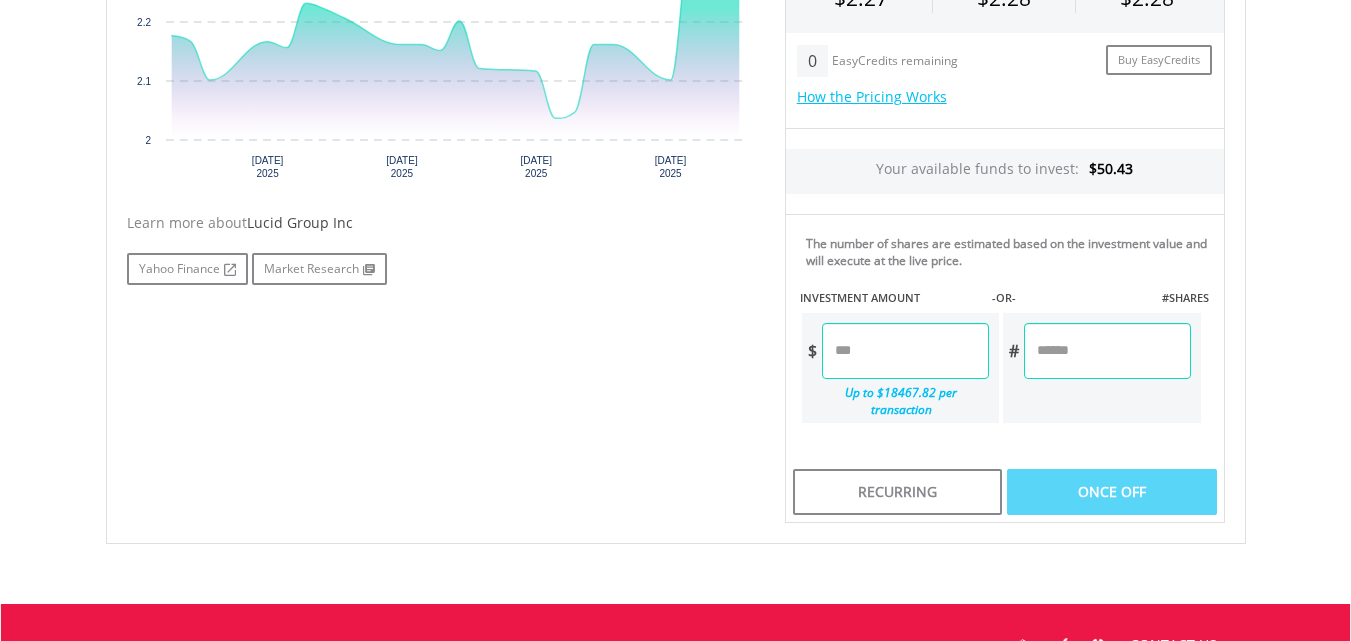 click at bounding box center [905, 351] 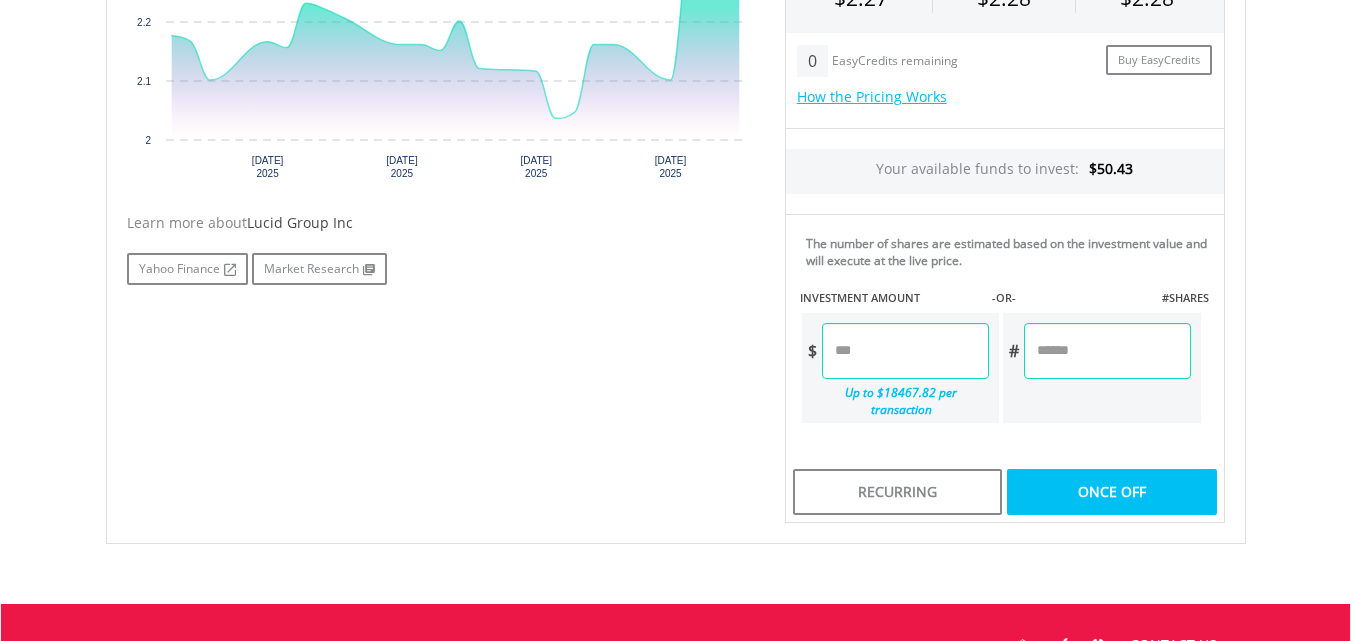 click on "No chart available.
1 MO CHANGE
4.60%
DAILY CHANGE
-0.44%
1M
3M
6M
1Y
MAX
Chart [DATE] 2" at bounding box center [676, 175] 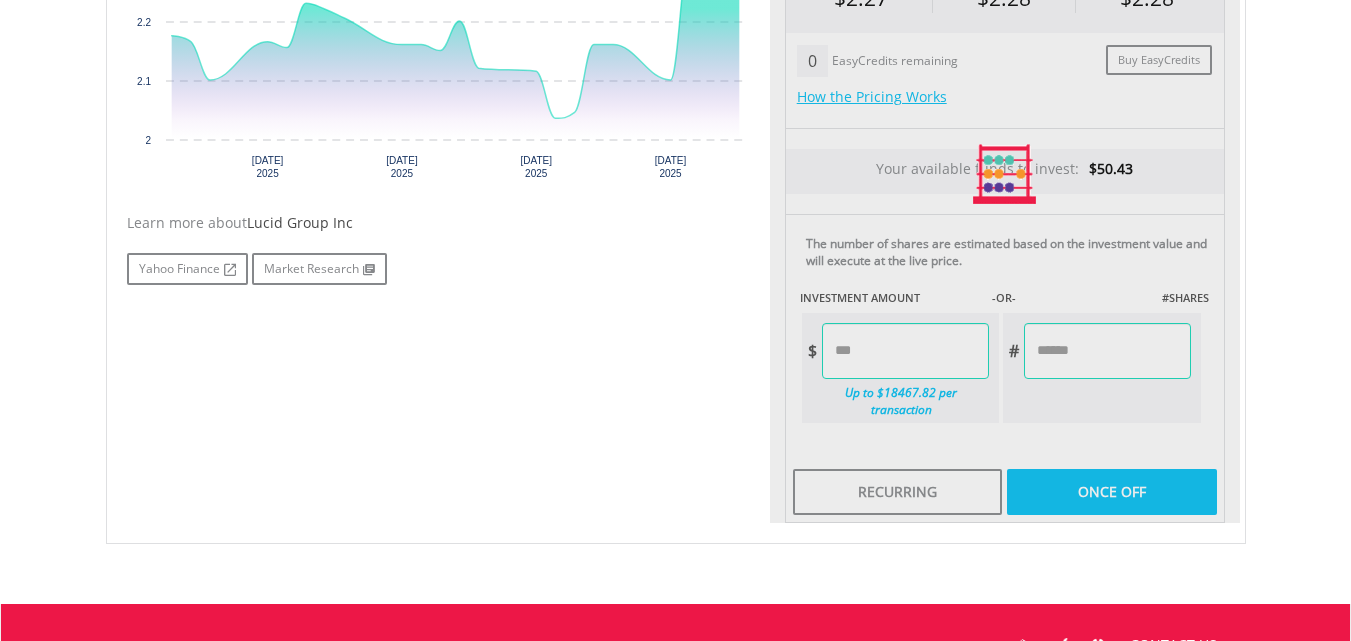type on "*****" 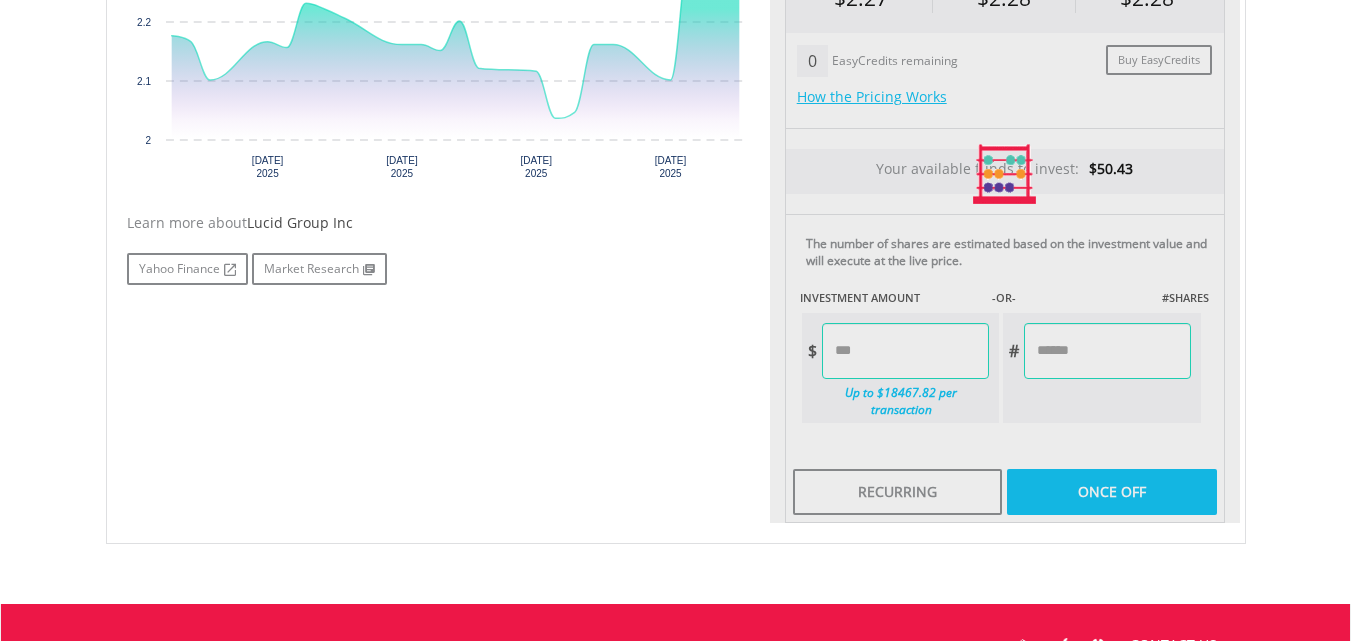 type on "*******" 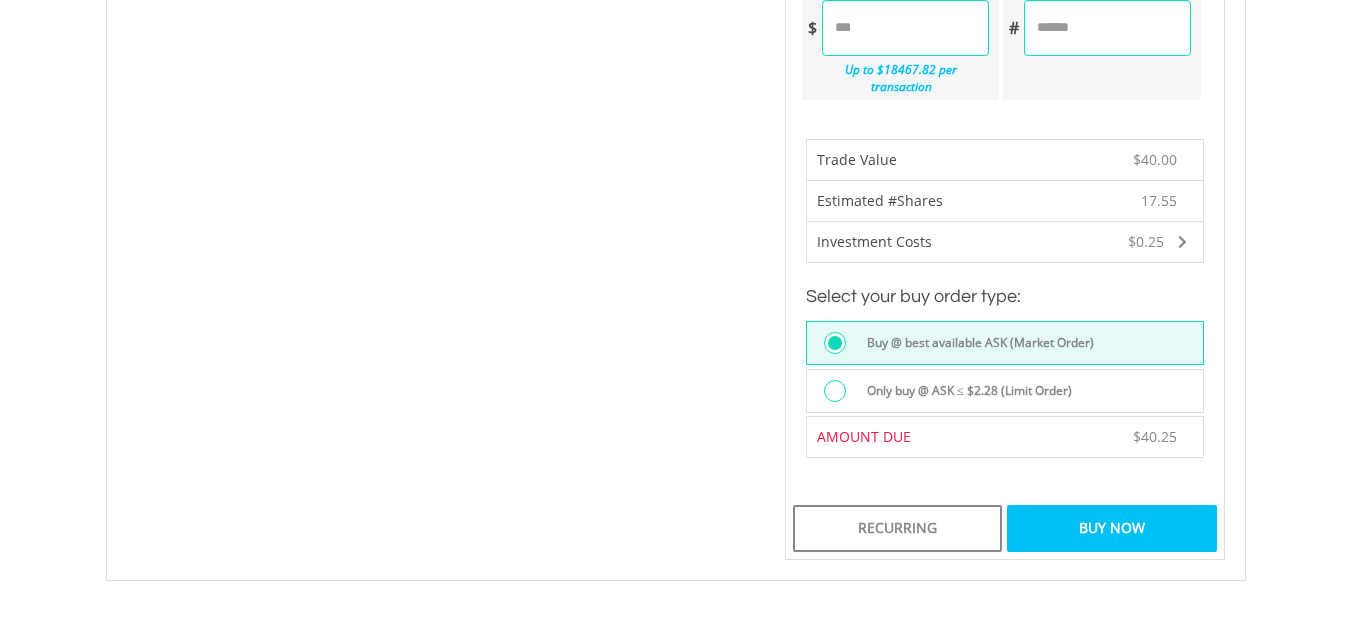 scroll, scrollTop: 917, scrollLeft: 0, axis: vertical 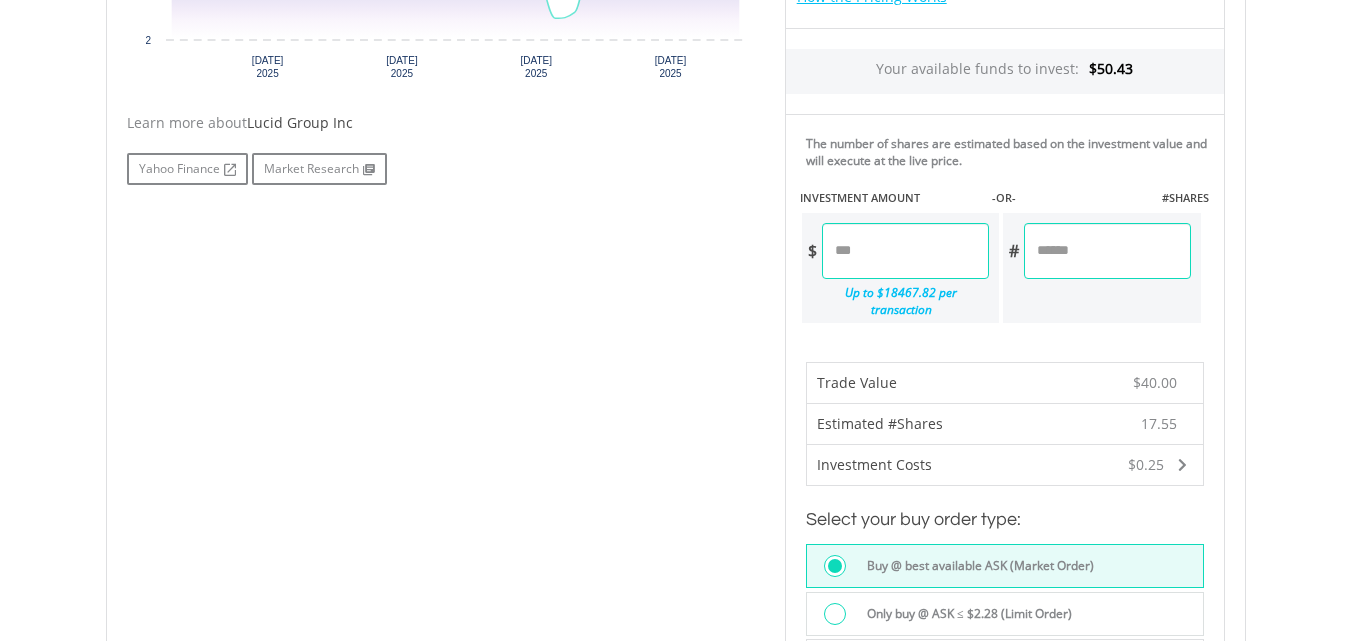 drag, startPoint x: 850, startPoint y: 242, endPoint x: 831, endPoint y: 256, distance: 23.600847 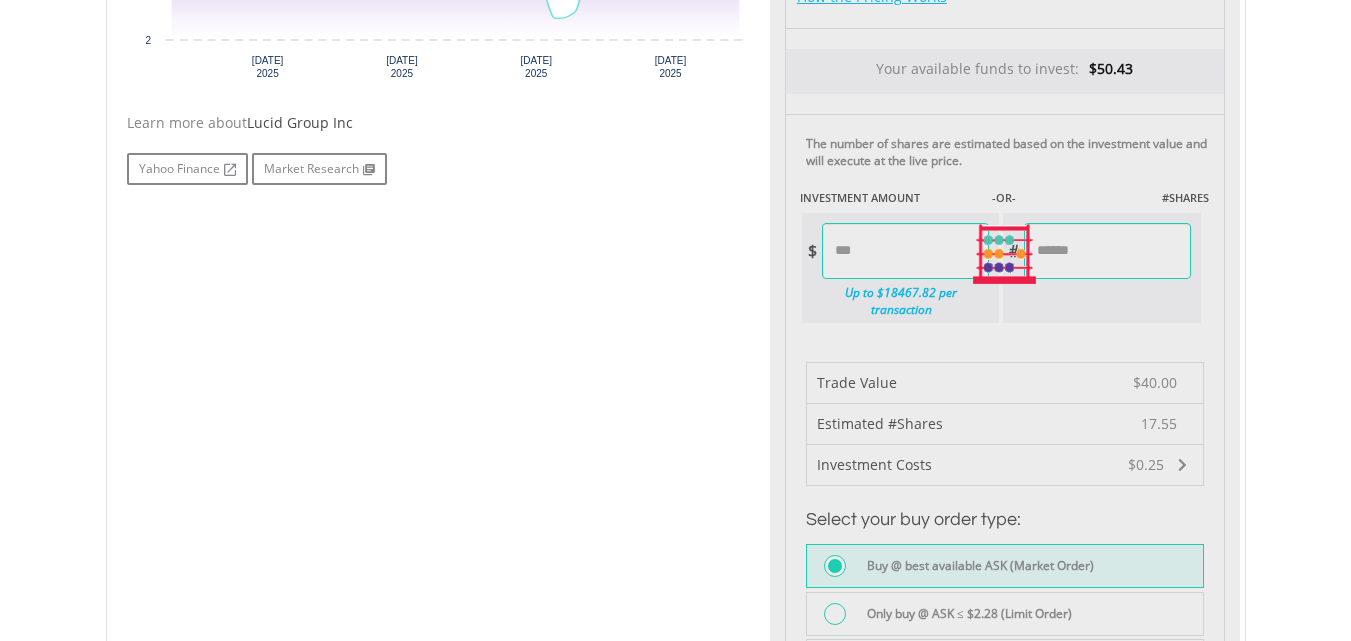 type on "*******" 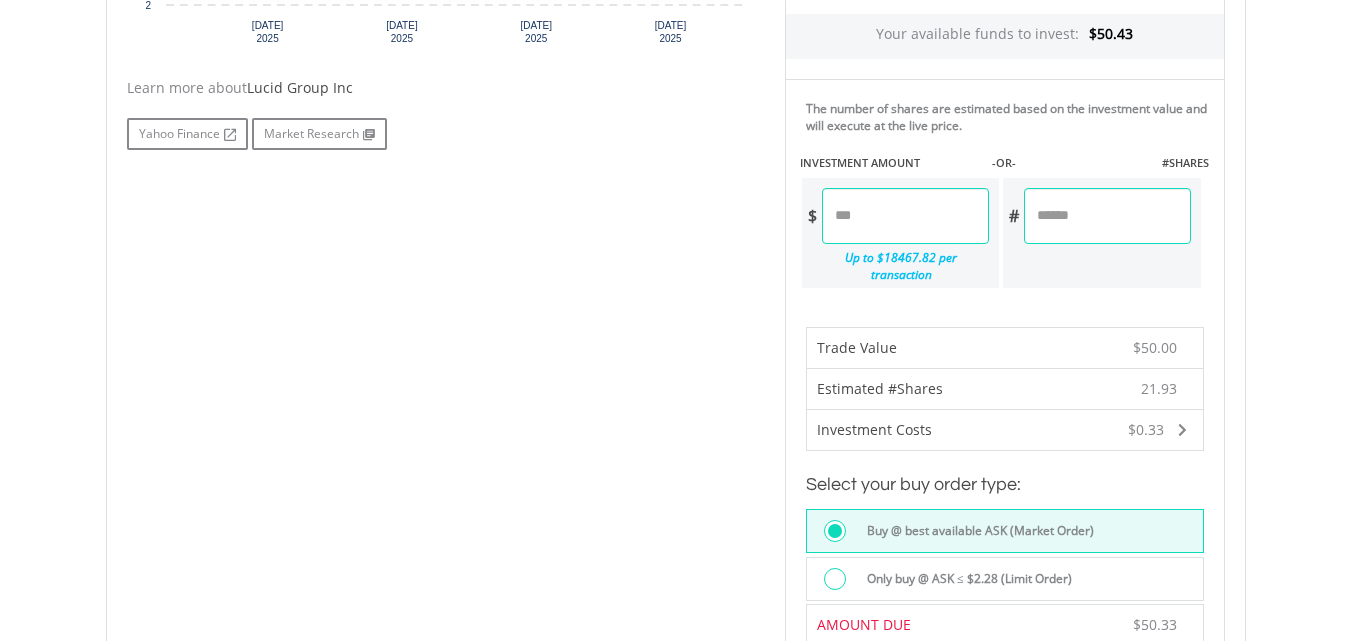 scroll, scrollTop: 917, scrollLeft: 0, axis: vertical 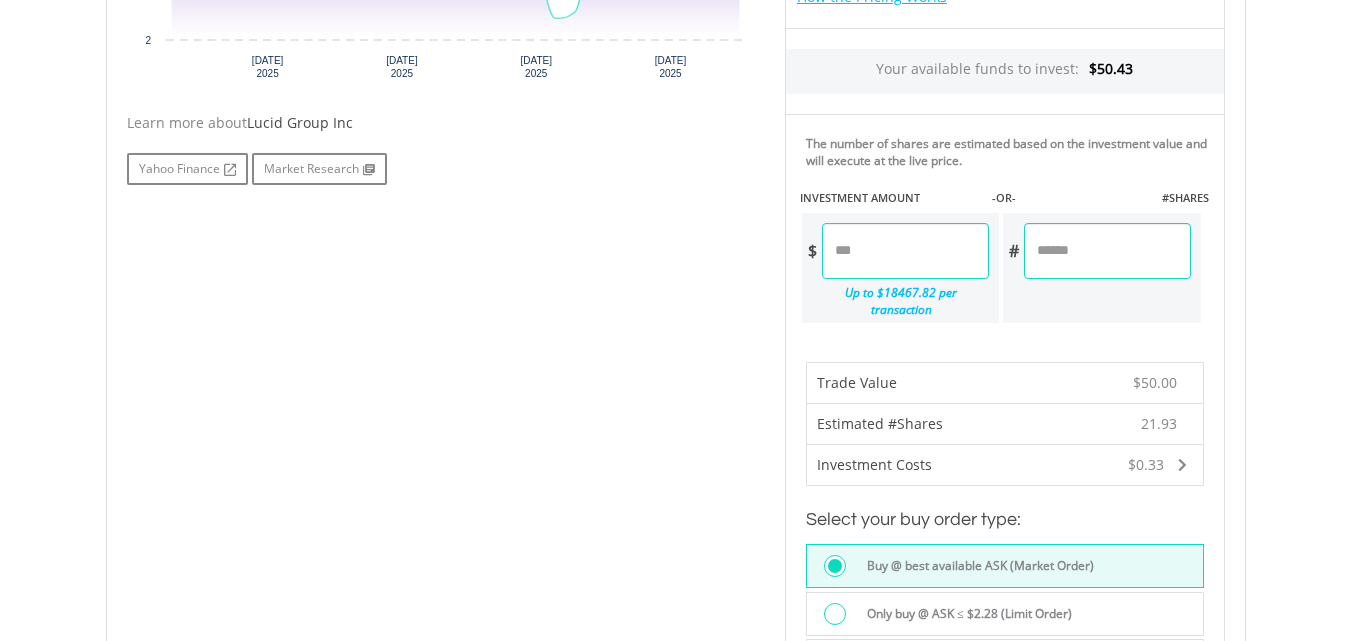 click on "*****" at bounding box center (905, 251) 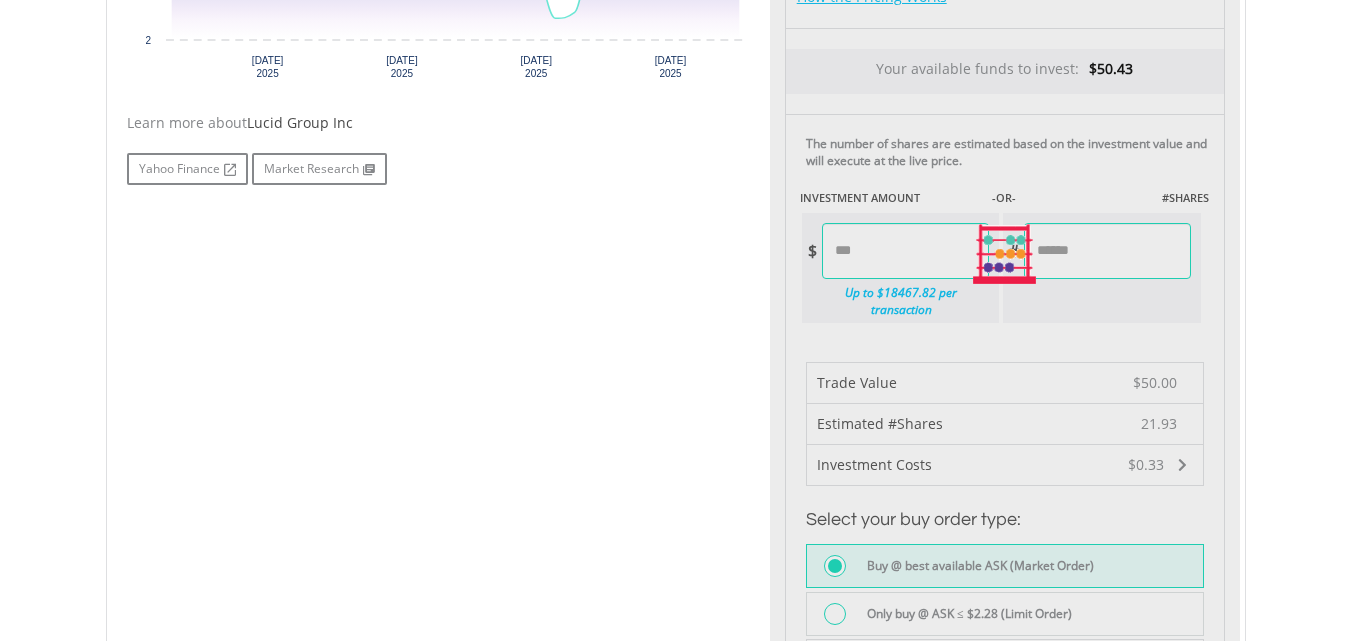click on "No chart available.
1 MO CHANGE
4.60%
DAILY CHANGE
-0.44%
1M
3M
6M
1Y
MAX
Chart 16 Jun 2" at bounding box center [676, 254] 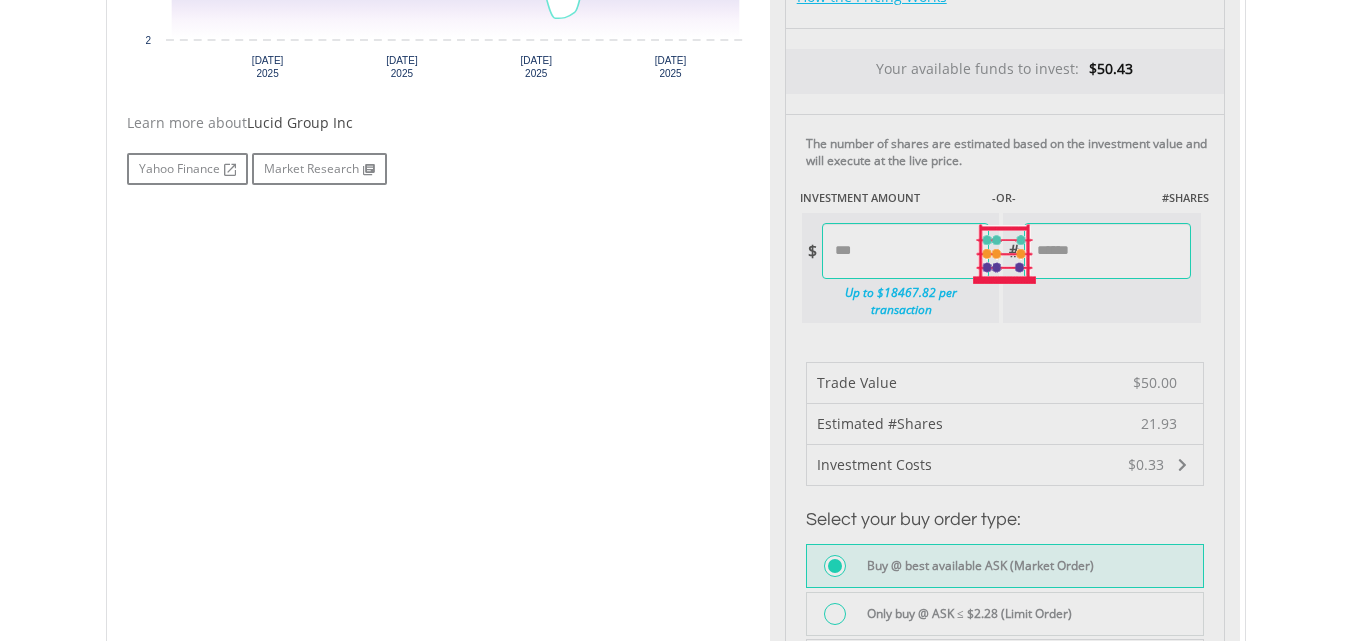 type on "*******" 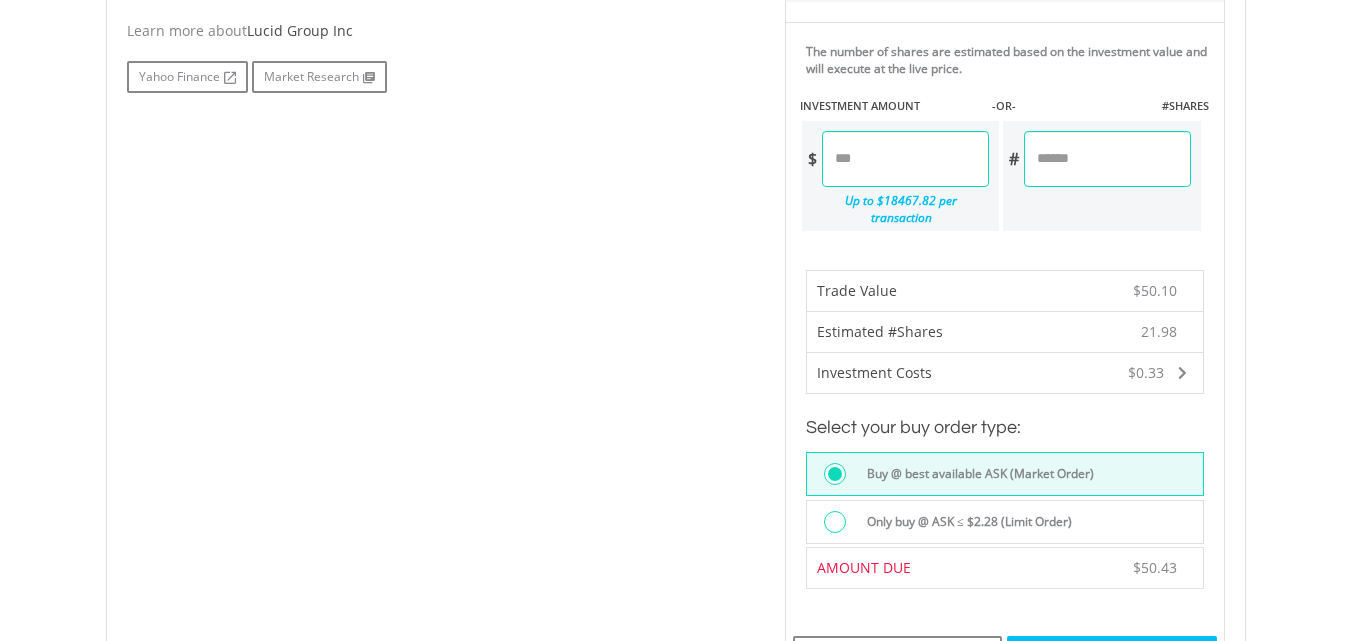 scroll, scrollTop: 1117, scrollLeft: 0, axis: vertical 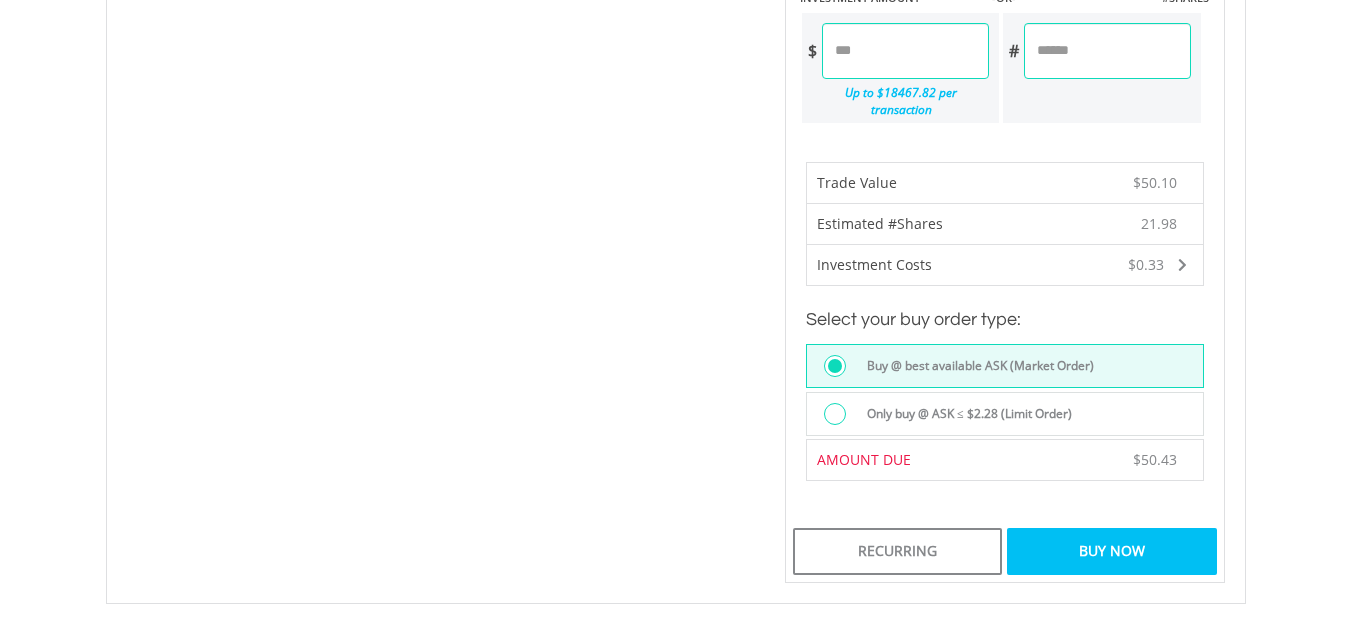 click on "Buy Now" at bounding box center [1111, 551] 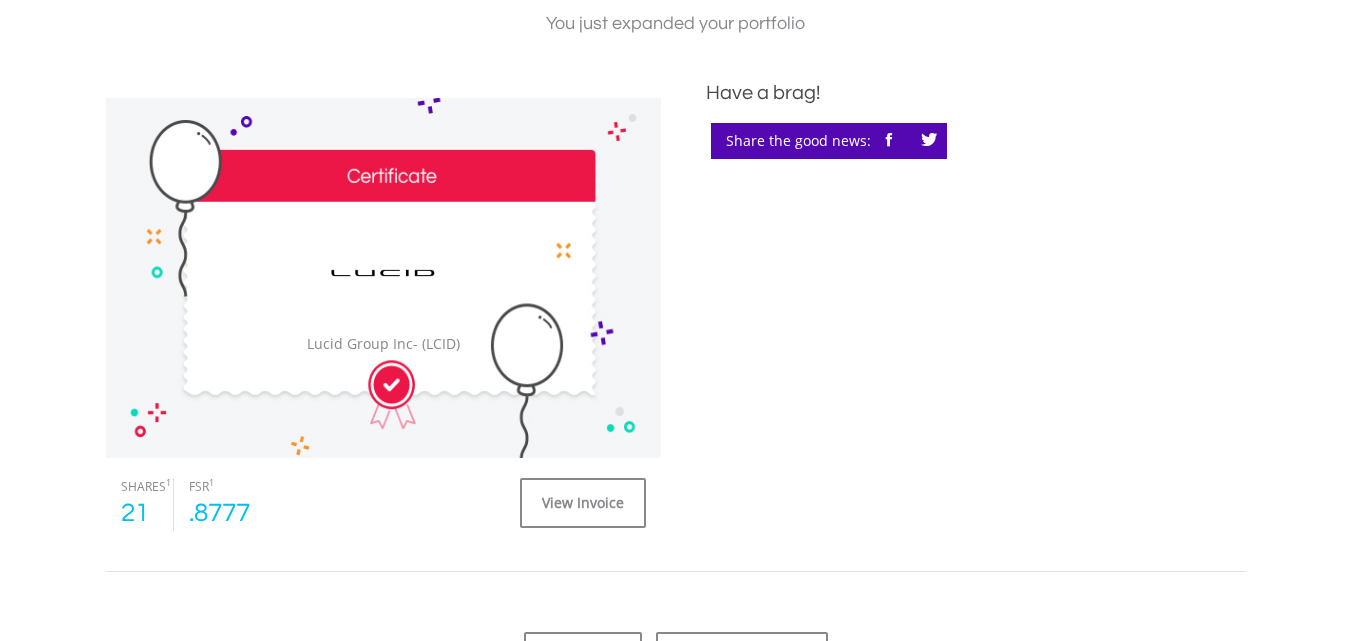 scroll, scrollTop: 700, scrollLeft: 0, axis: vertical 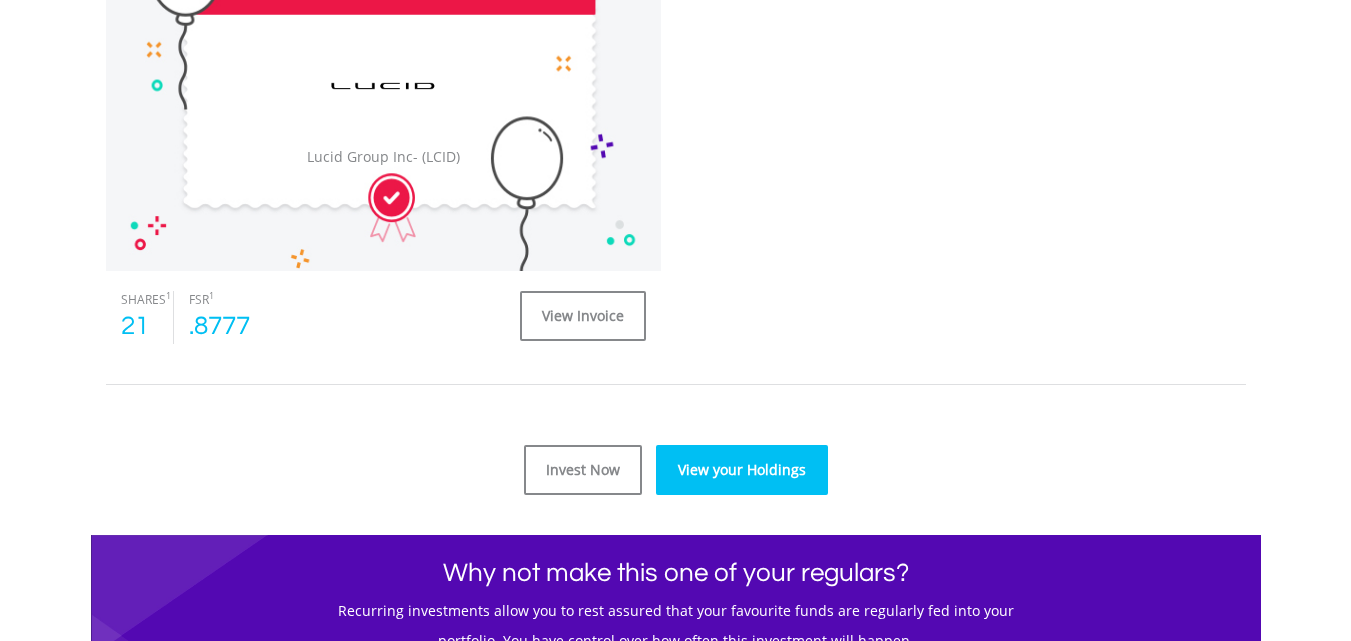 click on "View your Holdings" at bounding box center [742, 470] 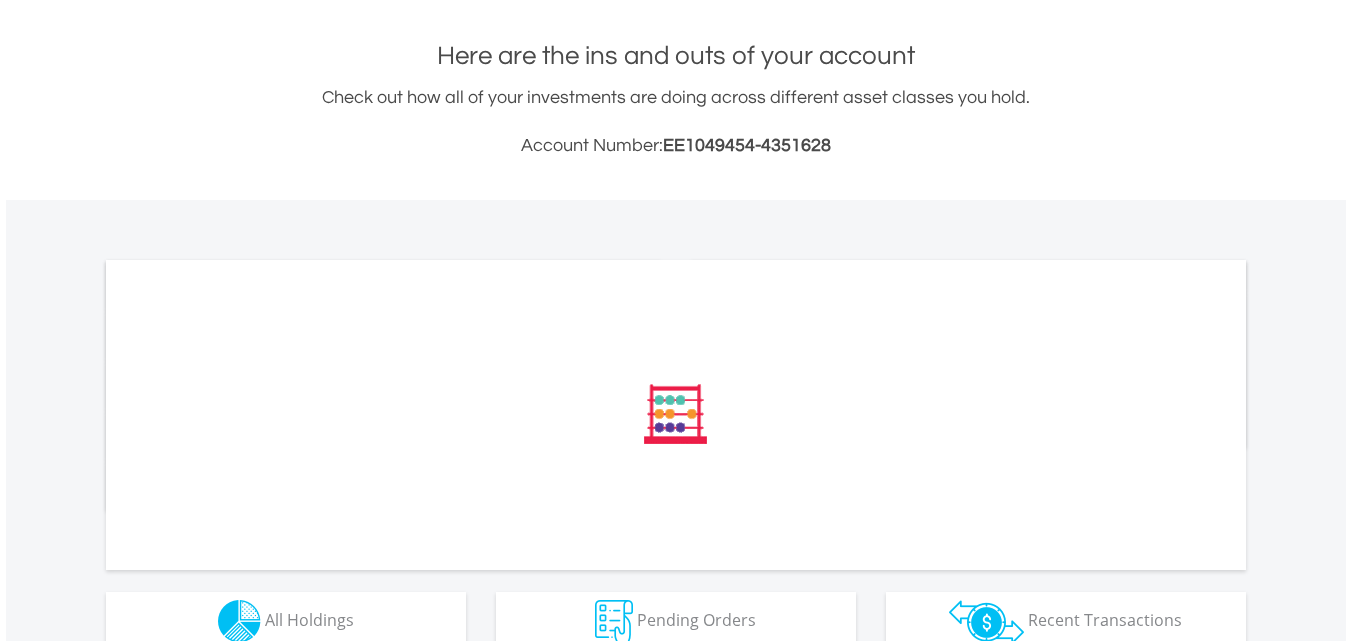 scroll, scrollTop: 600, scrollLeft: 0, axis: vertical 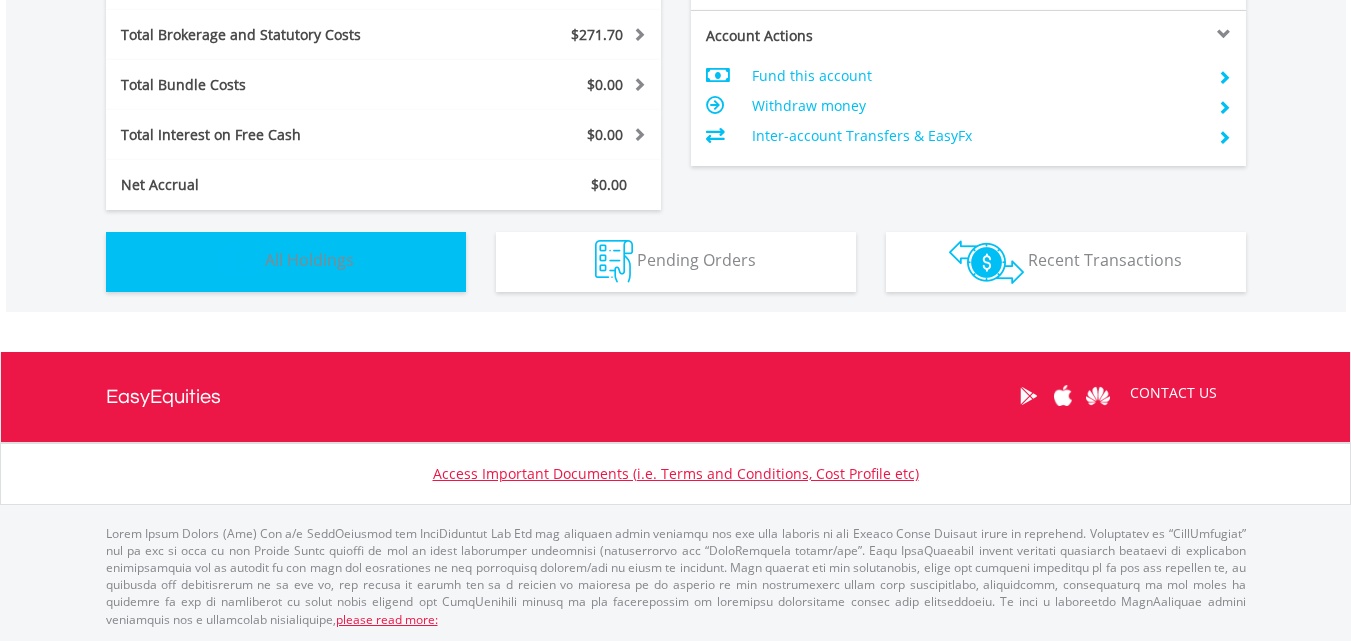 click on "All Holdings" at bounding box center (309, 260) 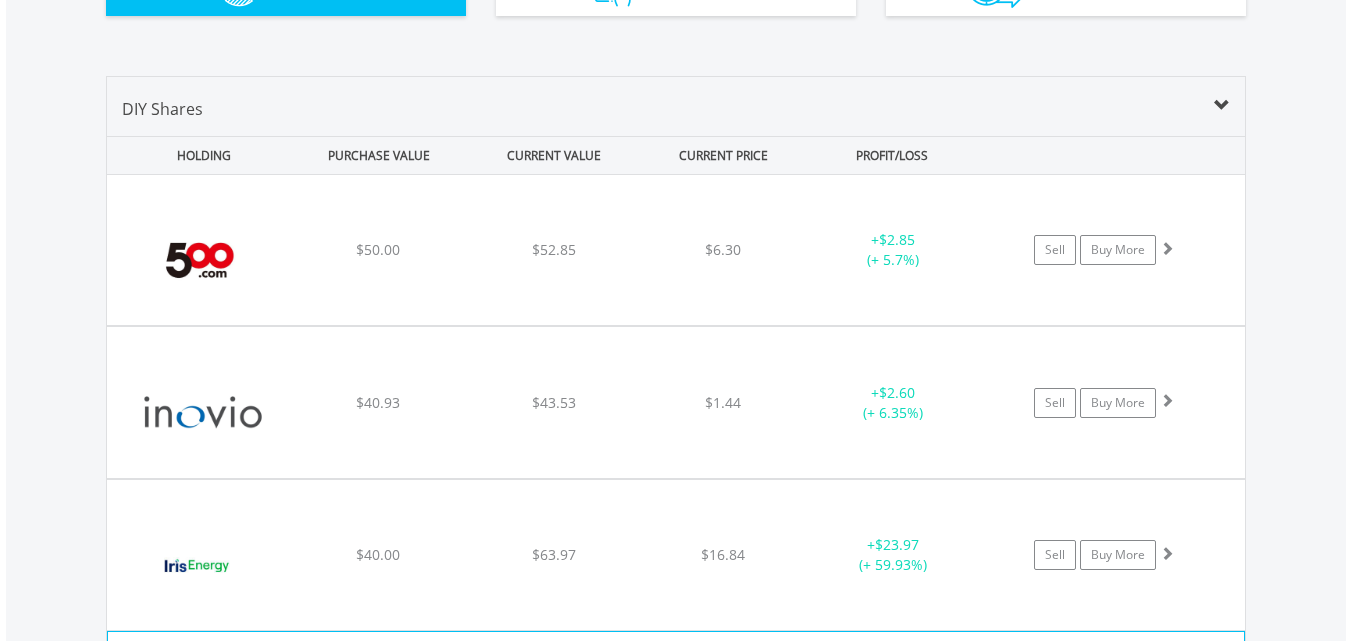 scroll, scrollTop: 1343, scrollLeft: 0, axis: vertical 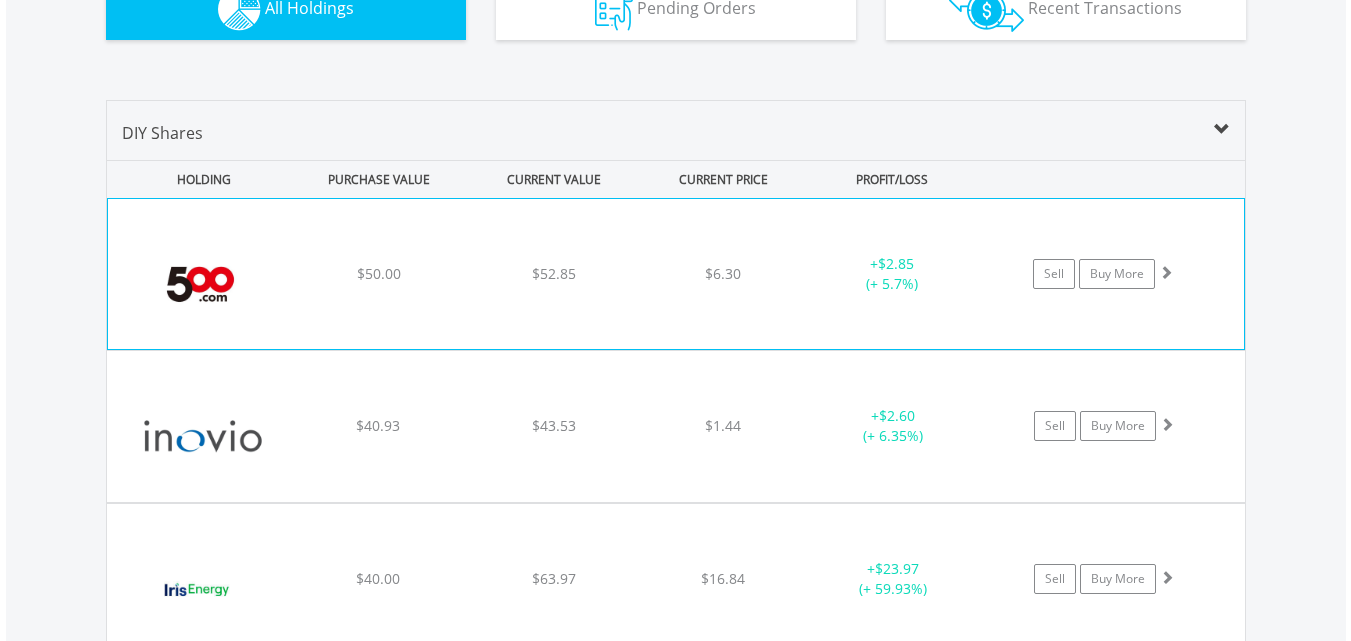 click on "﻿
BIT Mining Ltd
$50.00
$52.85
$6.30
+  $2.85 (+ 5.7%)
Sell
Buy More" at bounding box center [676, 274] 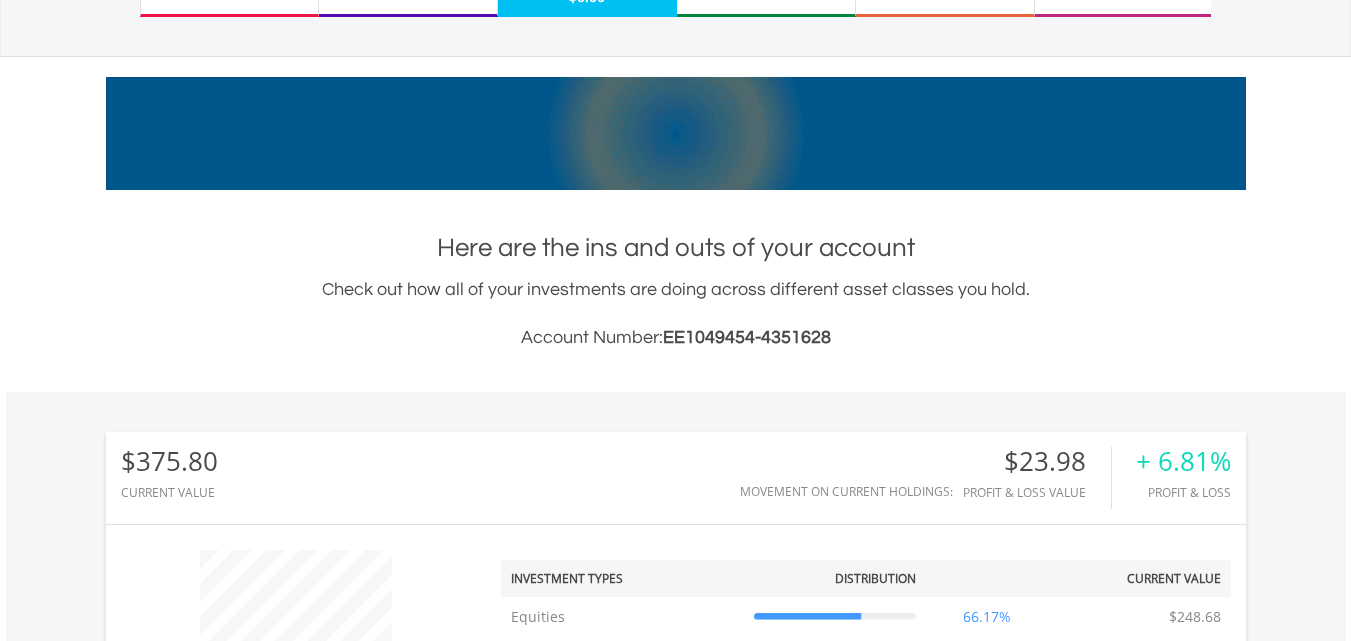 scroll, scrollTop: 0, scrollLeft: 0, axis: both 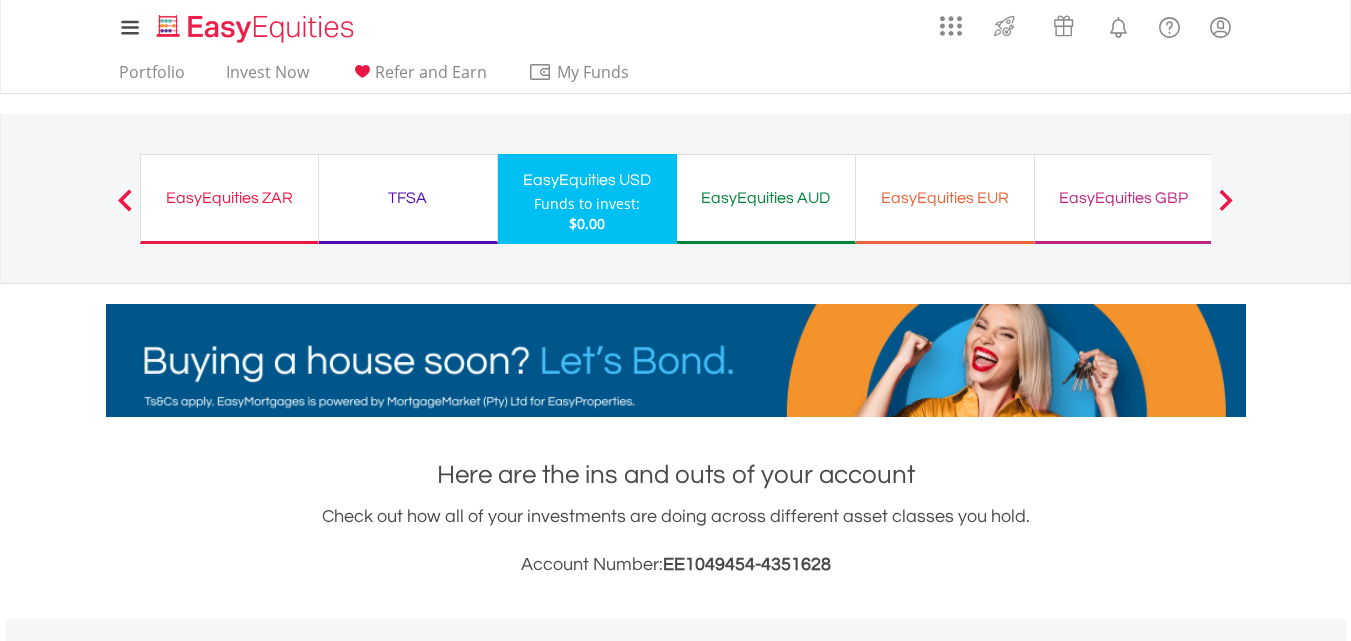 click on "EasyEquities AUD
Funds to invest:
$0.00" at bounding box center (766, 199) 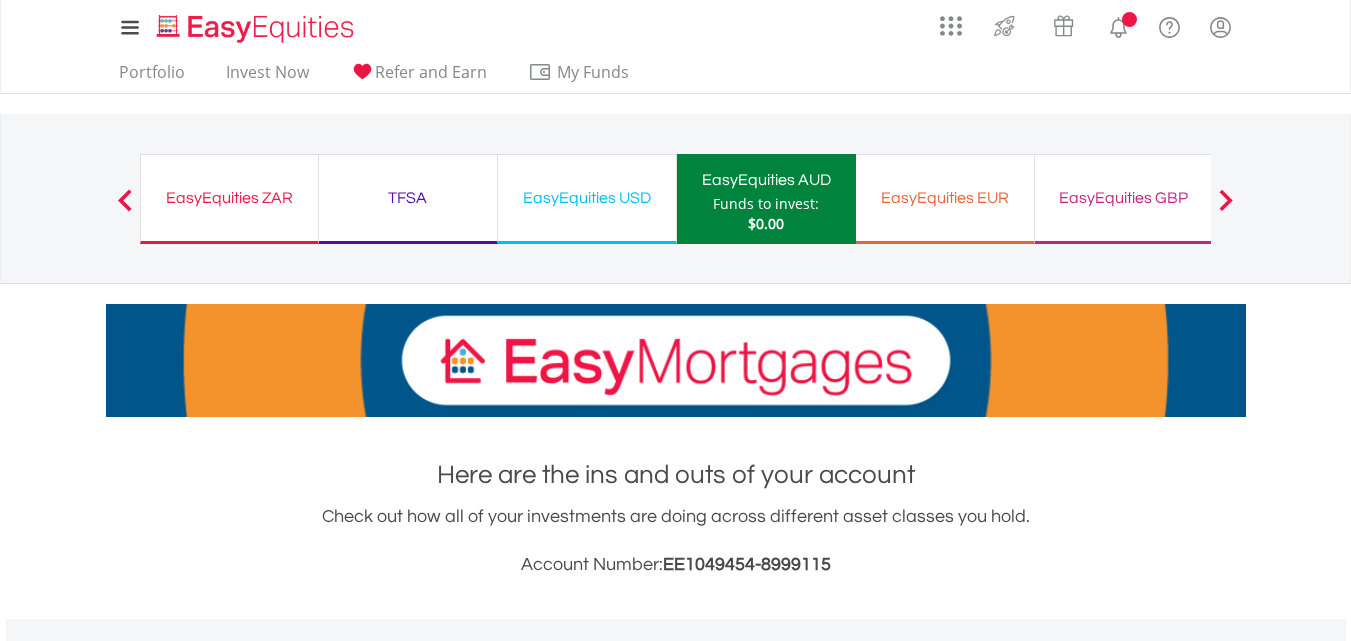 scroll, scrollTop: 0, scrollLeft: 0, axis: both 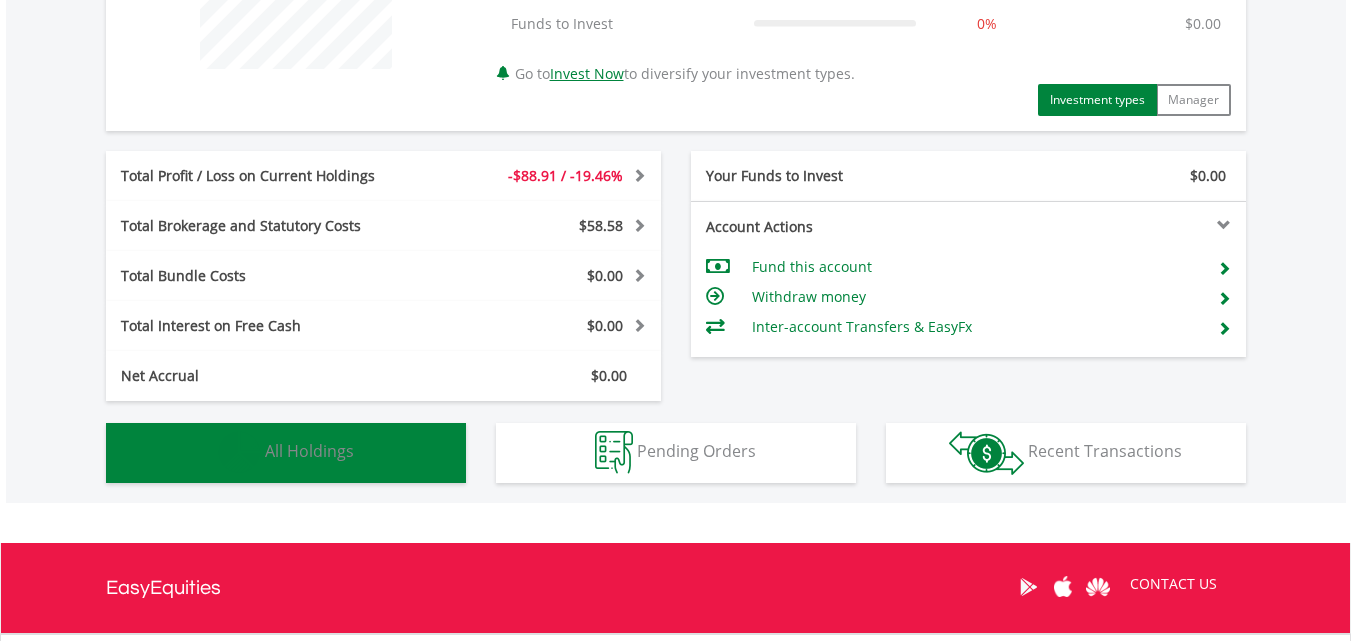 click on "Holdings
All Holdings" at bounding box center (286, 453) 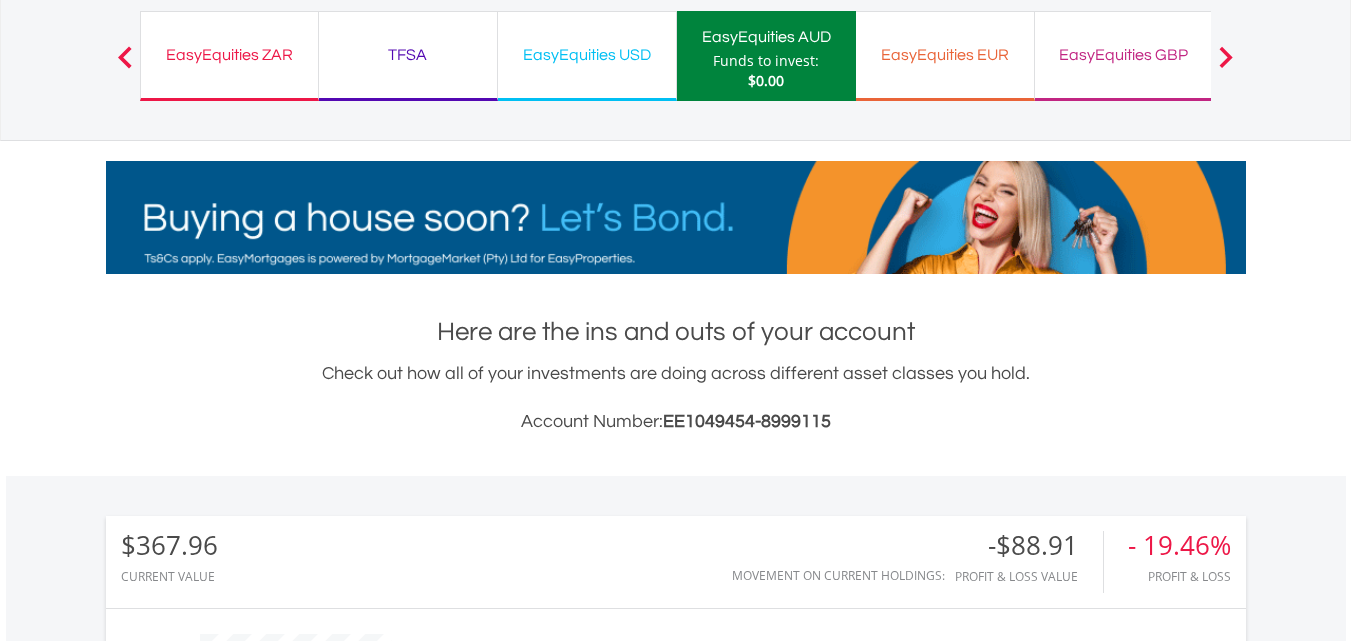 scroll, scrollTop: 0, scrollLeft: 0, axis: both 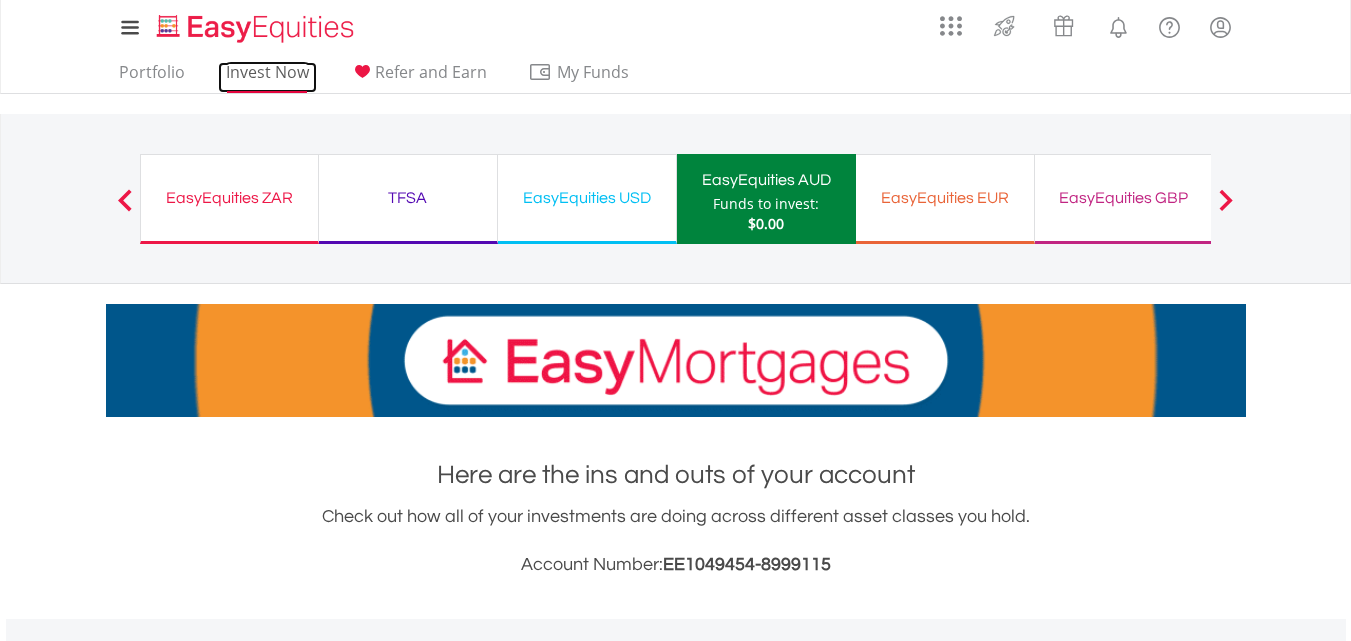 click on "Invest Now" at bounding box center [267, 77] 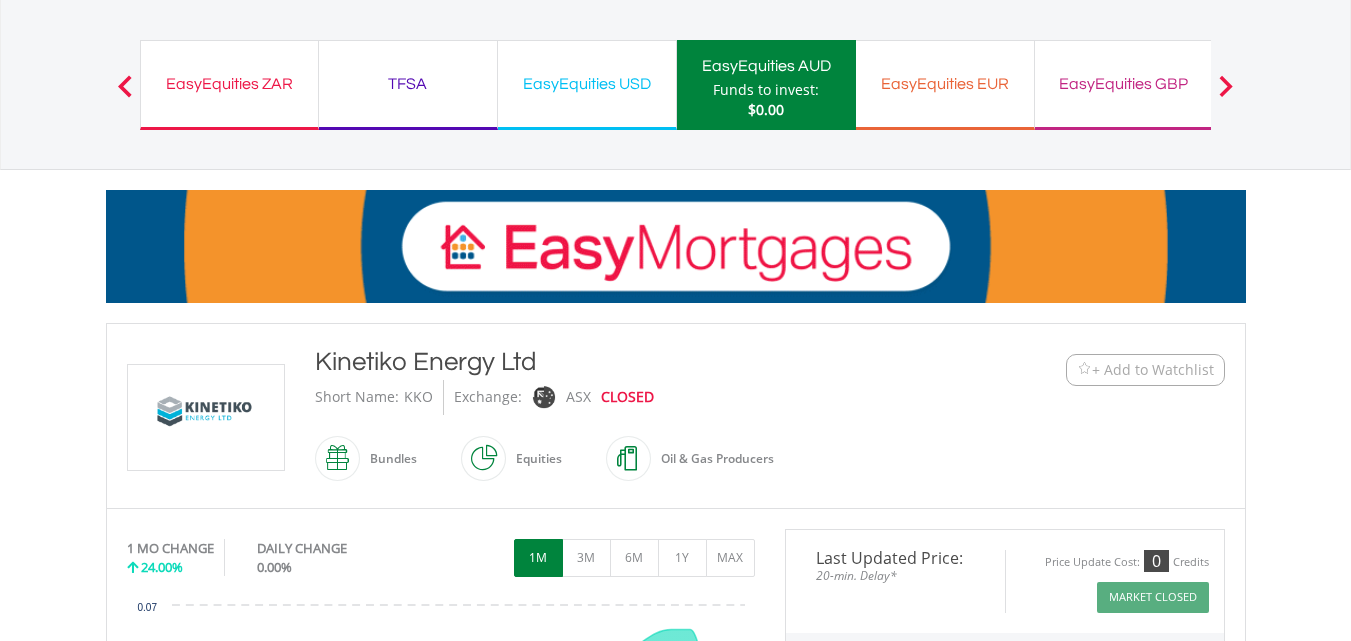 scroll, scrollTop: 0, scrollLeft: 0, axis: both 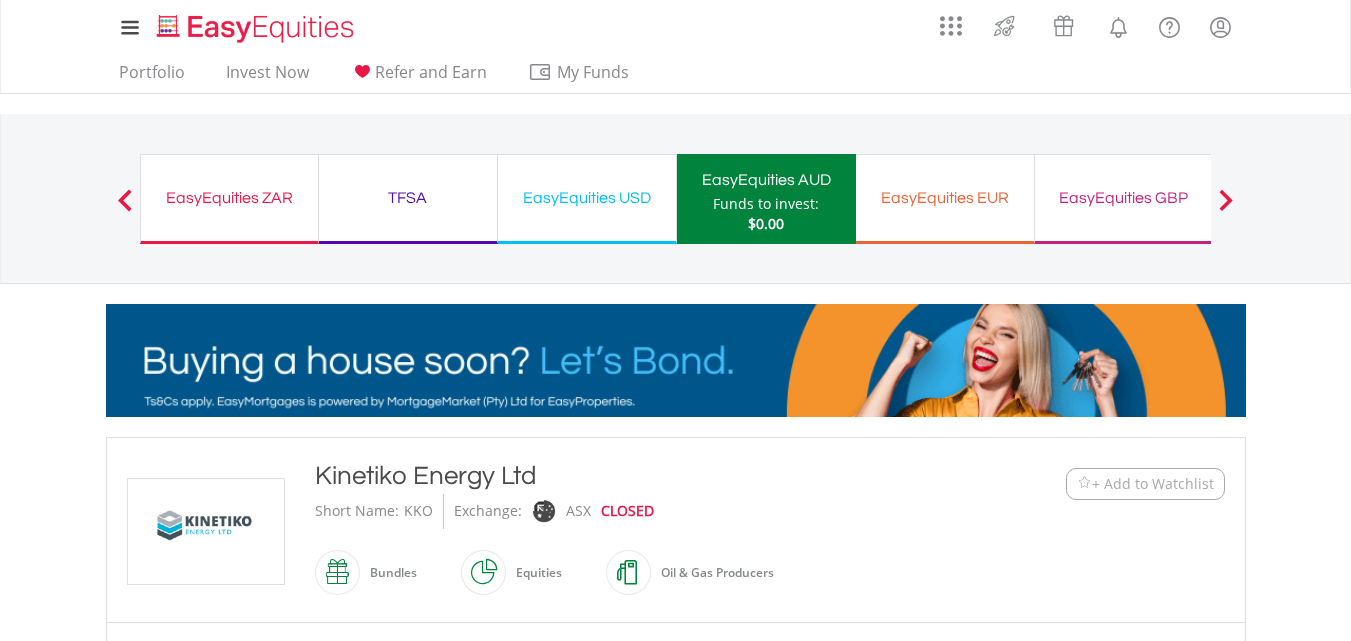 click on "+ Add to Watchlist" at bounding box center [1153, 484] 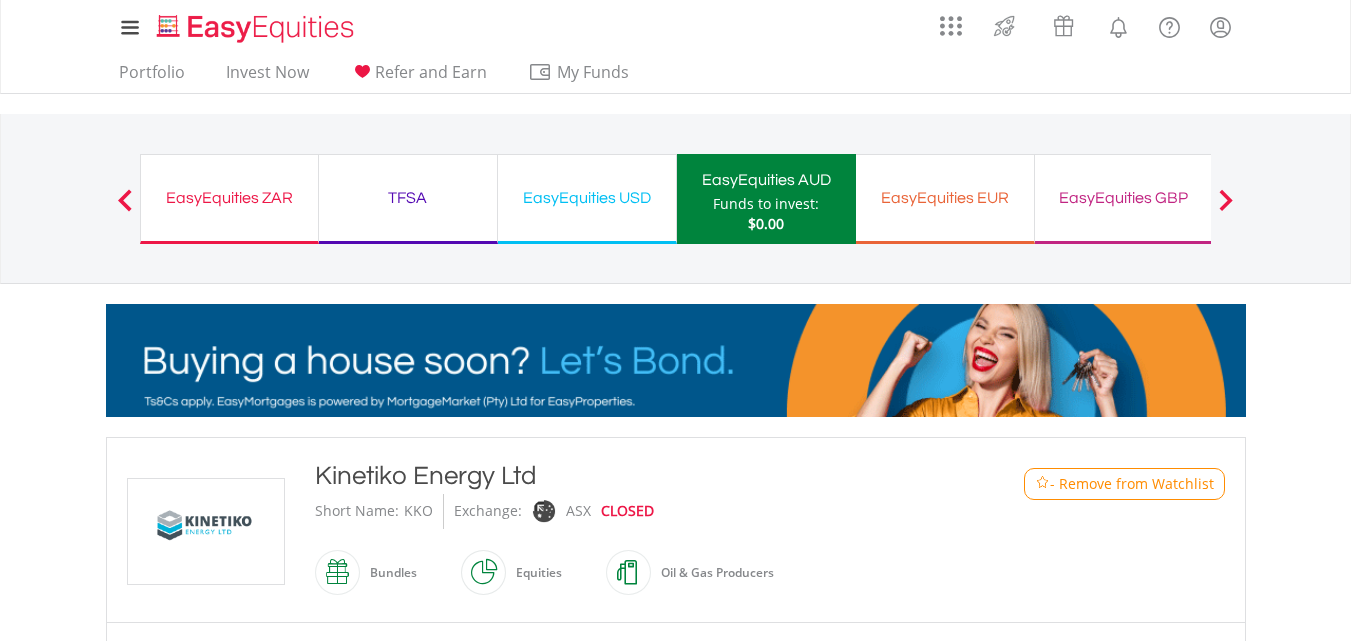 click on "Previous
EasyEquities ZAR
Funds to invest:
$0.00
TFSA
Funds to invest:
$0.00
EasyEquities USD
Funds to invest:
$0.00" at bounding box center [675, 199] 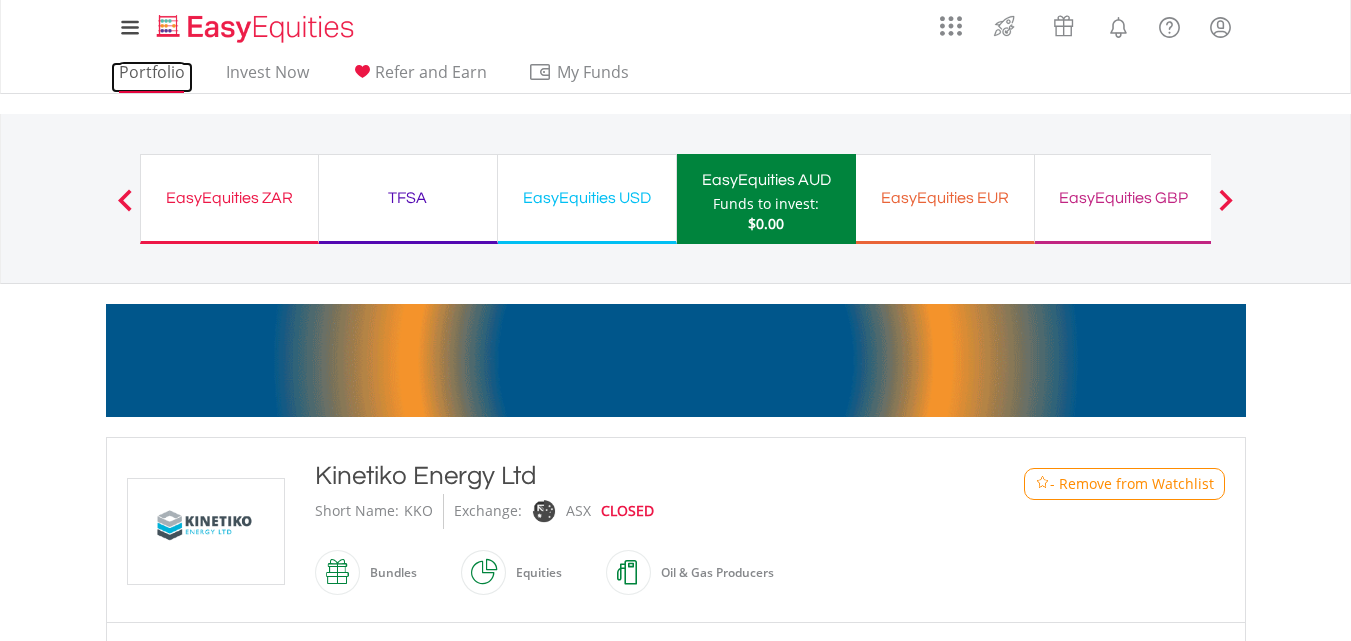 click on "Portfolio" at bounding box center (152, 77) 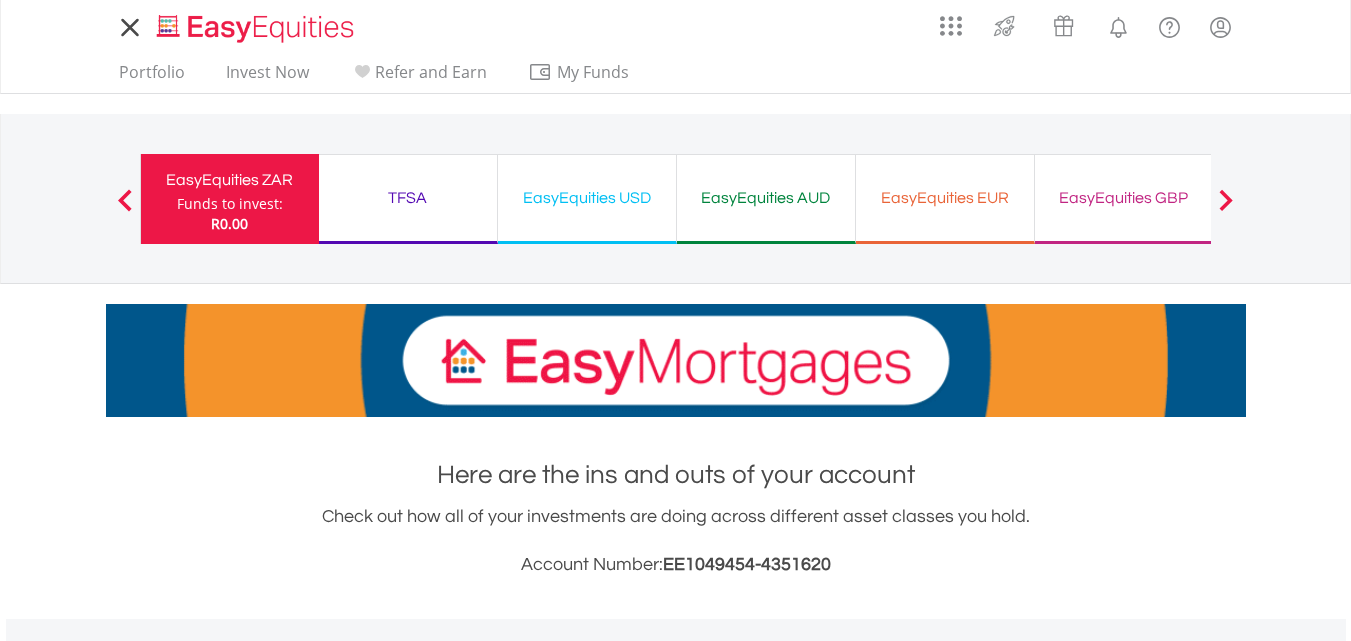 scroll, scrollTop: 0, scrollLeft: 0, axis: both 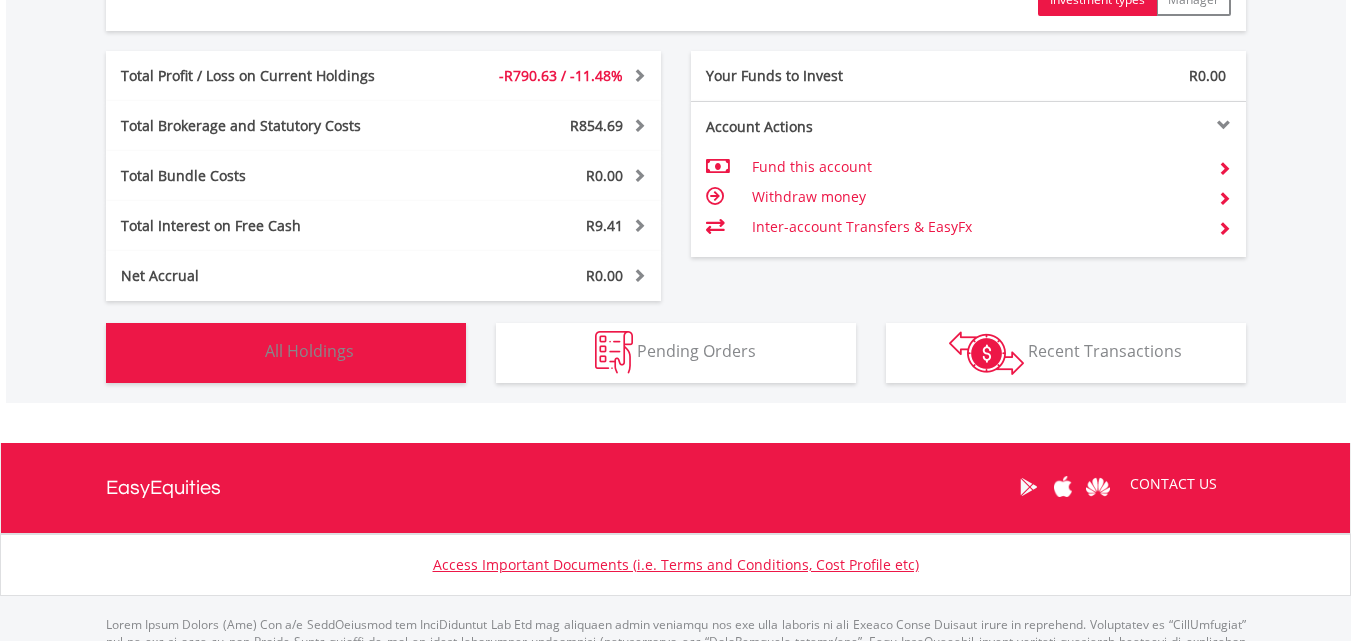 click on "Holdings
All Holdings" at bounding box center (286, 353) 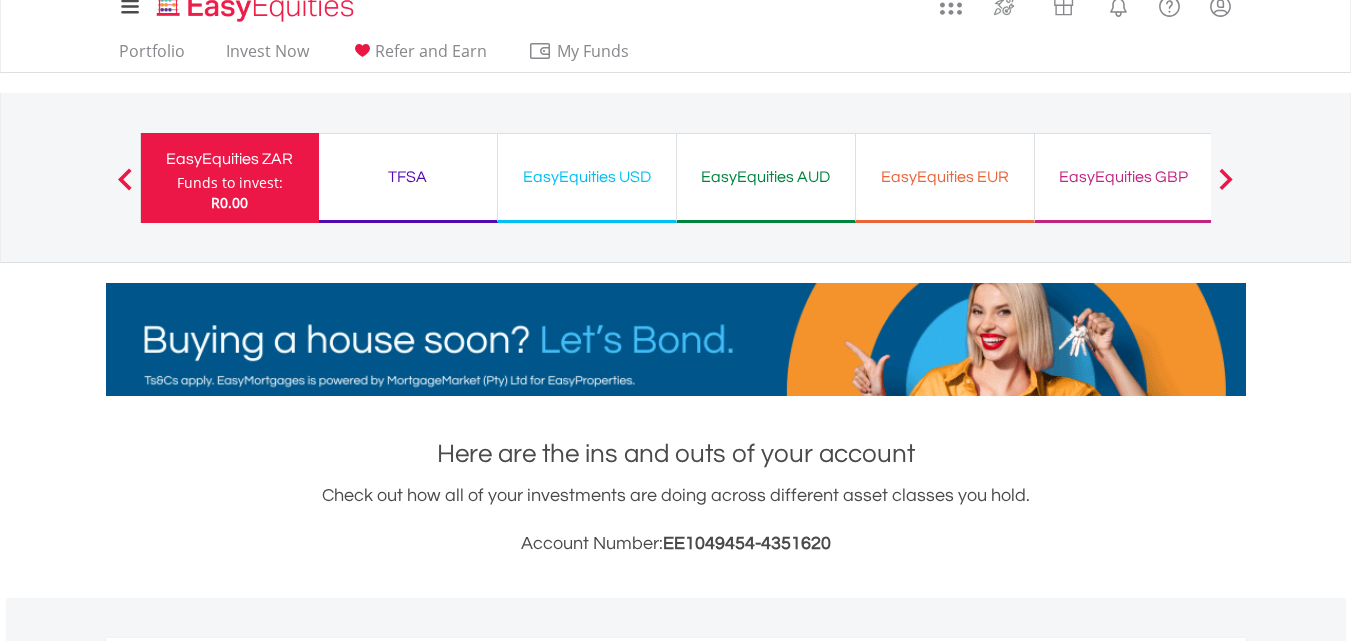 scroll, scrollTop: 0, scrollLeft: 0, axis: both 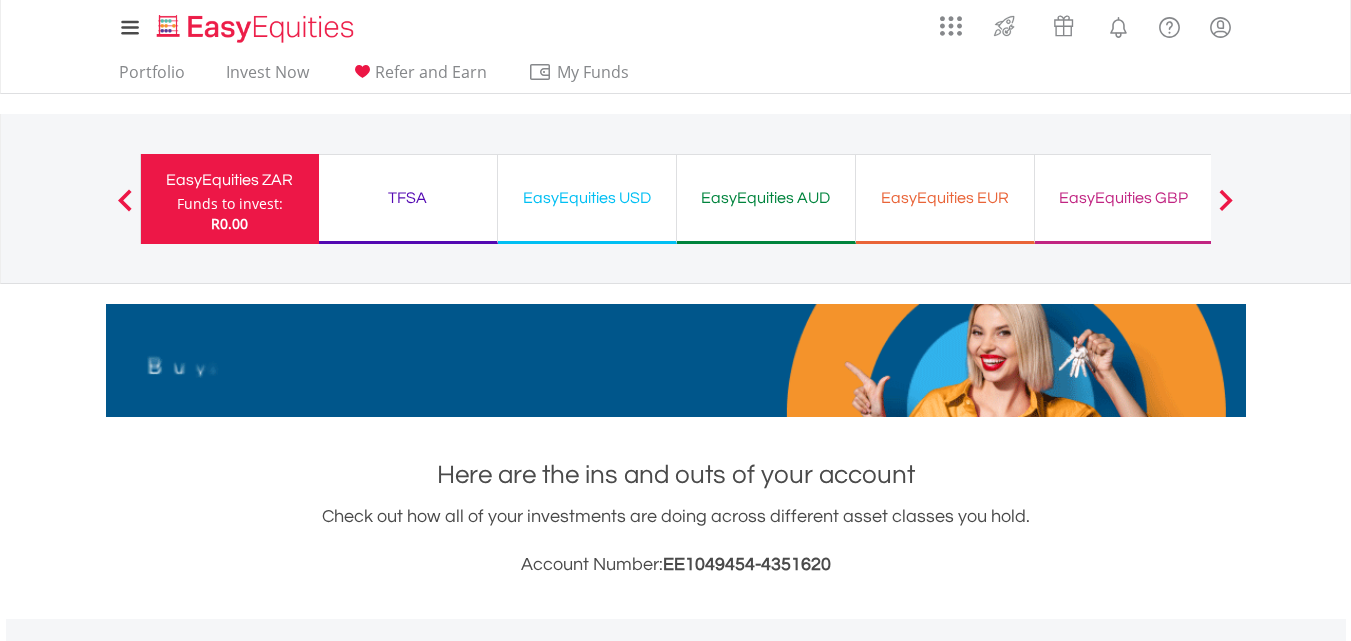 click on "EasyEquities USD" at bounding box center (587, 198) 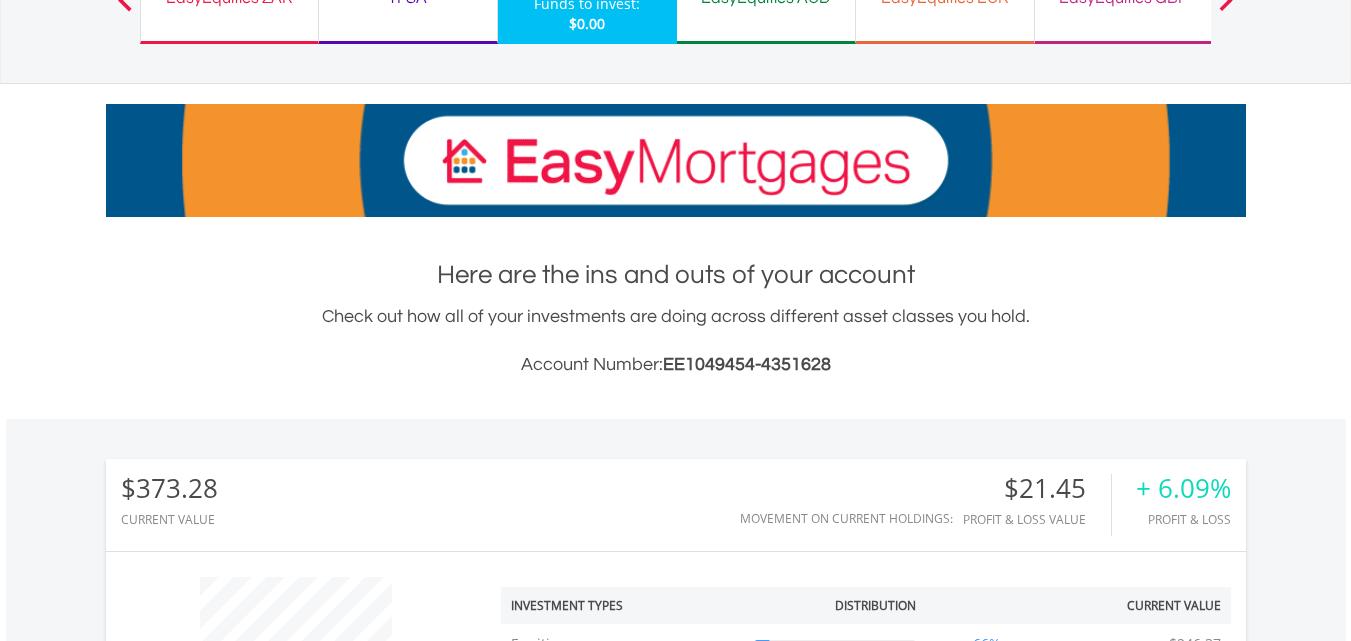 scroll, scrollTop: 400, scrollLeft: 0, axis: vertical 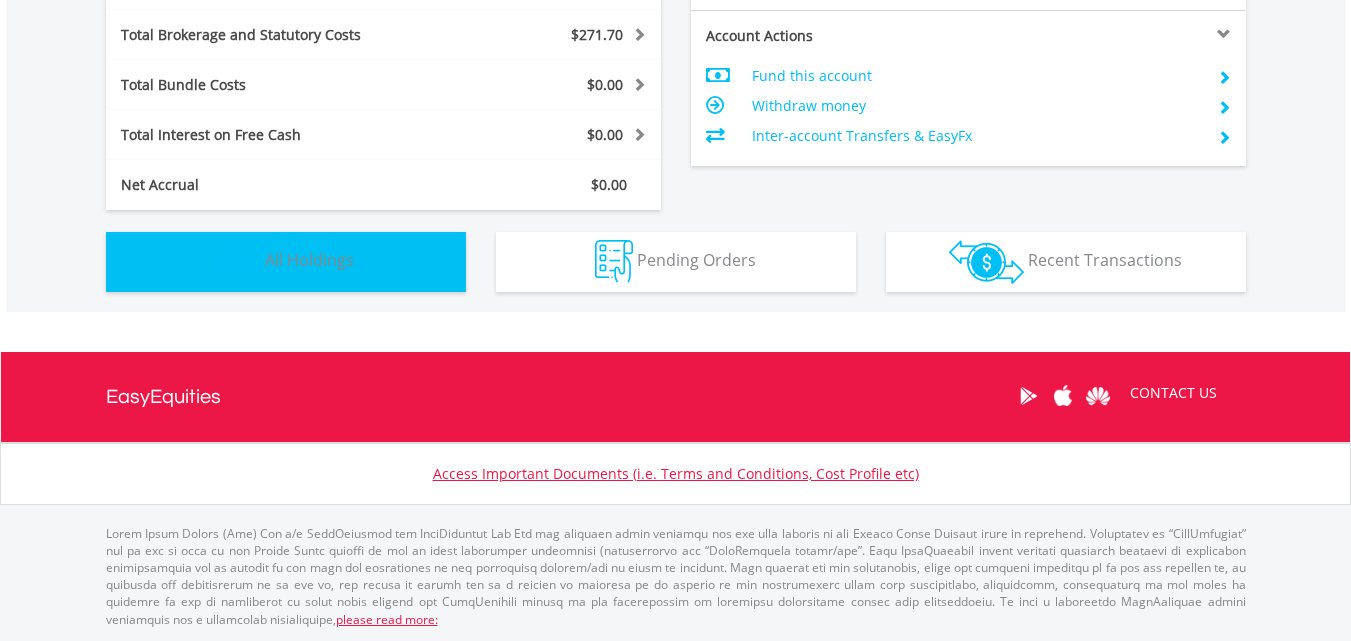 click on "All Holdings" at bounding box center [309, 260] 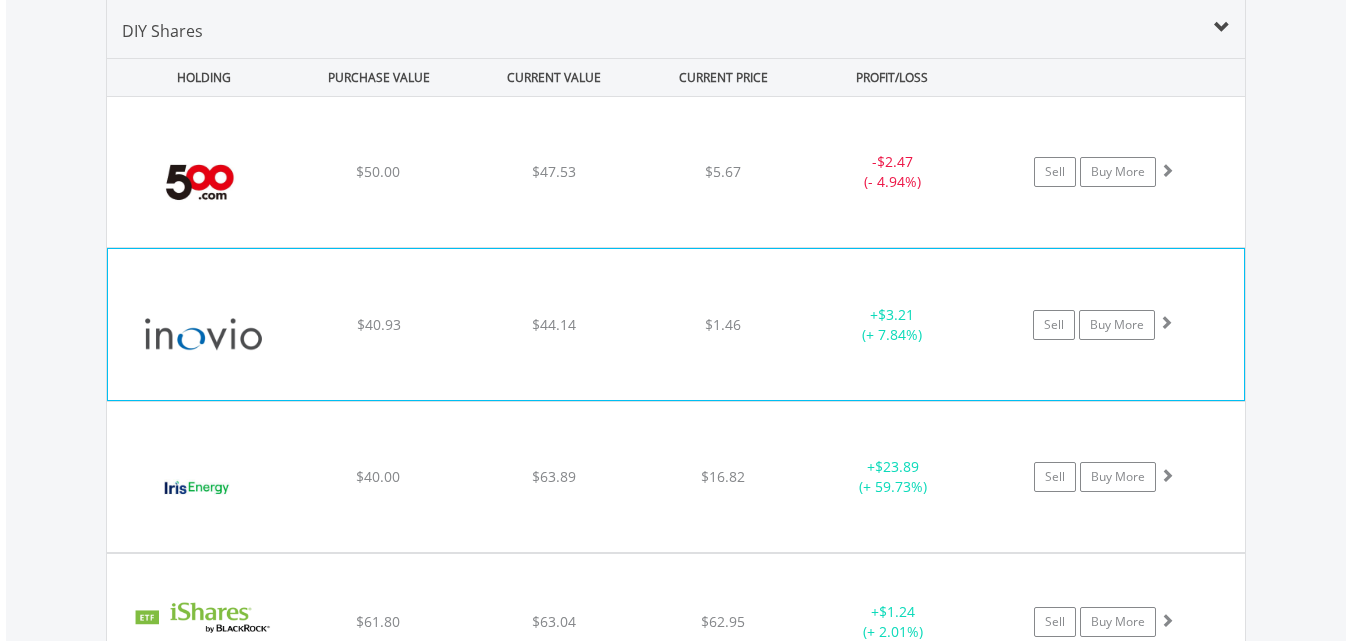 scroll, scrollTop: 1443, scrollLeft: 0, axis: vertical 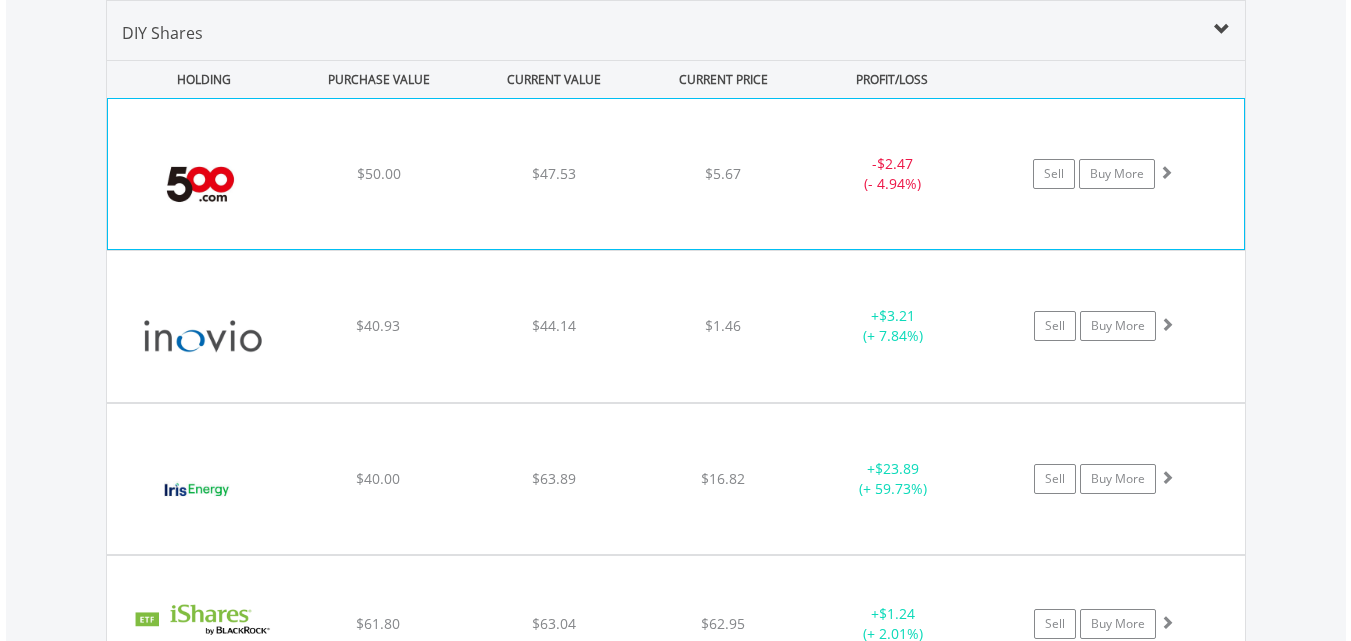 click on "﻿
BIT Mining Ltd
$50.00
$47.53
$5.67
-  $2.47 (- 4.94%)
Sell
Buy More" at bounding box center (676, 174) 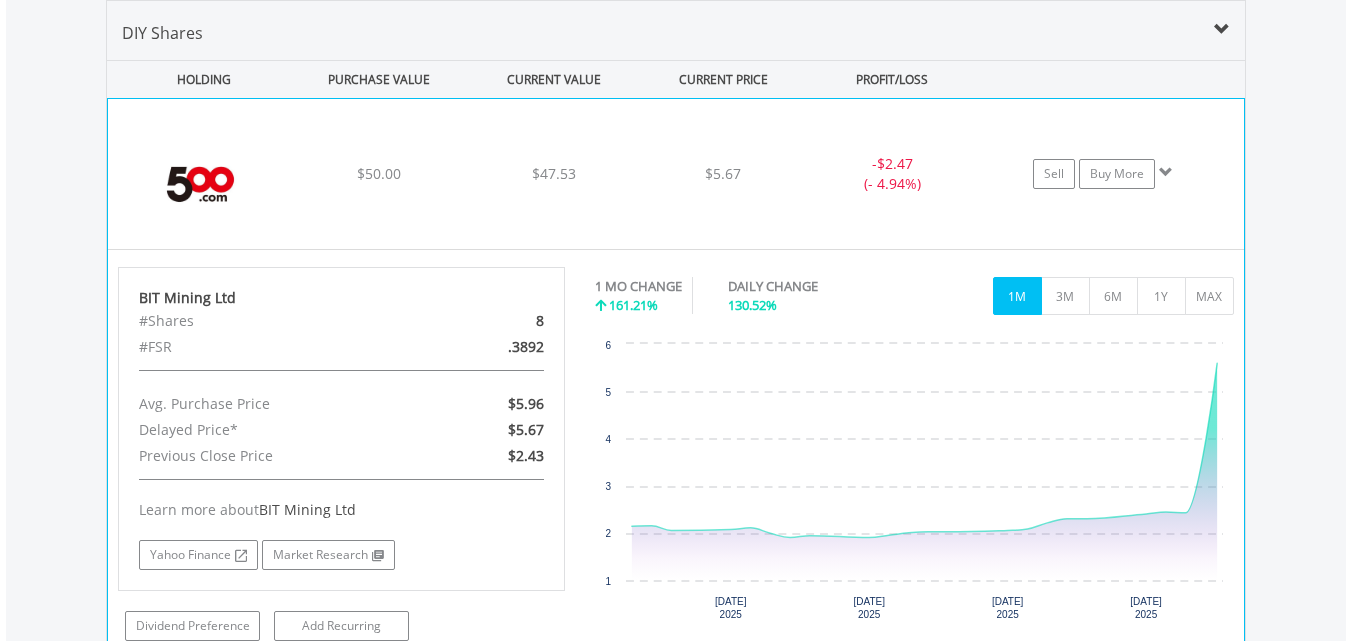click on "﻿
BIT Mining Ltd
$50.00
$47.53
$5.67
-  $2.47 (- 4.94%)
Sell
Buy More" at bounding box center [676, 174] 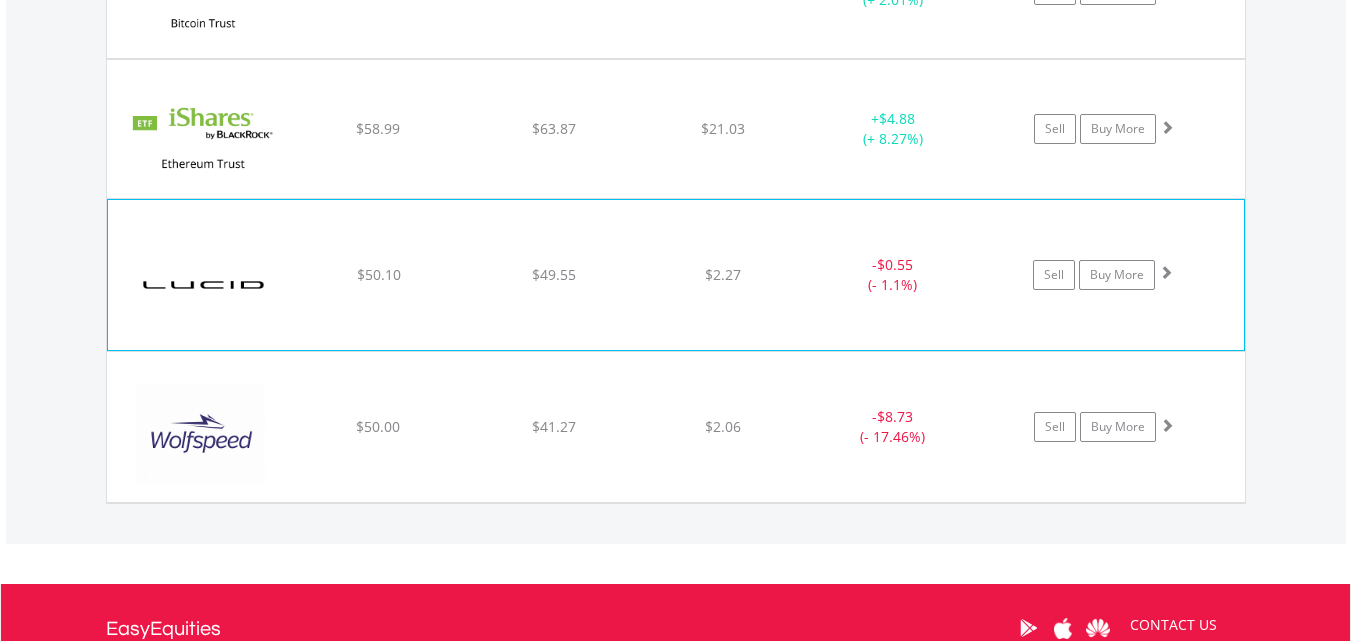 scroll, scrollTop: 2243, scrollLeft: 0, axis: vertical 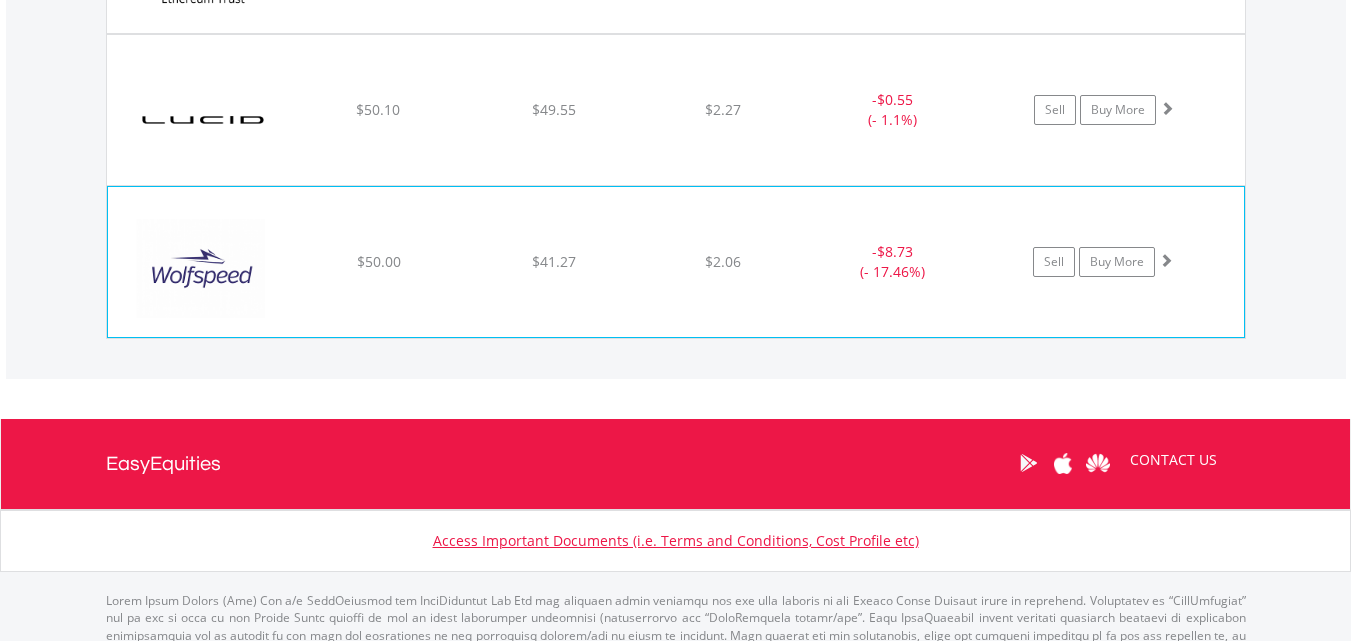 click on "$2.06" at bounding box center (723, -626) 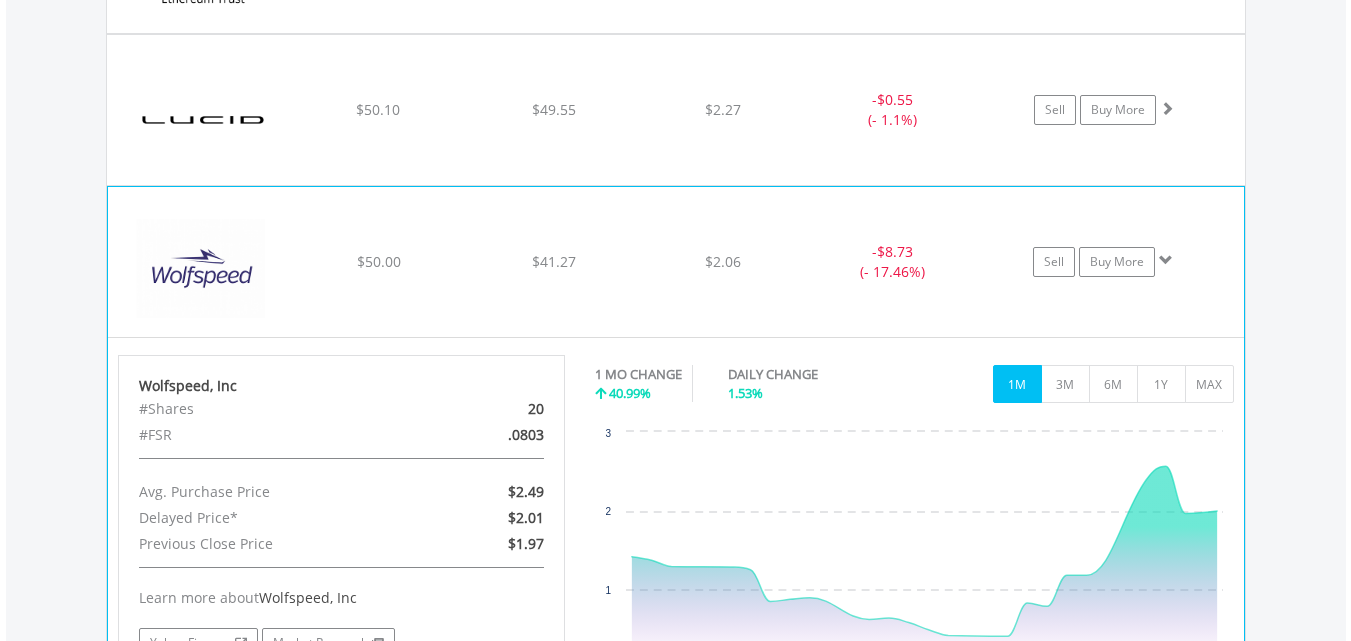 click on "﻿
Wolfspeed, Inc
$50.00
$41.27
$2.06
-  $8.73 (- 17.46%)
Sell
Buy More" at bounding box center [676, -626] 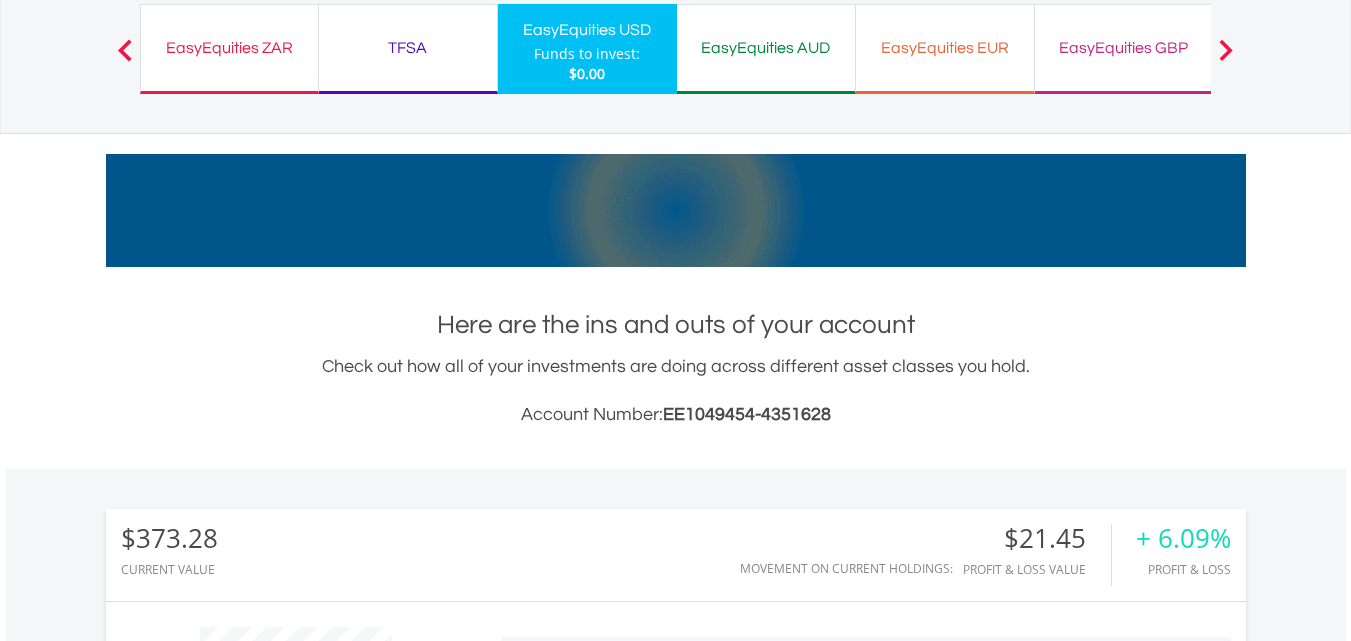 scroll, scrollTop: 0, scrollLeft: 0, axis: both 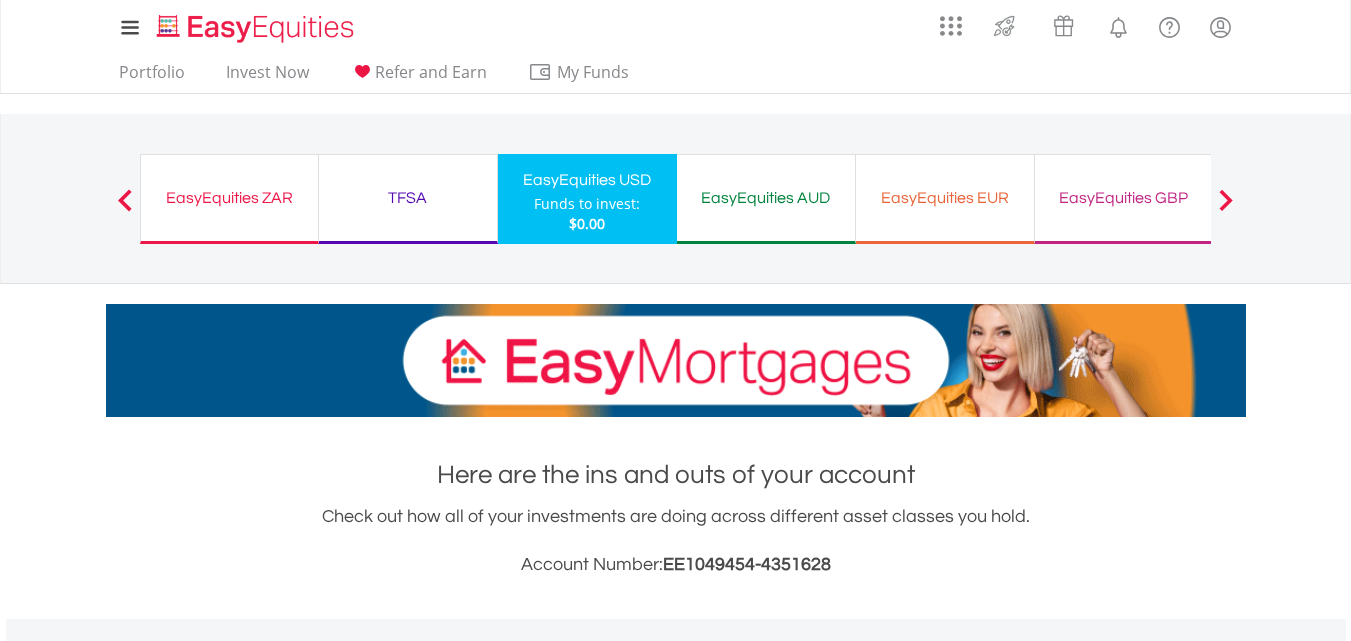 click on "My Investments
Invest Now
New Listings
Sell
My Recurring Investments
Pending Orders
Vouchers
Buy a Voucher
Redeem a Voucher
Account Management
Add and Manage Accounts" at bounding box center [676, 27] 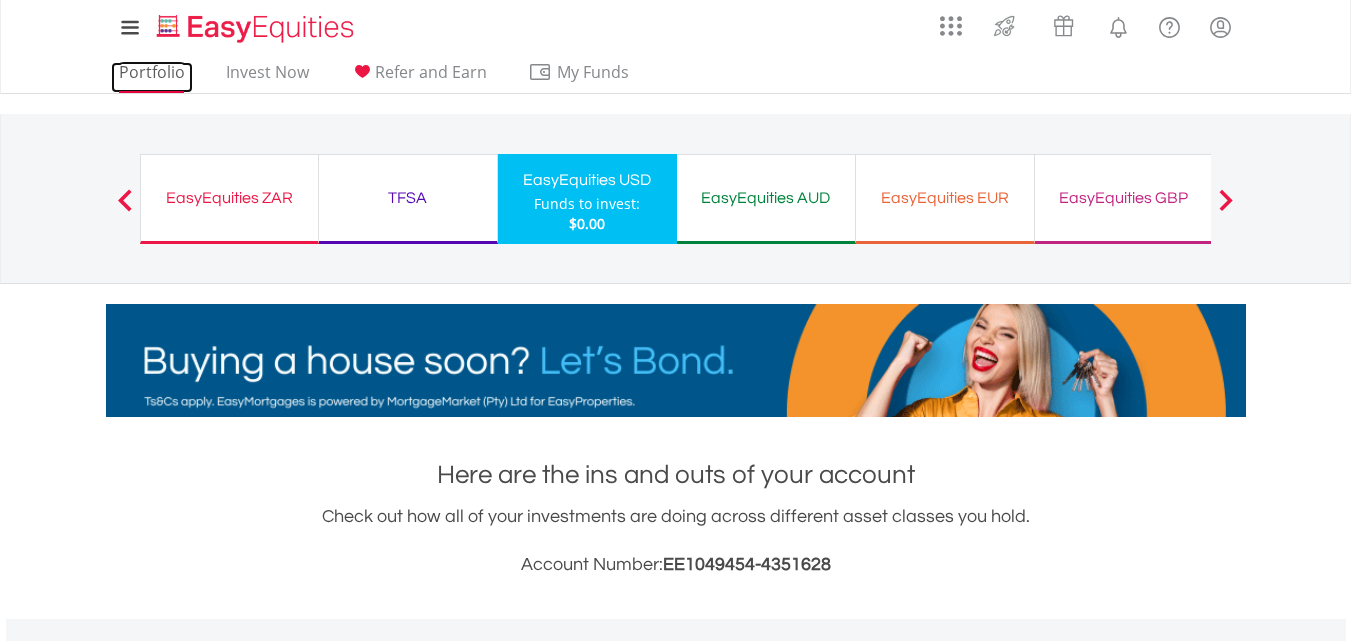 click on "Portfolio" at bounding box center [152, 77] 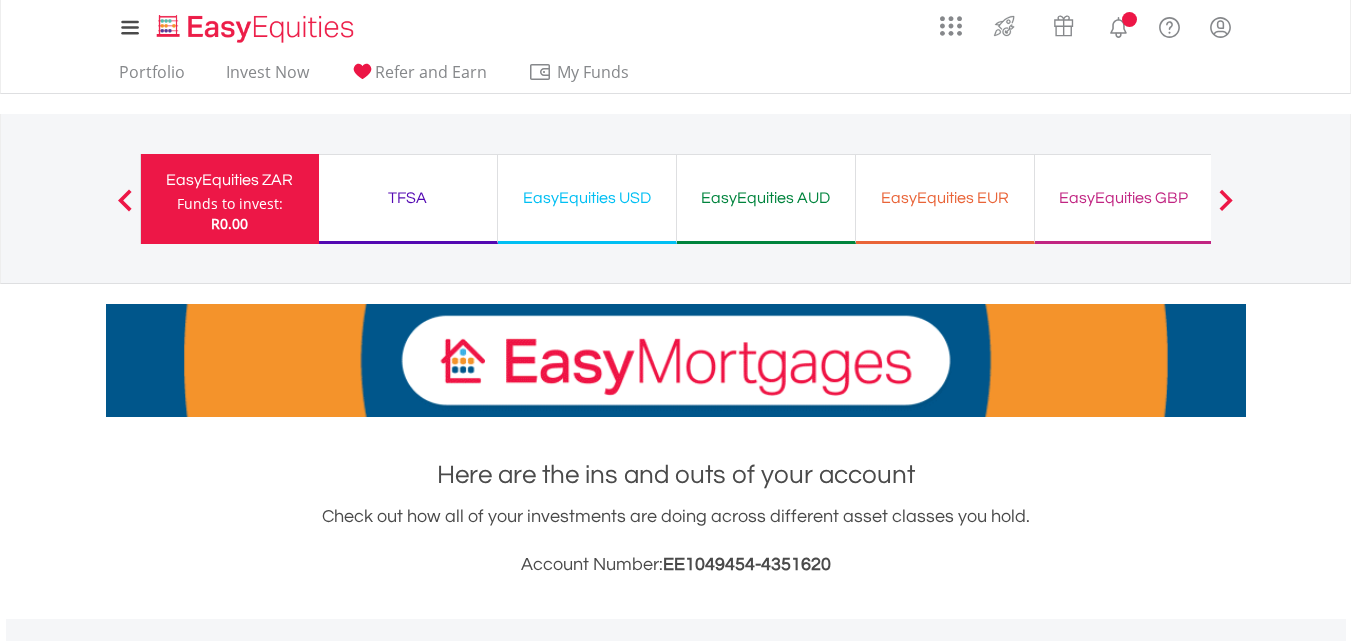 scroll, scrollTop: 0, scrollLeft: 0, axis: both 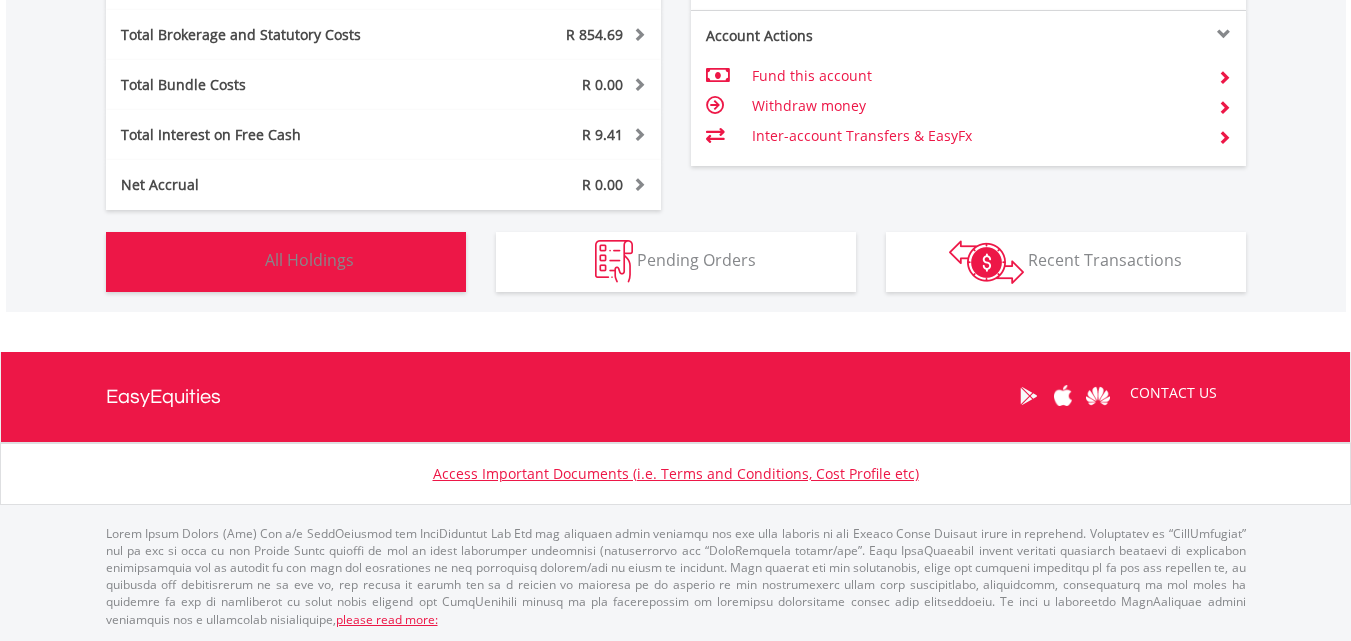 click on "All Holdings" at bounding box center (309, 260) 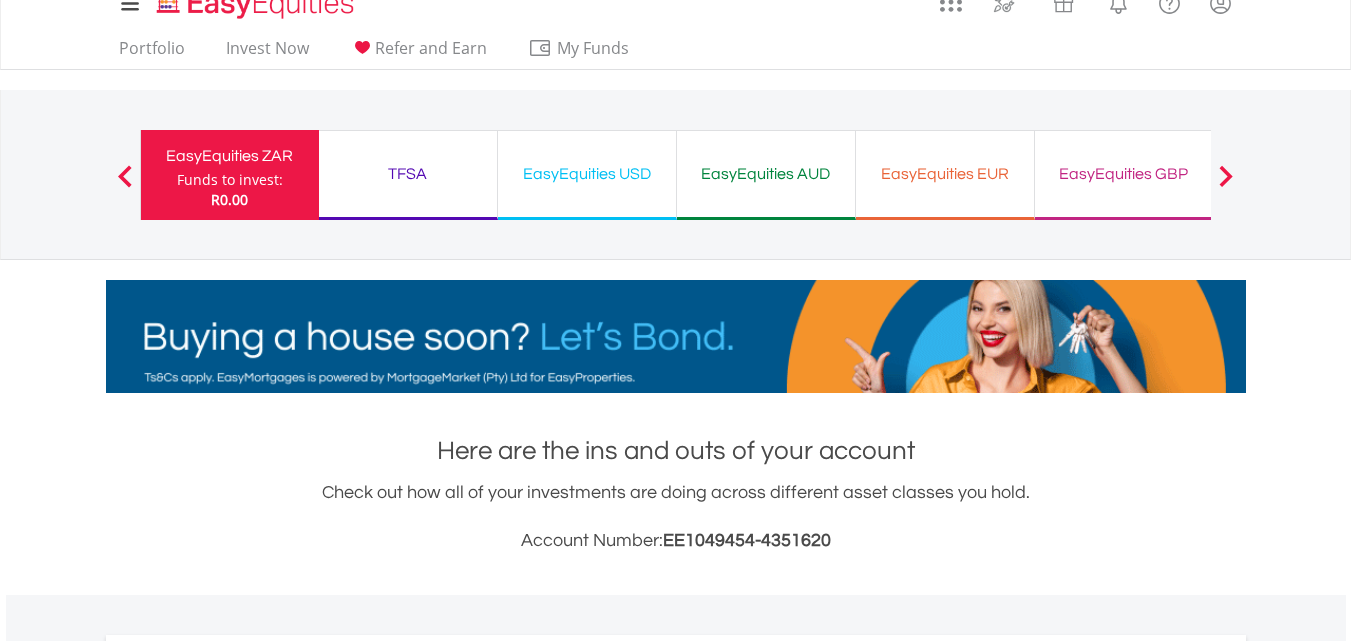 scroll, scrollTop: 0, scrollLeft: 0, axis: both 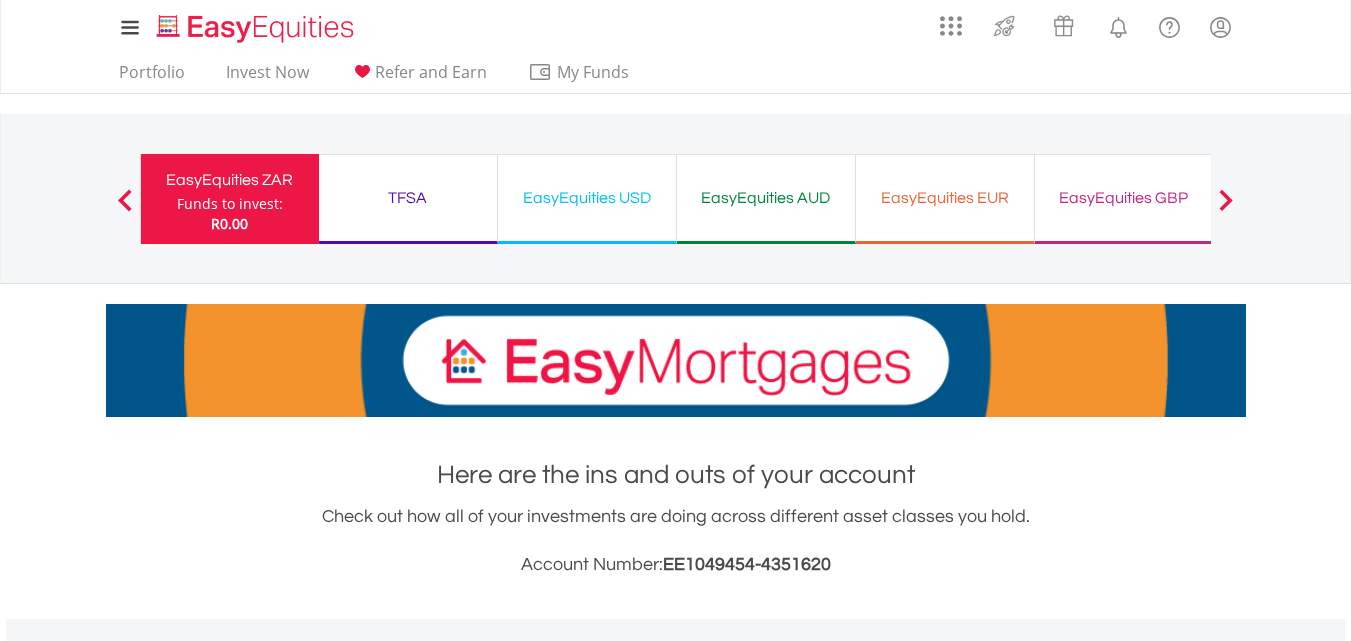 click on "TFSA" at bounding box center [408, 198] 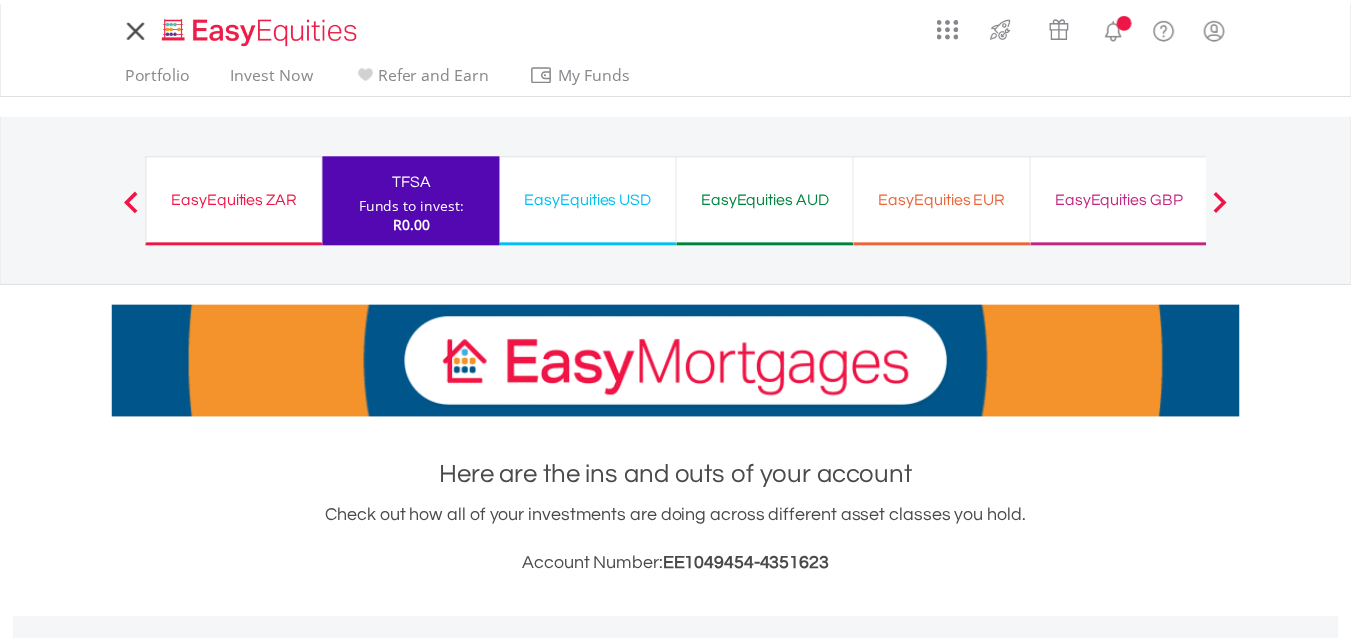 scroll, scrollTop: 0, scrollLeft: 0, axis: both 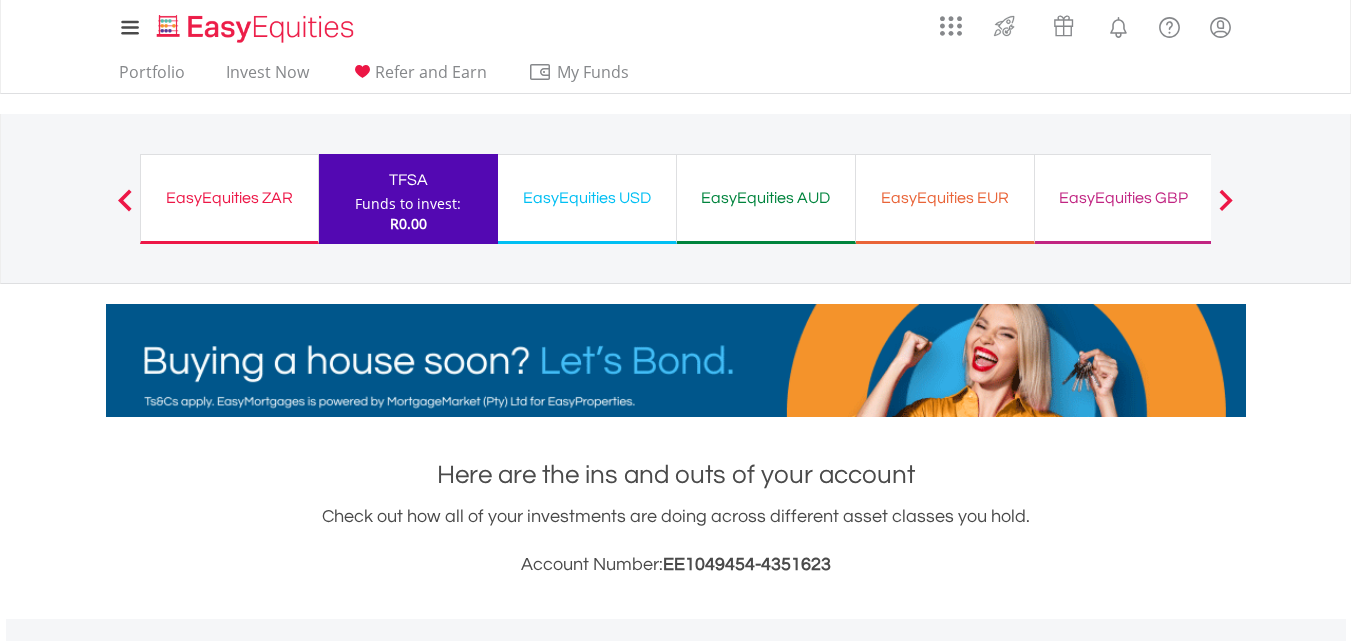 click on "EasyEquities USD" at bounding box center [587, 198] 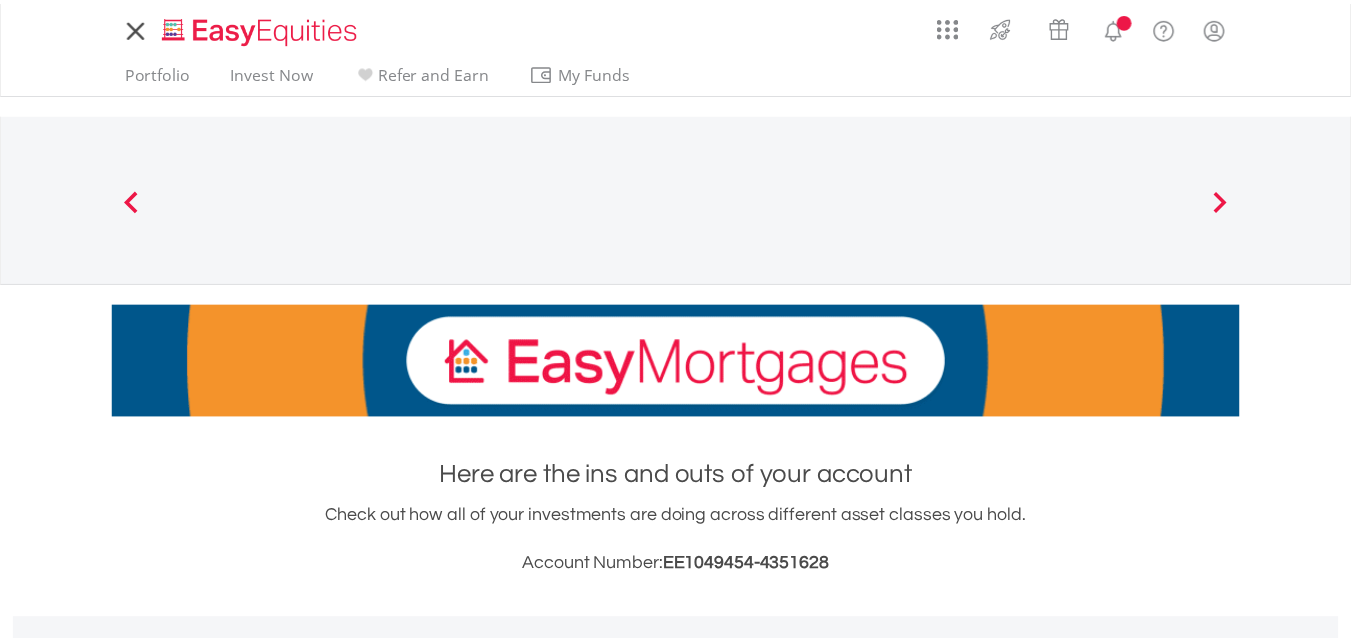 scroll, scrollTop: 0, scrollLeft: 0, axis: both 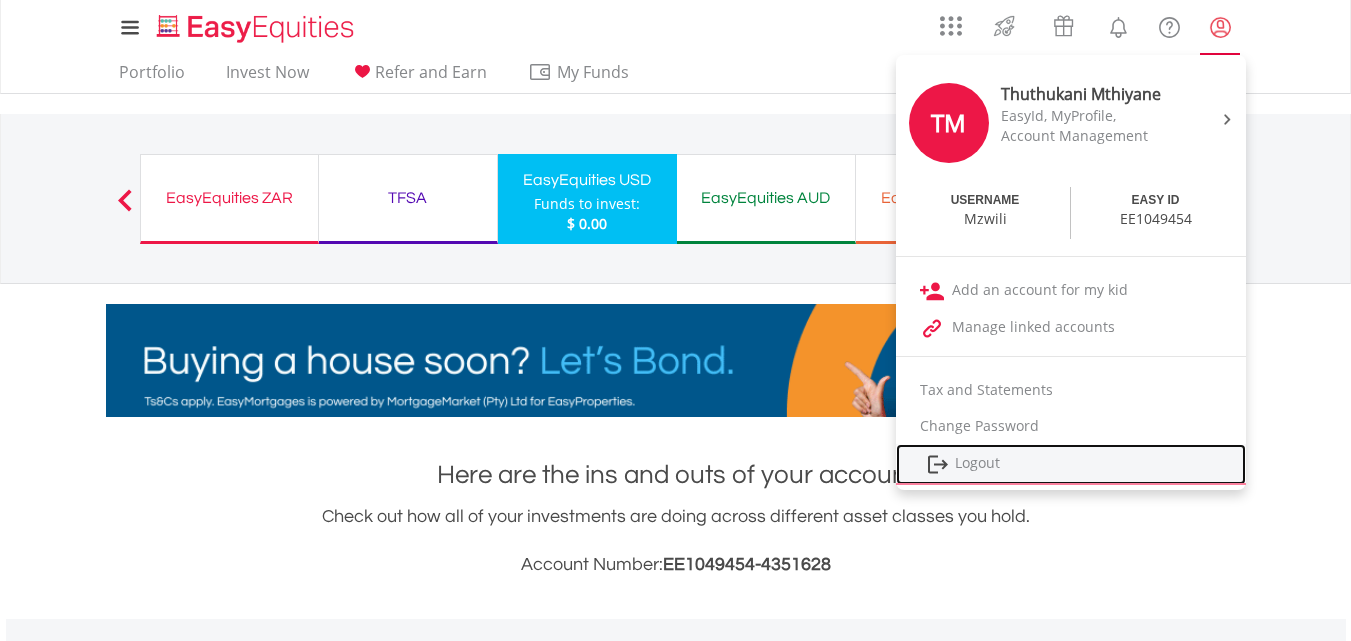 click on "Logout" at bounding box center [1071, 464] 